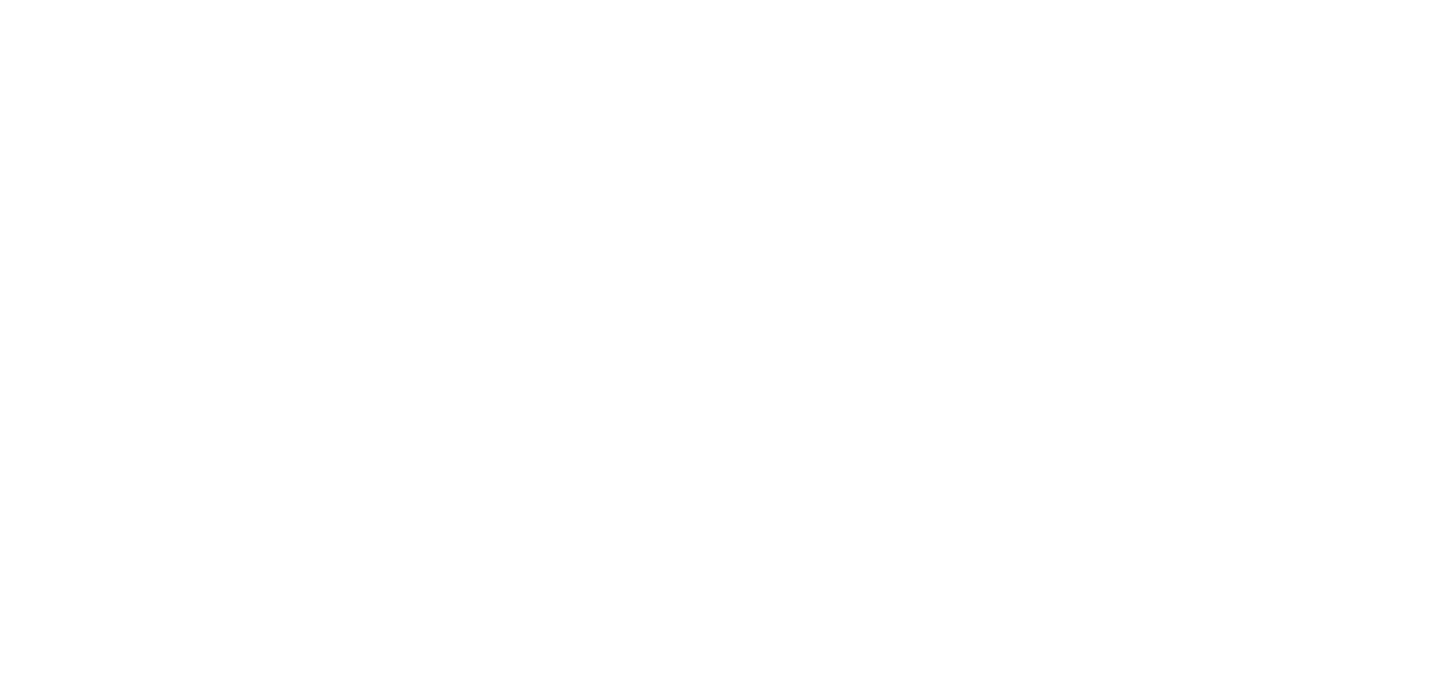 scroll, scrollTop: 0, scrollLeft: 0, axis: both 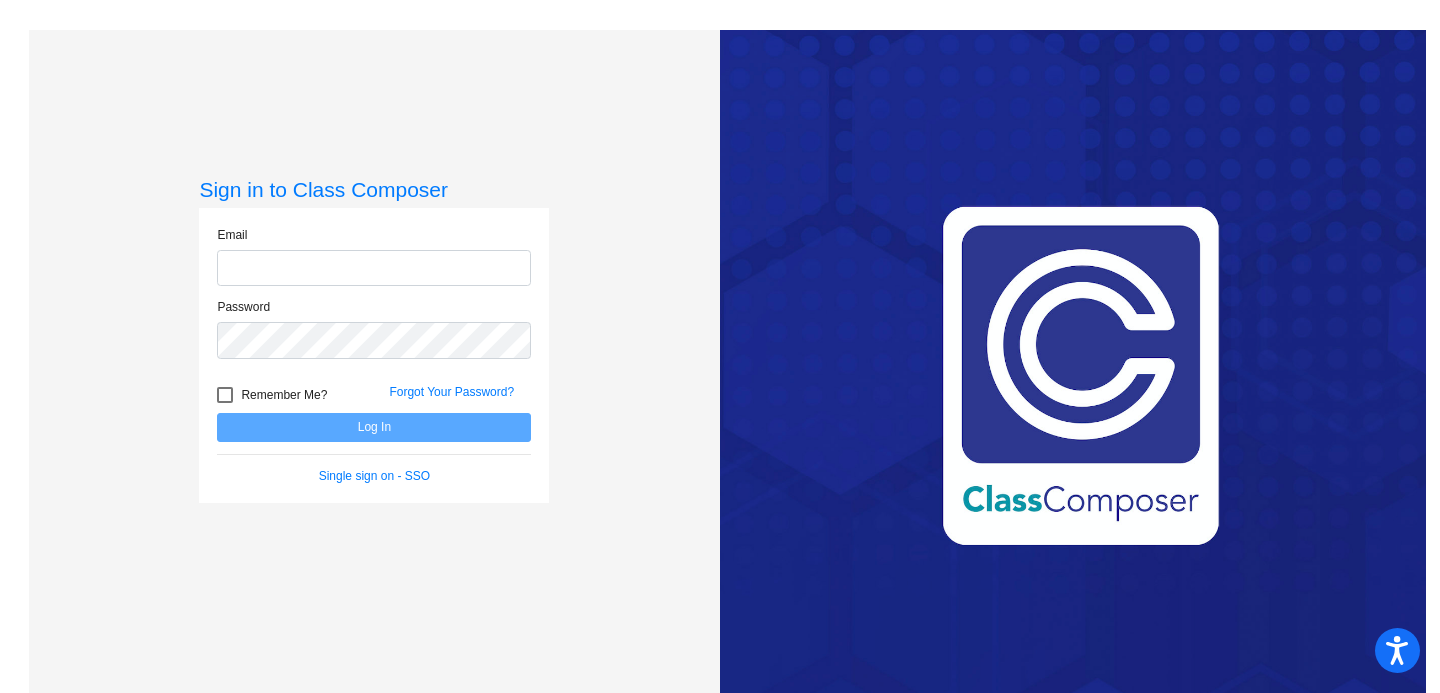 type on "[EMAIL_ADDRESS][DOMAIN_NAME]" 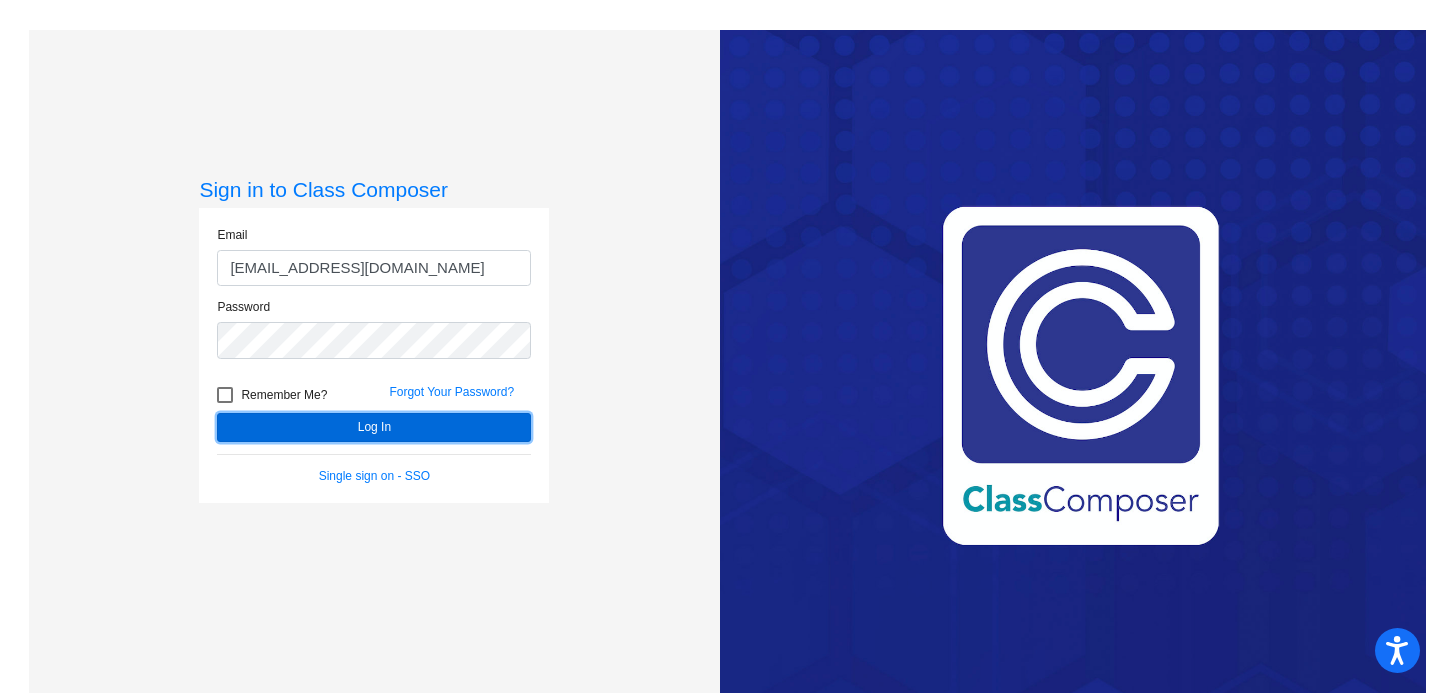 click on "Log In" 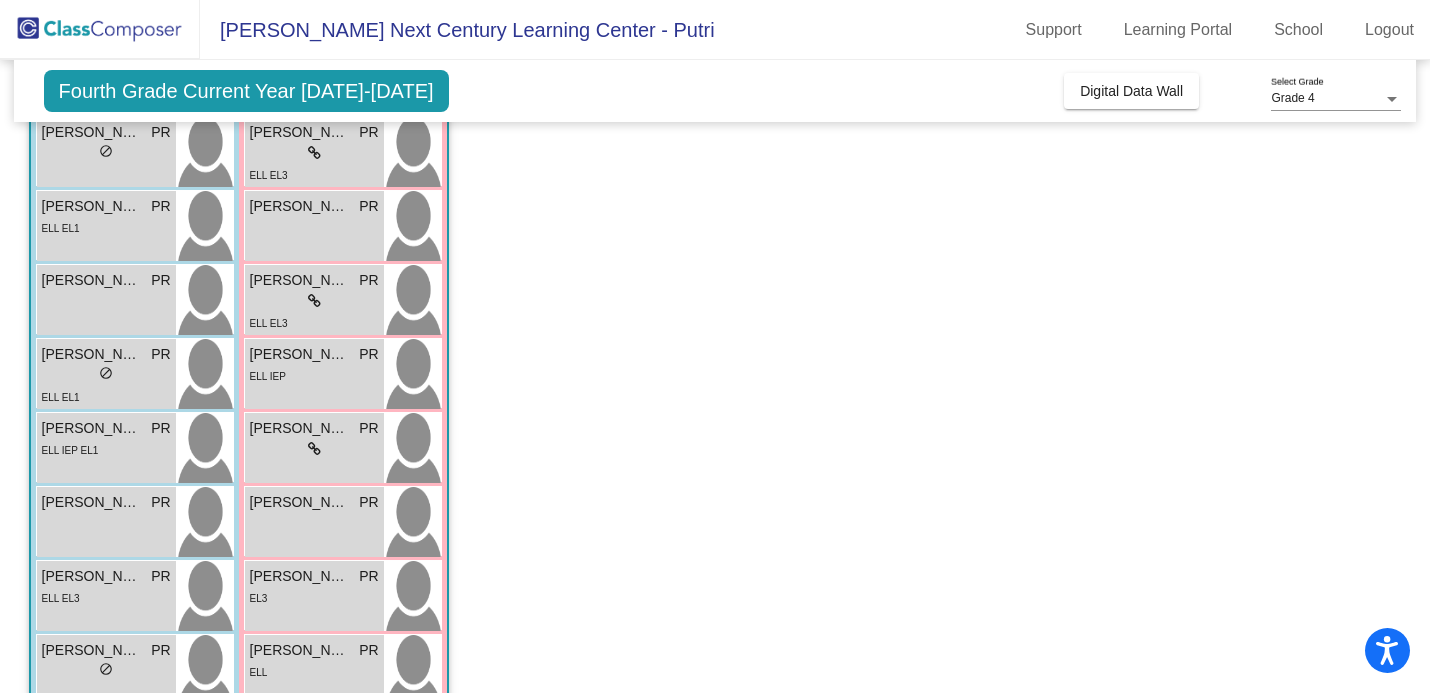 scroll, scrollTop: 0, scrollLeft: 0, axis: both 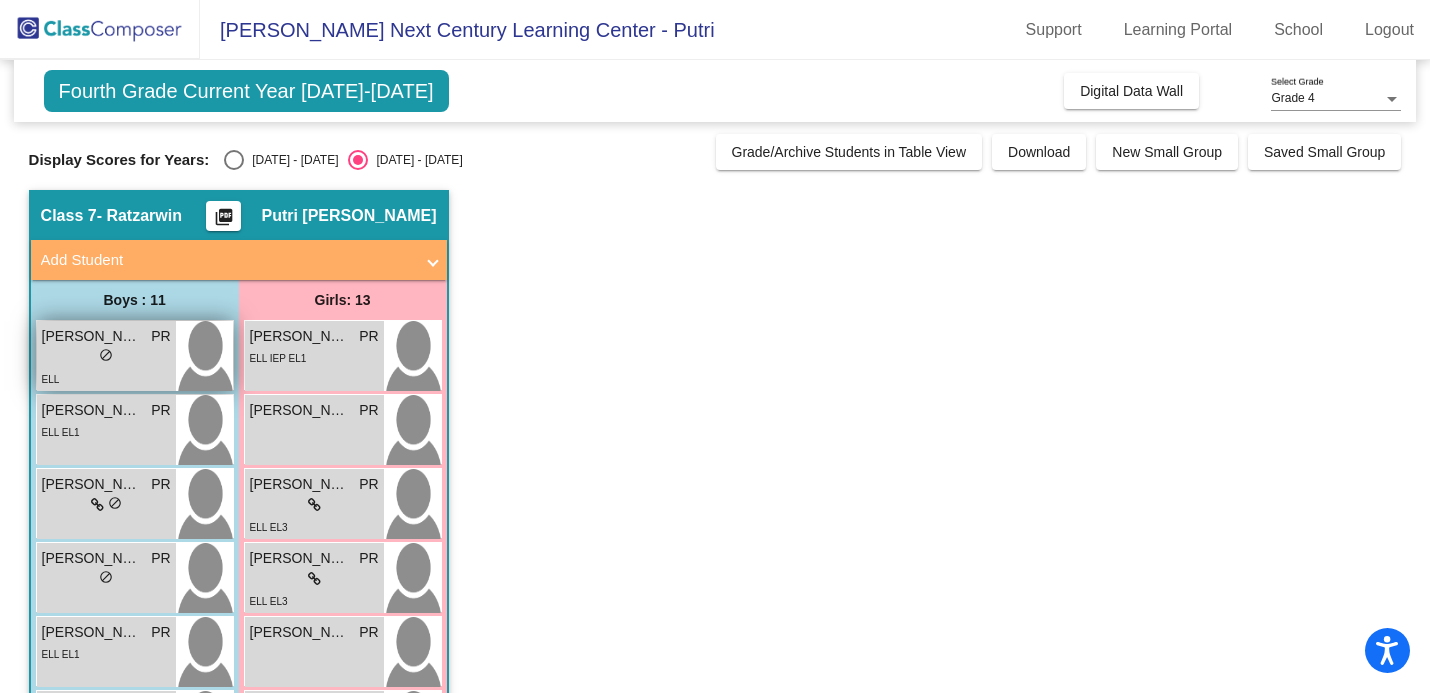 click on "lock do_not_disturb_alt" at bounding box center (106, 357) 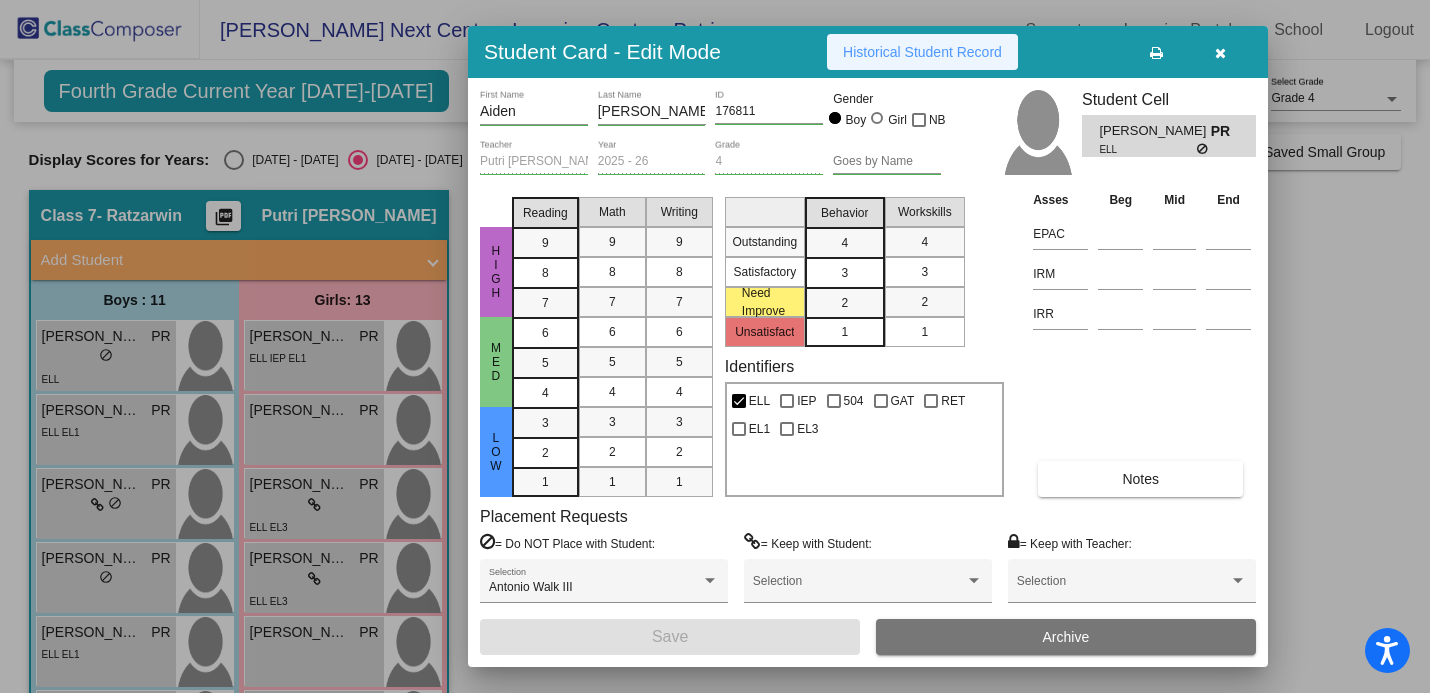 click on "Historical Student Record" at bounding box center (922, 52) 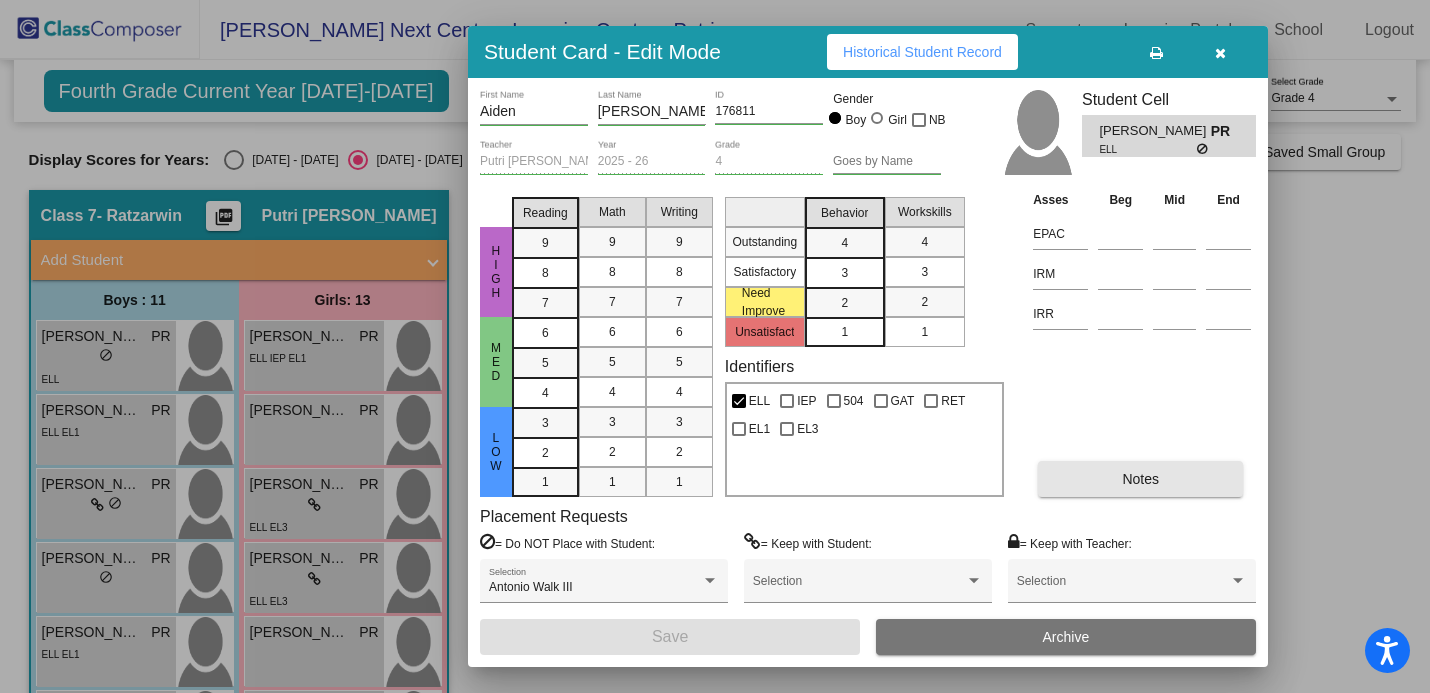 click on "Notes" at bounding box center [1140, 479] 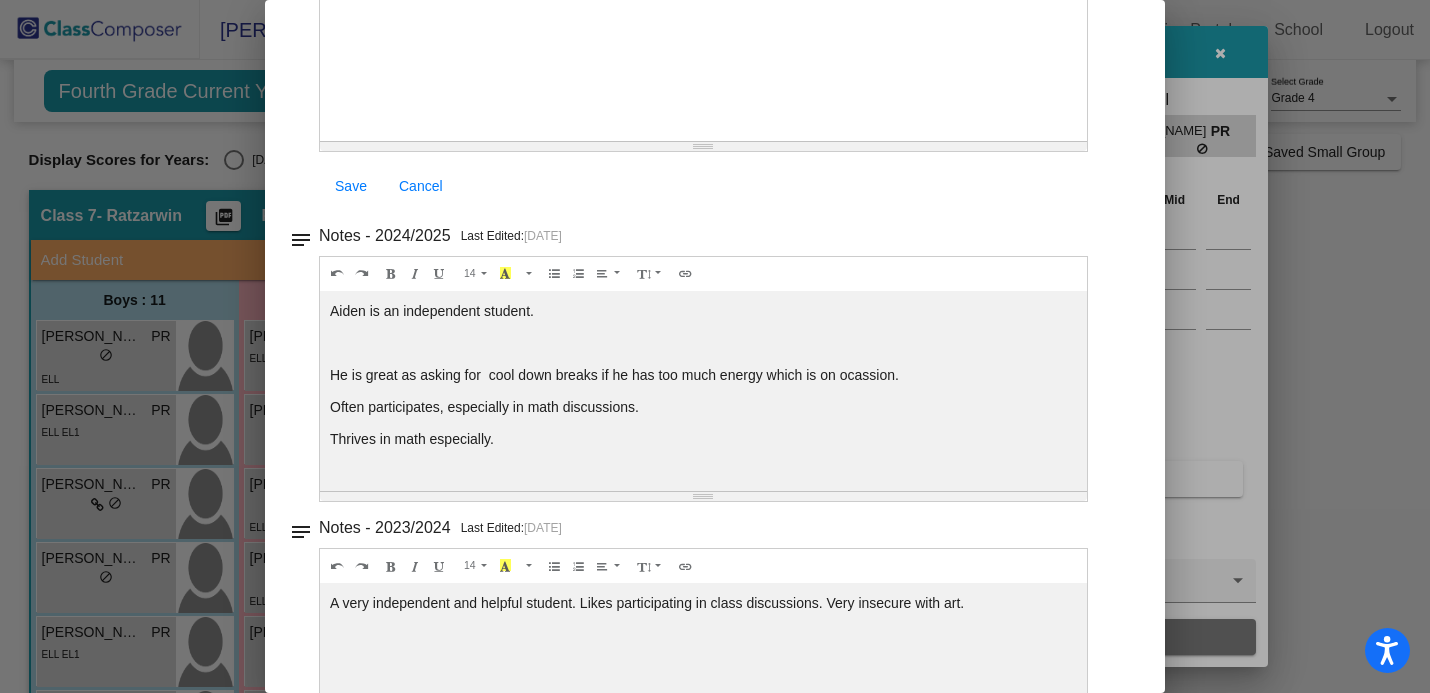 scroll, scrollTop: 281, scrollLeft: 0, axis: vertical 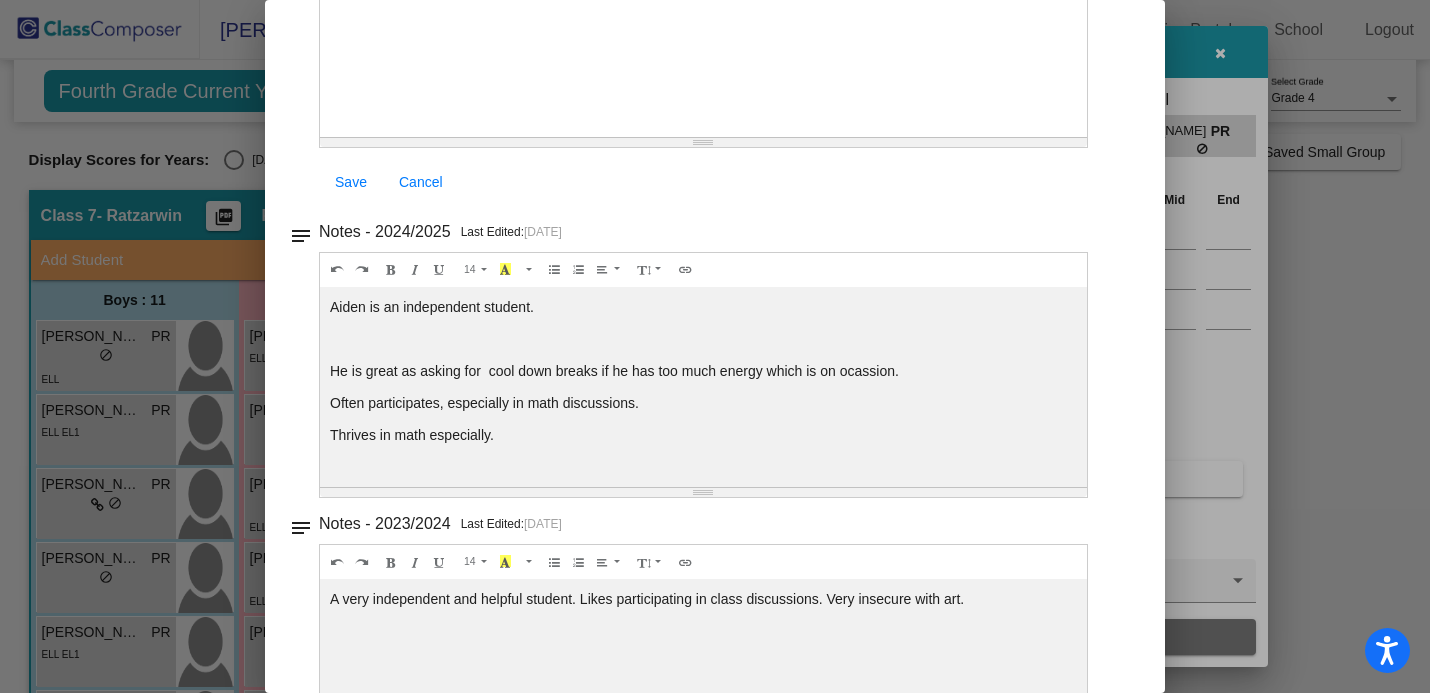click on "Accessibility Screen-Reader Guide, Feedback, and Issue Reporting | New window
[PERSON_NAME] Next Century Learning Center  - Putri Support Learning Portal School Logout home Home  Set Up  arrow_right  Students  arrow_right  Small Groups   Contact Info  Primary: [PERSON_NAME] Billing: [PERSON_NAME]  Account Info  Renewal On: [DATE]  P1.250507.1  Grade 4 Select Grade  Fourth Grade Current Year [DATE]-[DATE]  Add, Move, or Retain Students Off   On  Incoming   Digital Data Wall    Display Scores for Years:   [DATE] - [DATE]   [DATE] - [DATE]  Grade/Archive Students in Table View   Download   New Small Group   Saved Small Group   Notes   Download Class List   Import Students   New Small Group   Saved Small Group  Display Scores for Years:   [DATE] - [DATE]   [DATE] - [DATE] Hallway   - Hallway Class  picture_as_pdf  Add Student  First Name Last Name Student Id  (Recommended)   Boy   Girl   [DEMOGRAPHIC_DATA] Add Close  Boys : 0    No Students   Girls: 0   No Students   Class 1   - [PERSON_NAME]   picture_as_pdf [PERSON_NAME]" at bounding box center (715, 346) 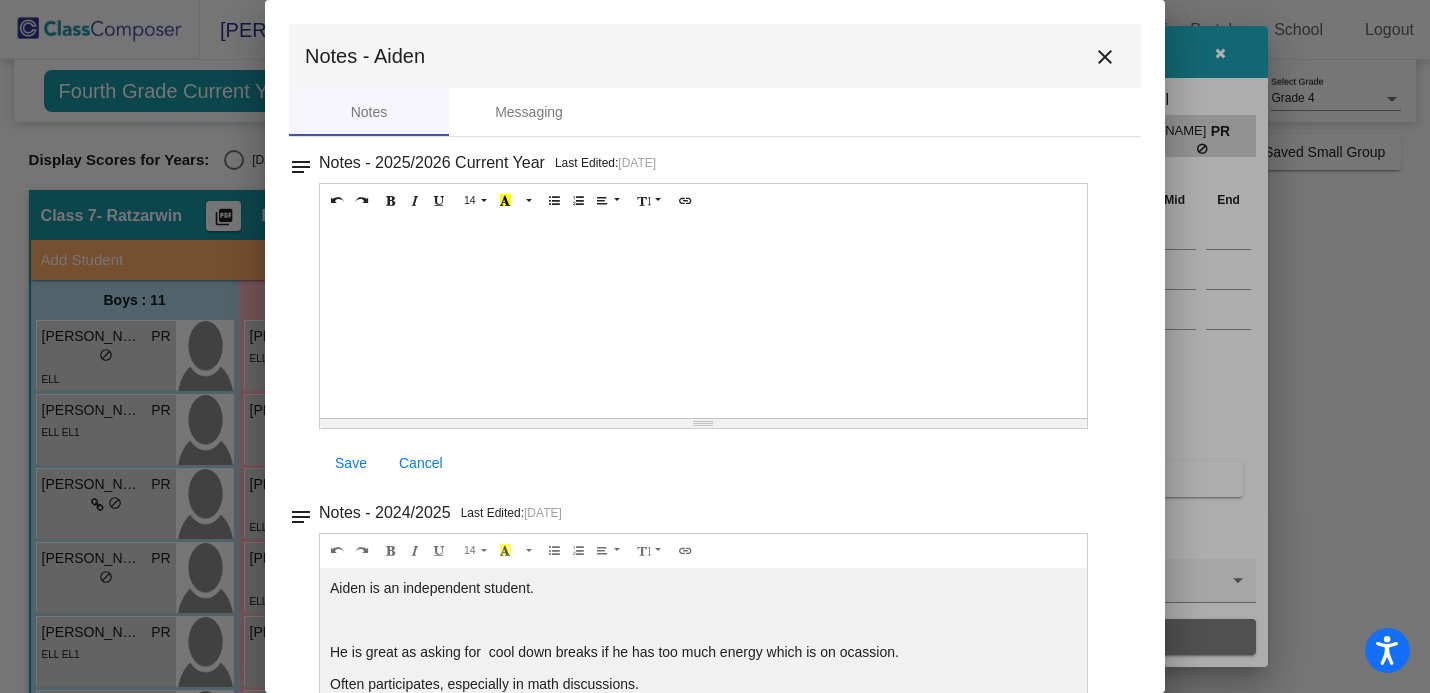 click at bounding box center [715, 346] 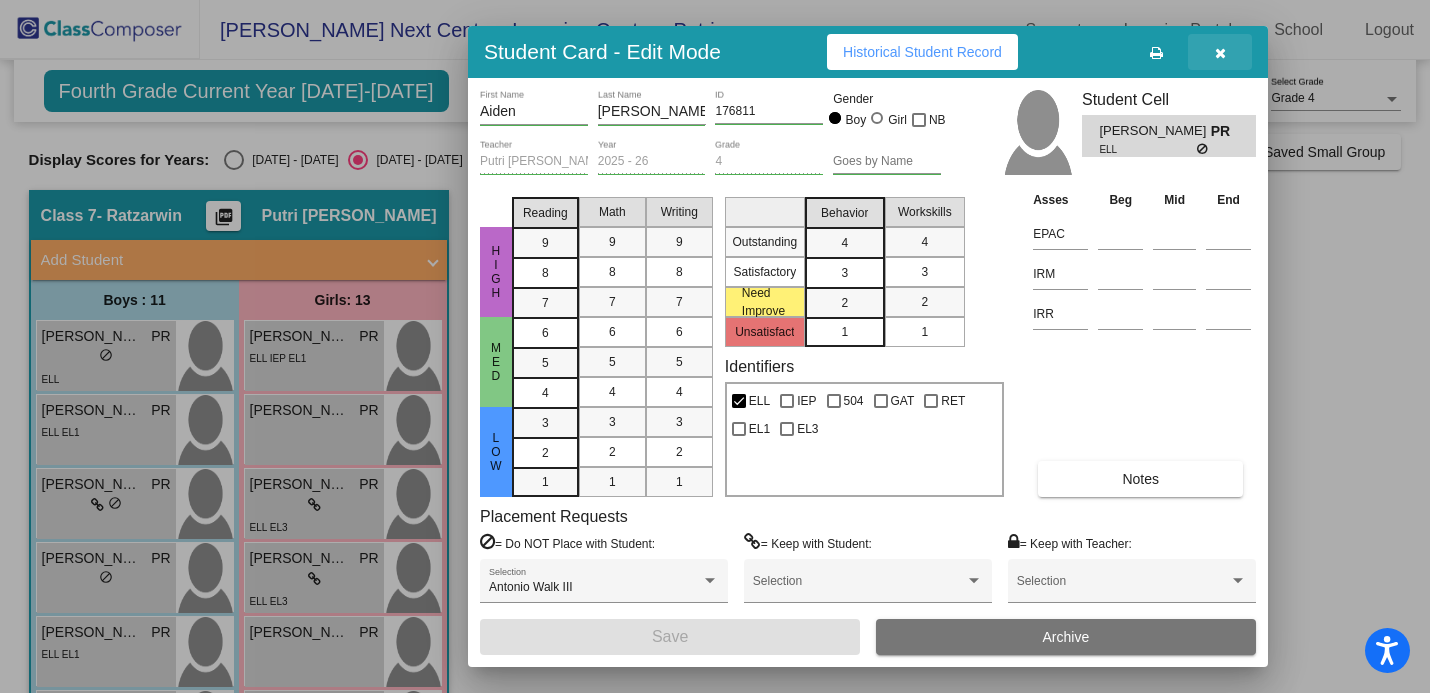 click at bounding box center (1220, 52) 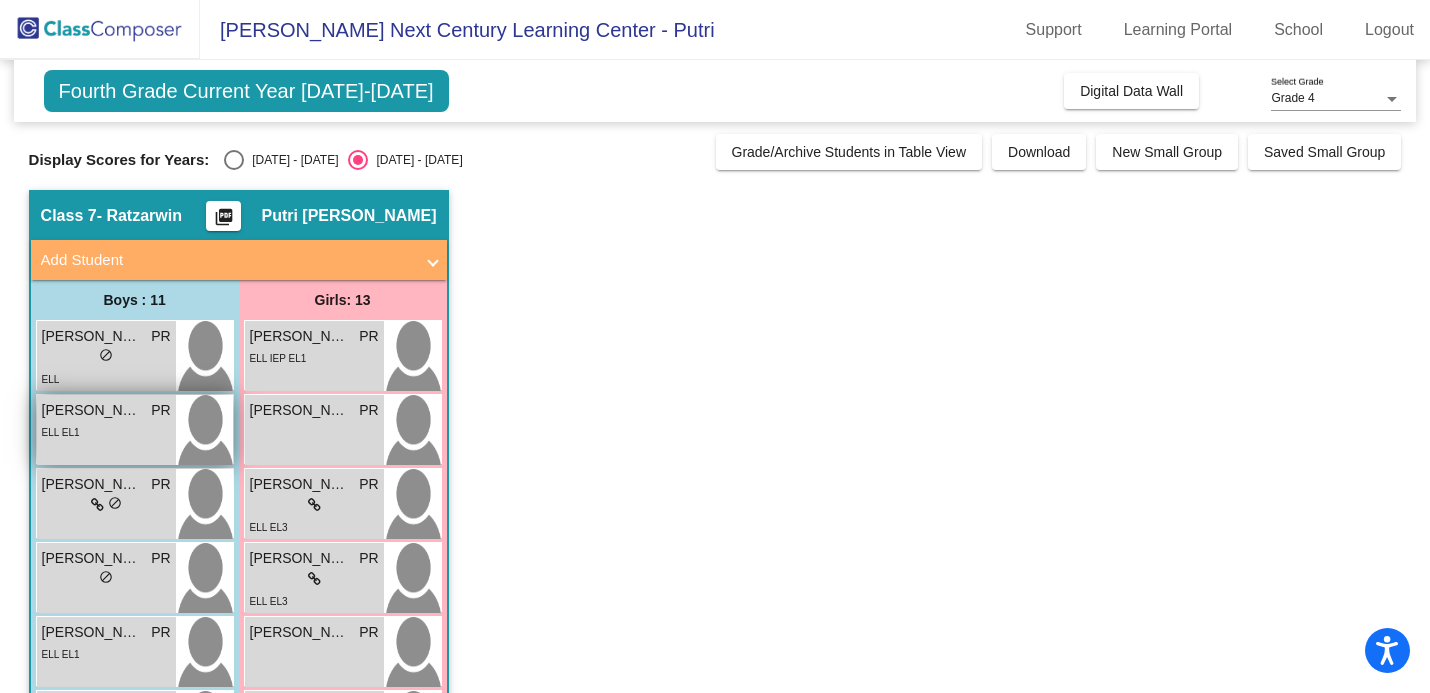 click on "ELL EL1" at bounding box center (106, 431) 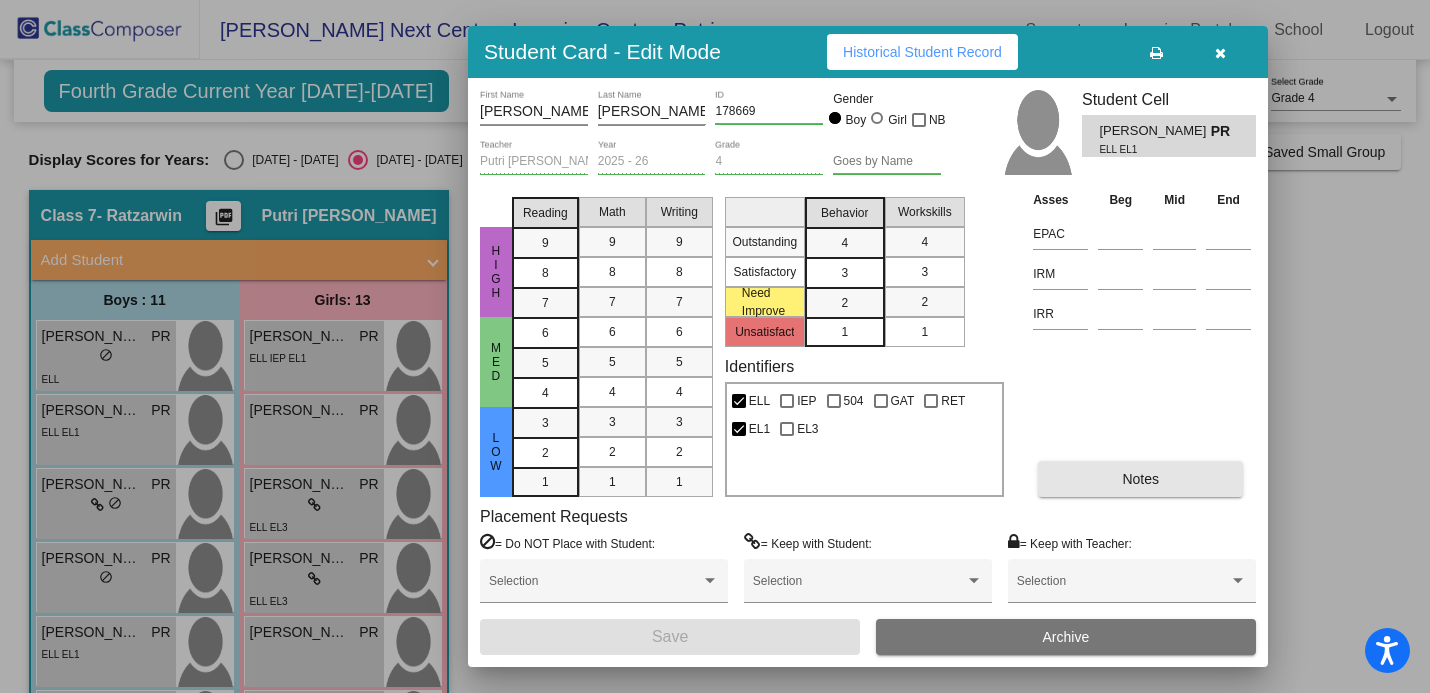 click on "Notes" at bounding box center [1140, 479] 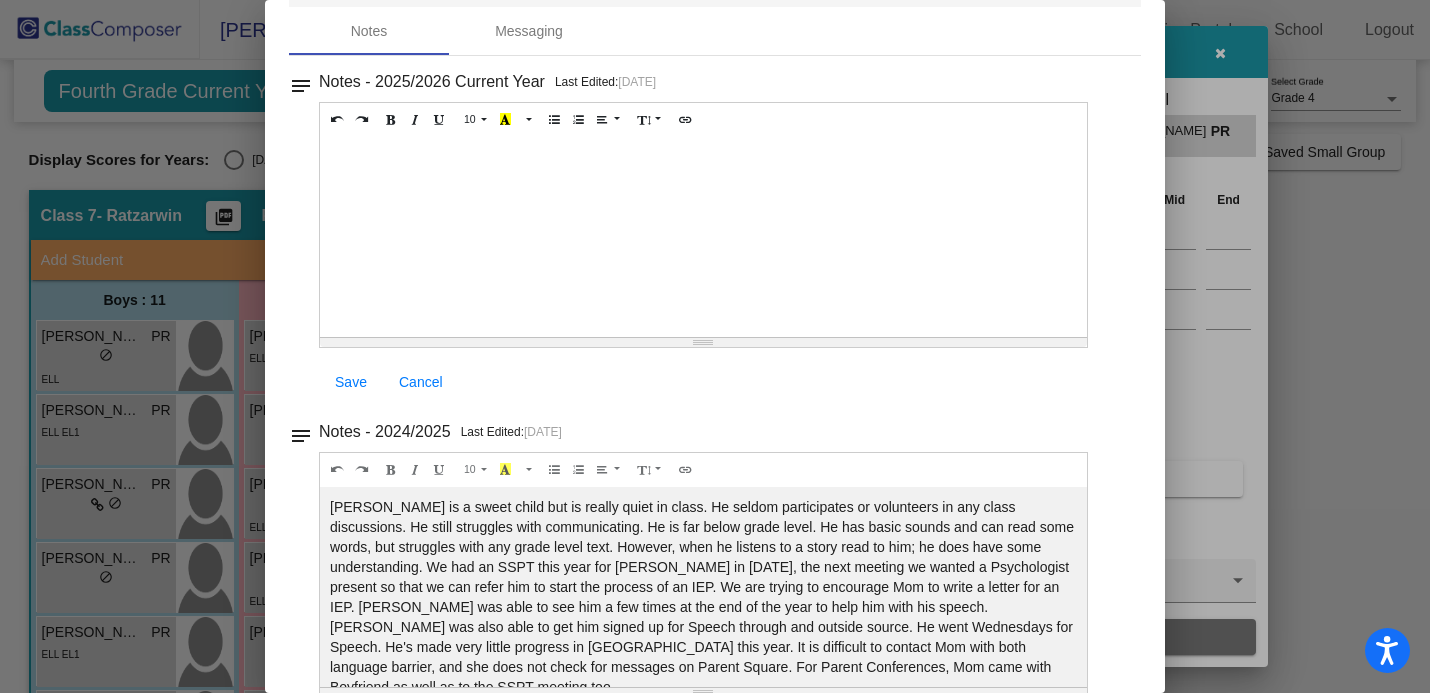 scroll, scrollTop: 0, scrollLeft: 0, axis: both 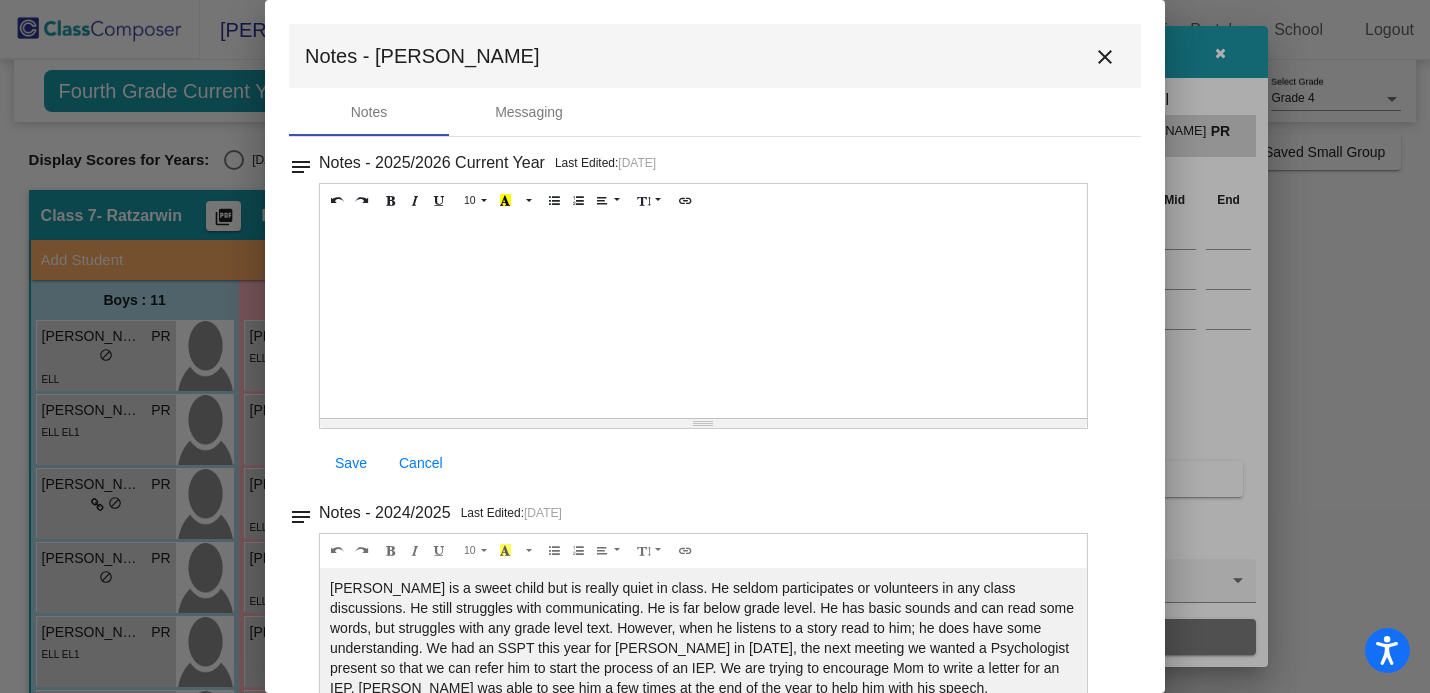 click on "close" at bounding box center (1105, 57) 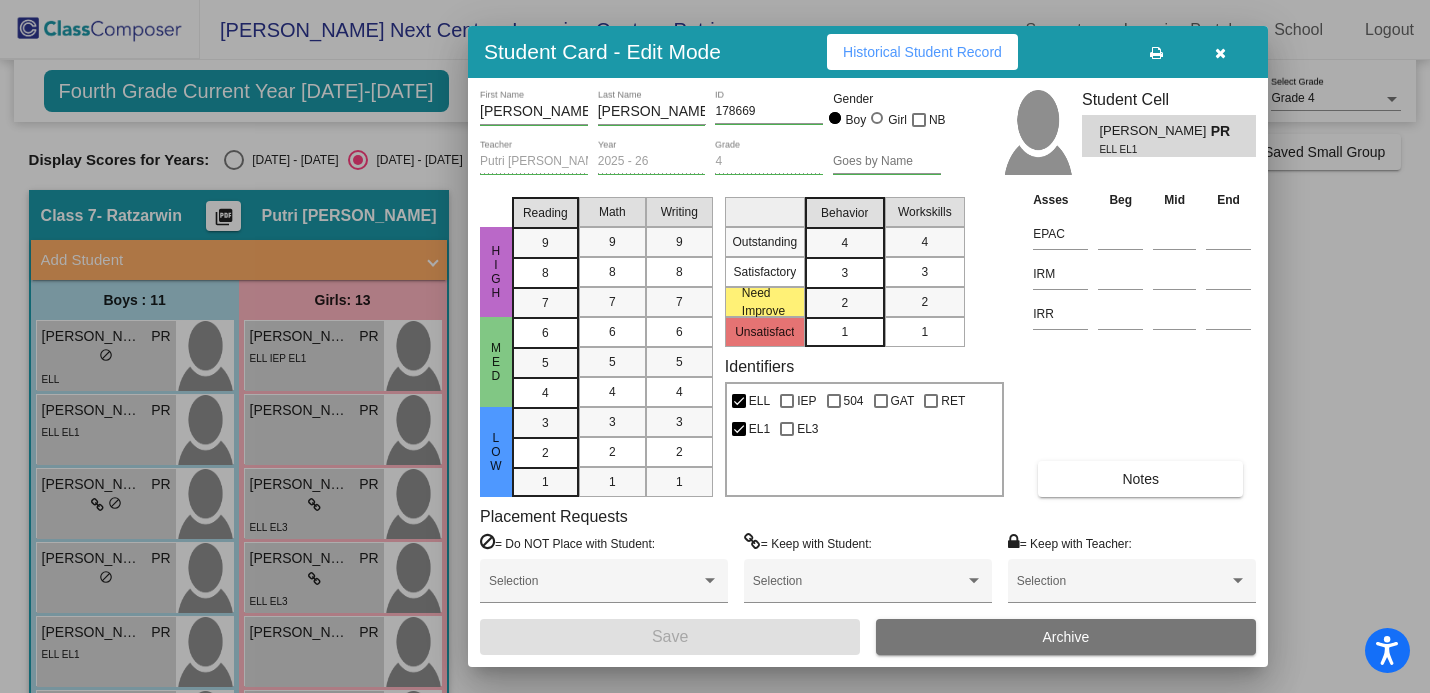 click at bounding box center (1220, 53) 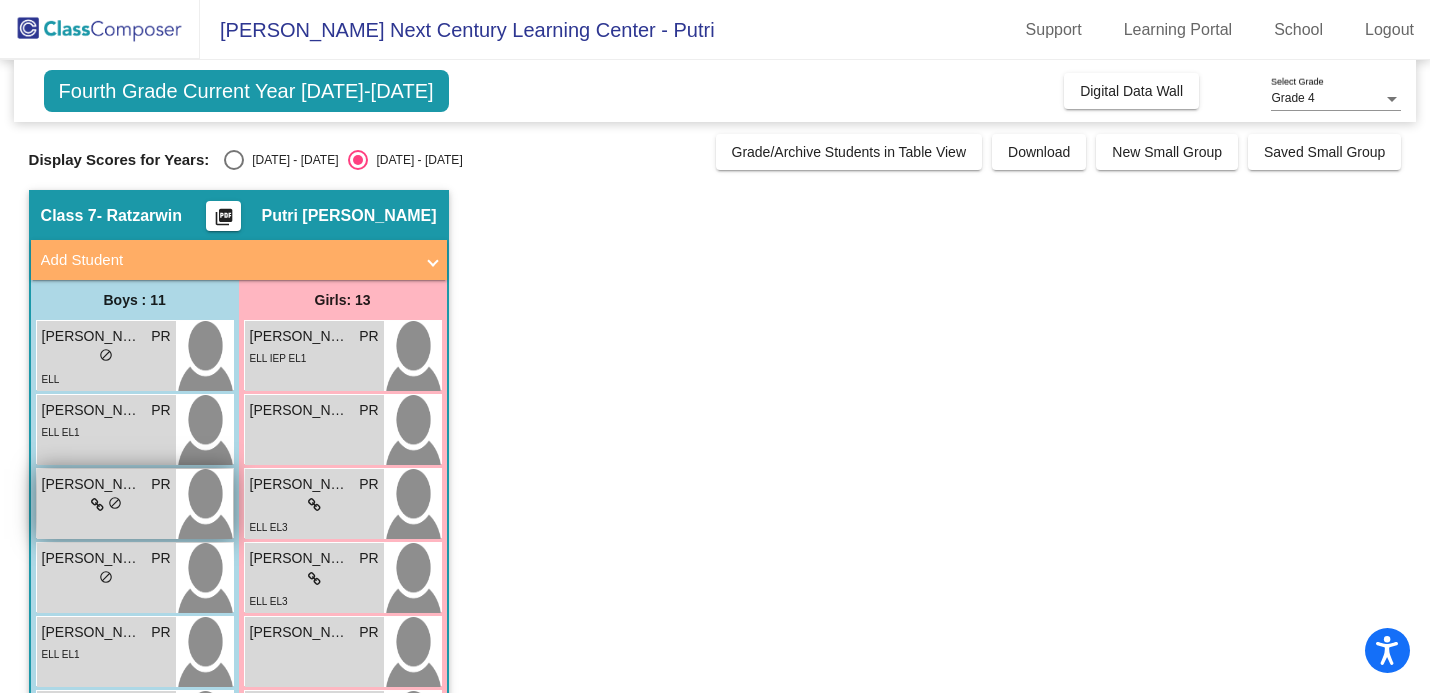 click on "lock do_not_disturb_alt" at bounding box center [106, 505] 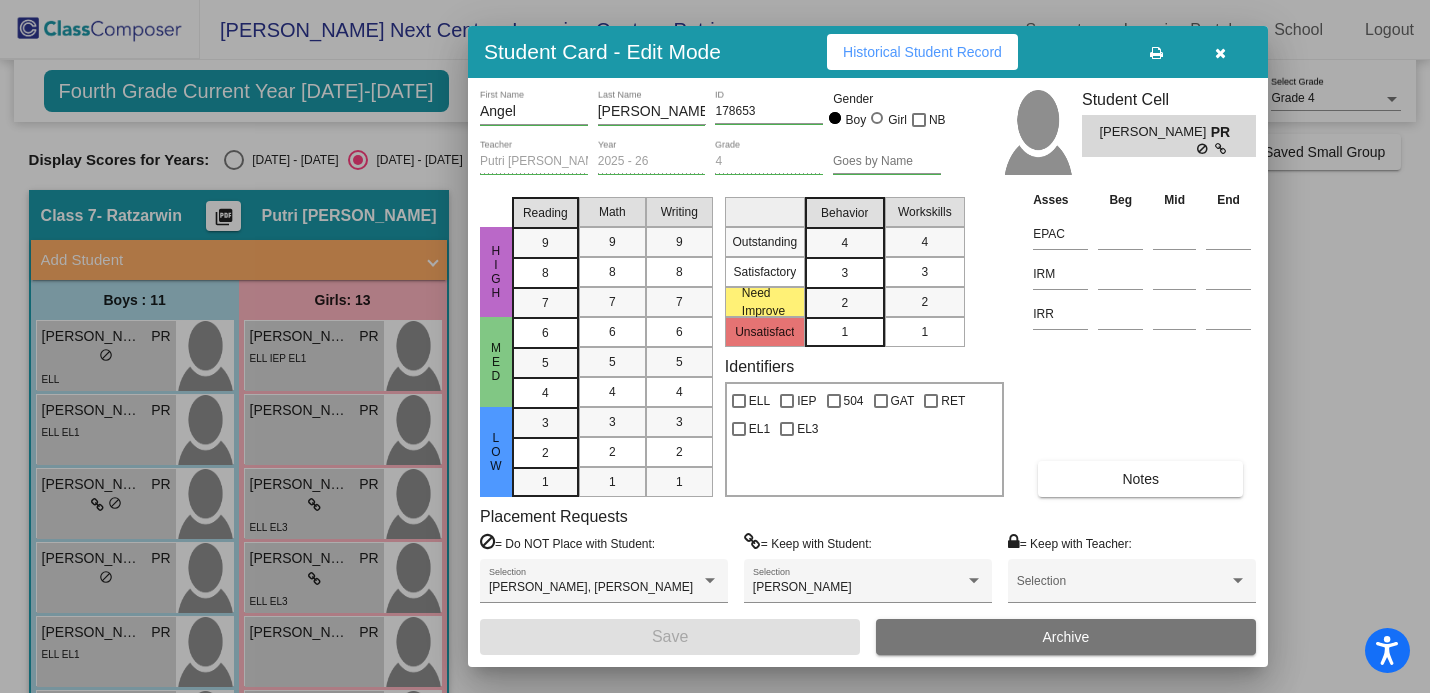 click on "Notes" at bounding box center (1140, 479) 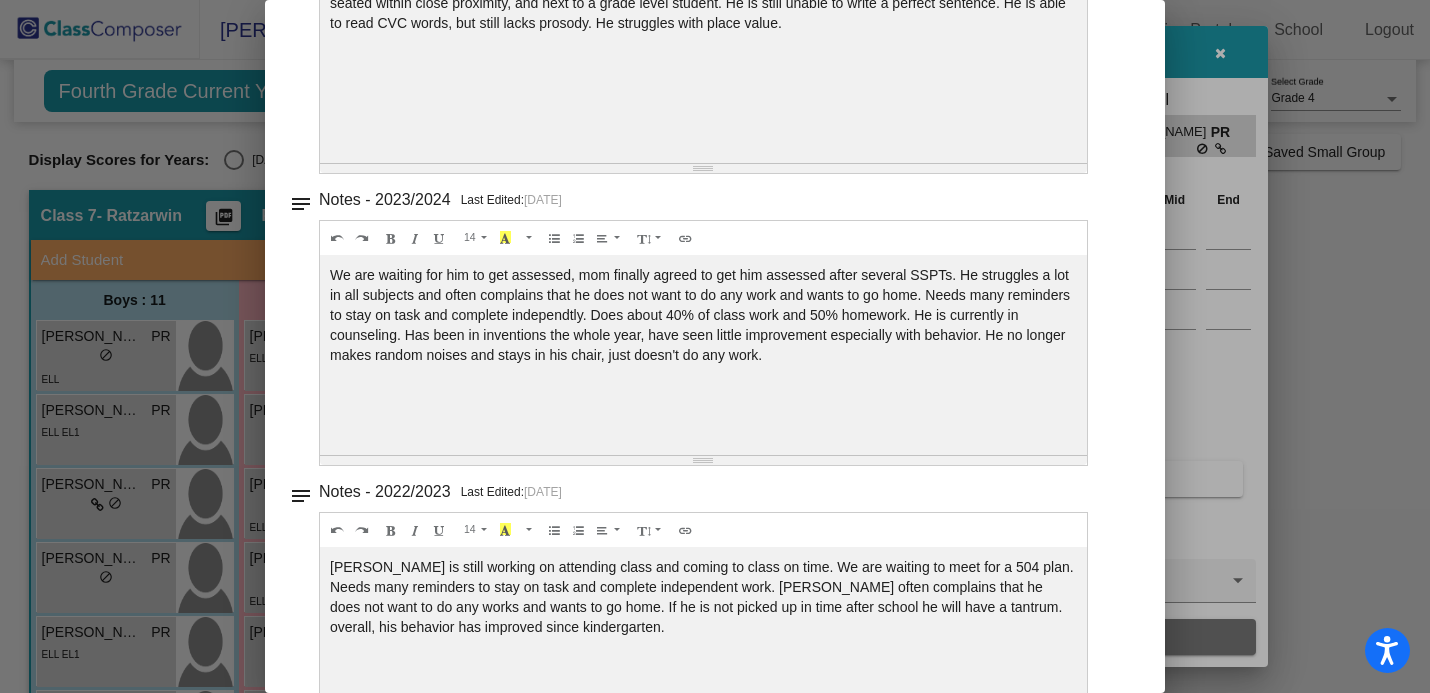 scroll, scrollTop: 608, scrollLeft: 0, axis: vertical 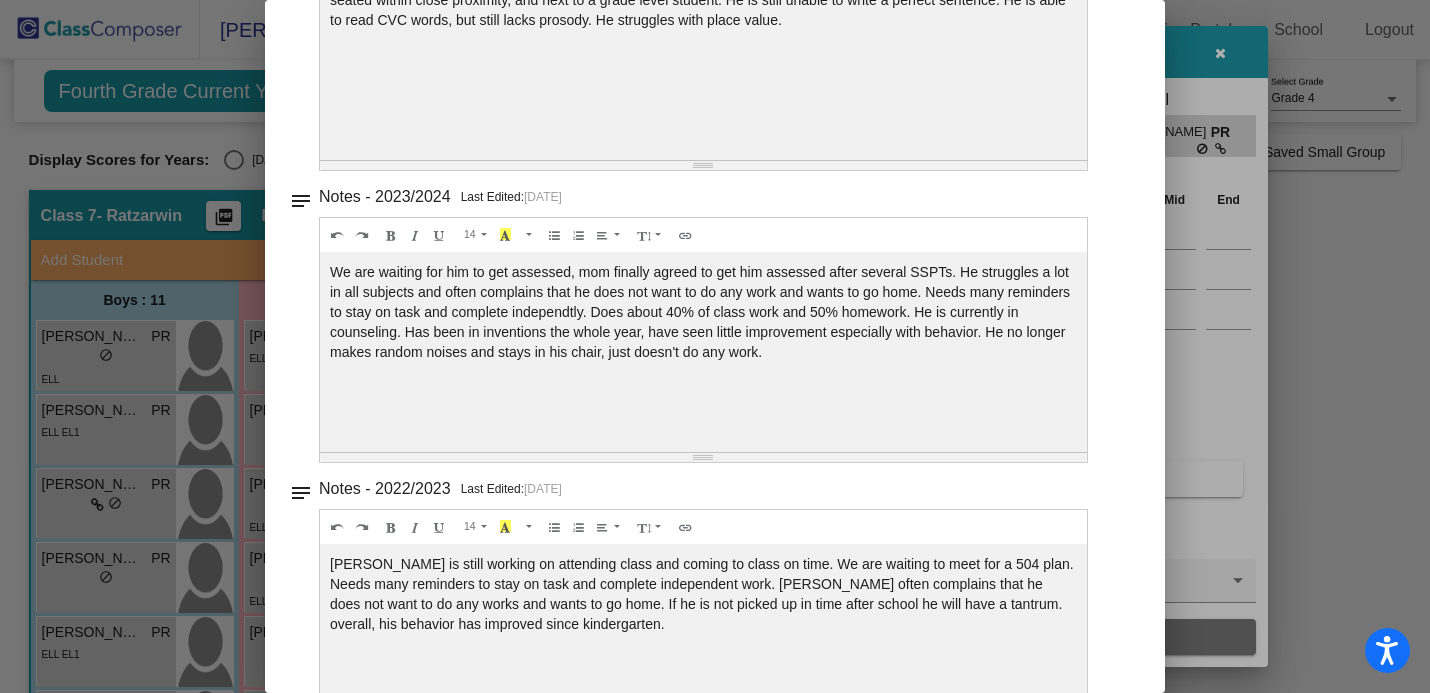 click at bounding box center [715, 346] 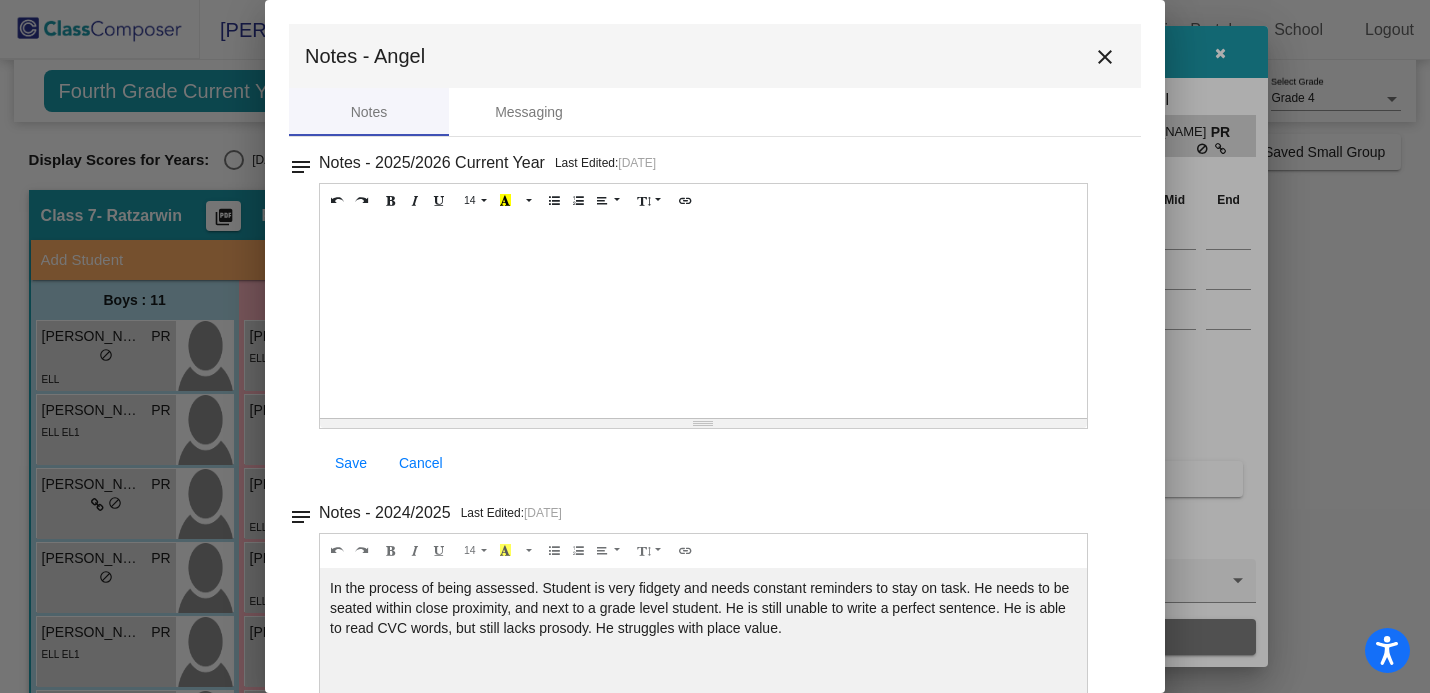 click at bounding box center [715, 346] 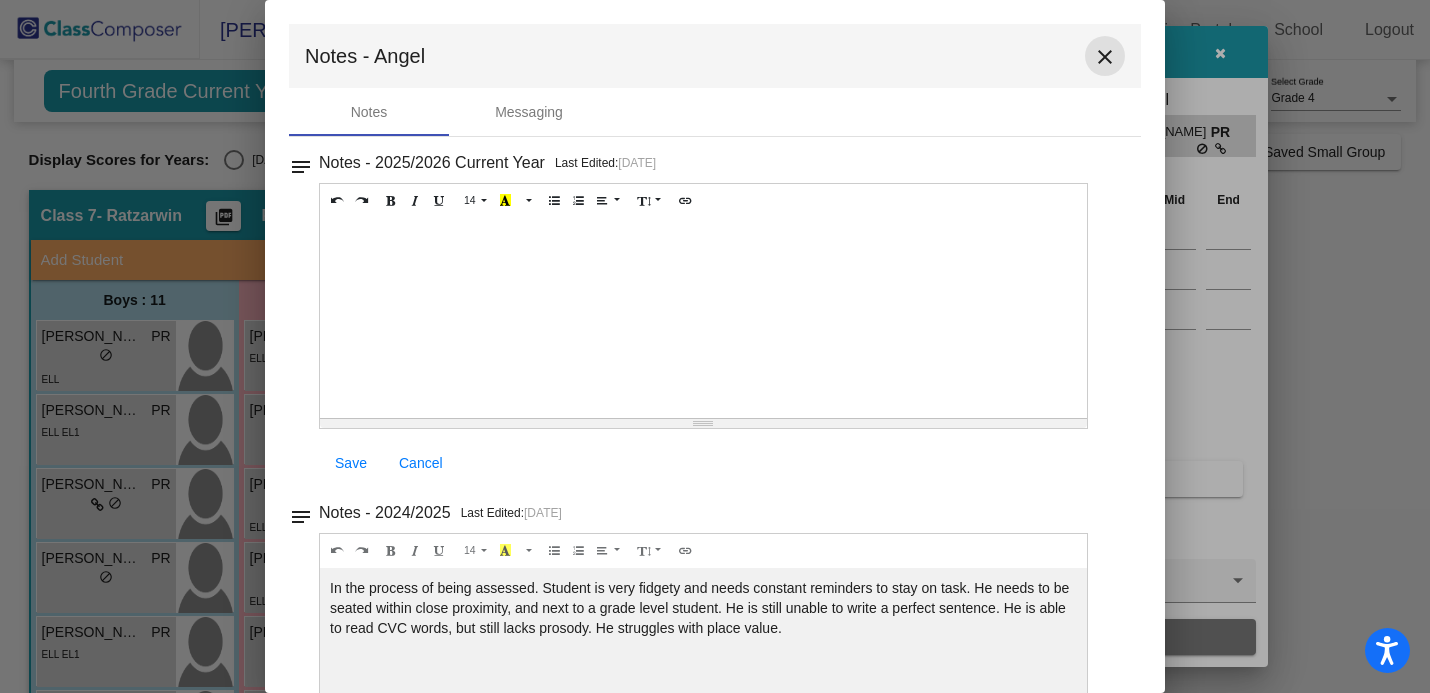 click on "close" at bounding box center [1105, 57] 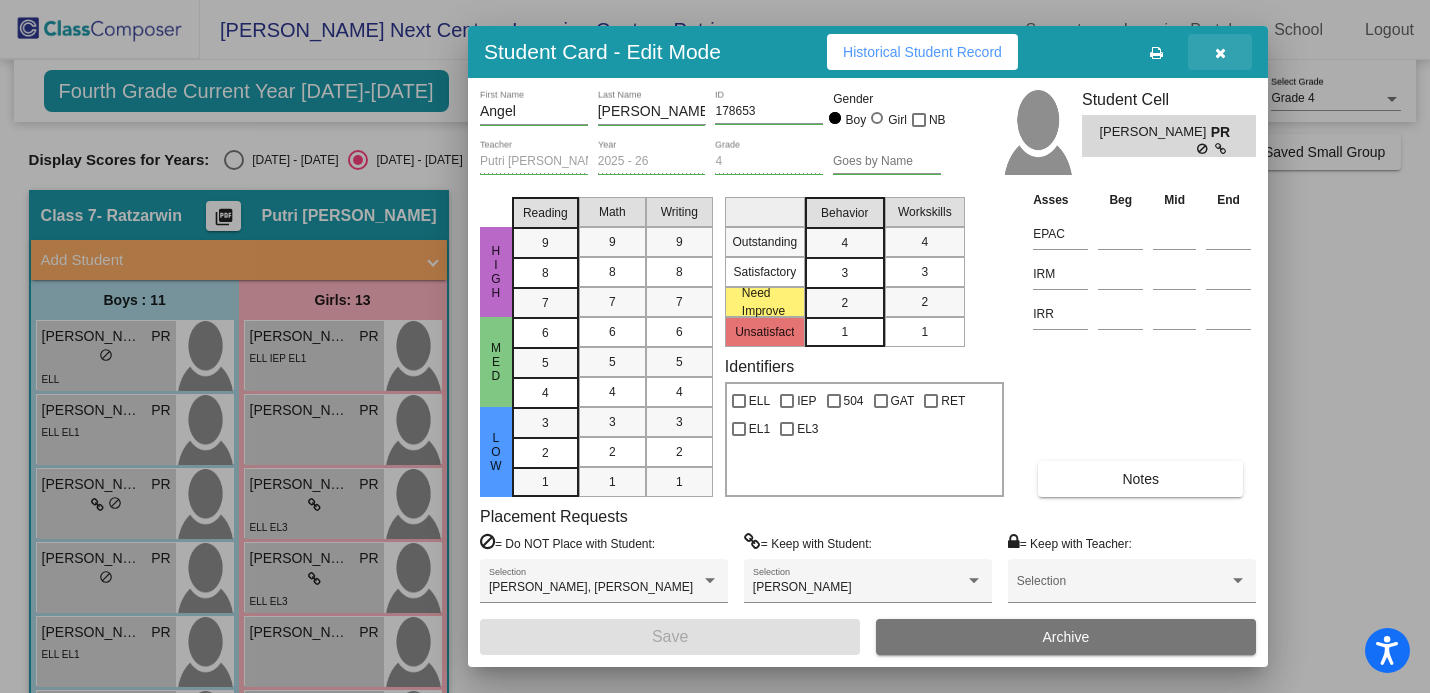click at bounding box center (1220, 52) 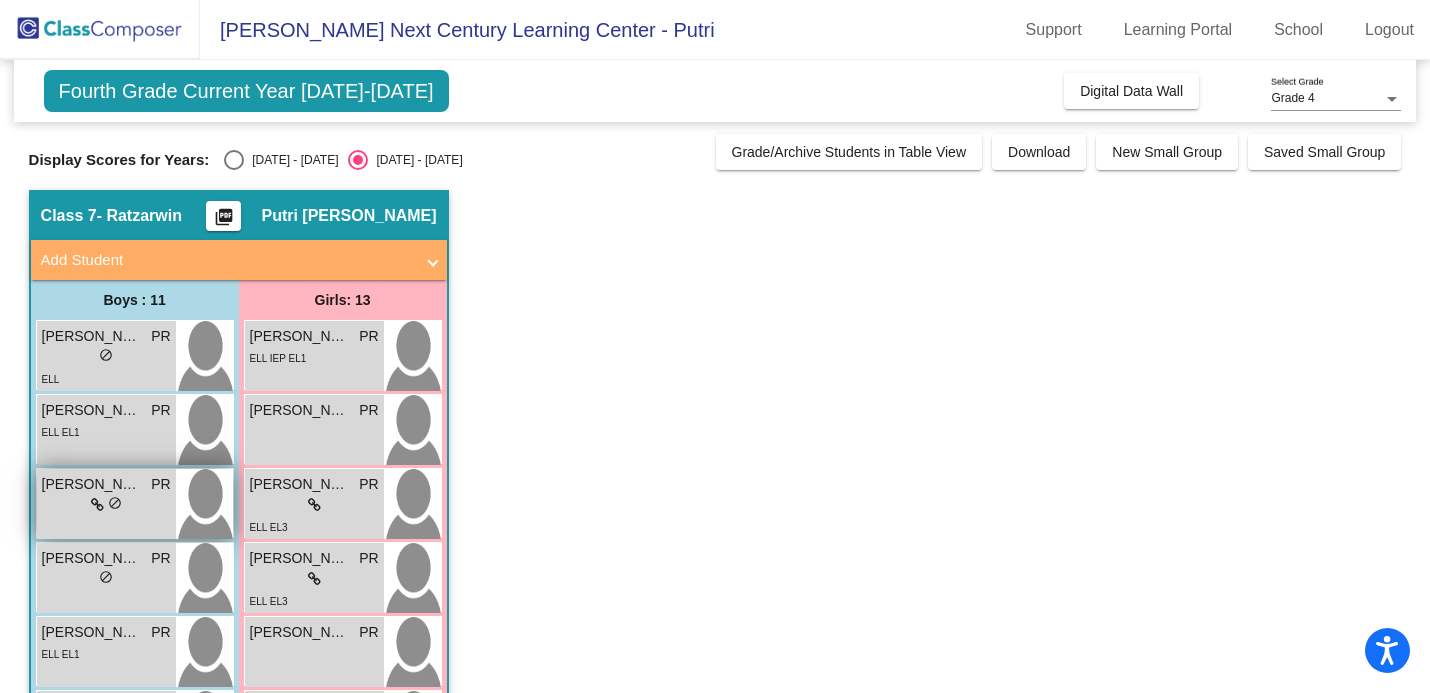 click on "[PERSON_NAME] PR lock do_not_disturb_alt" at bounding box center [106, 504] 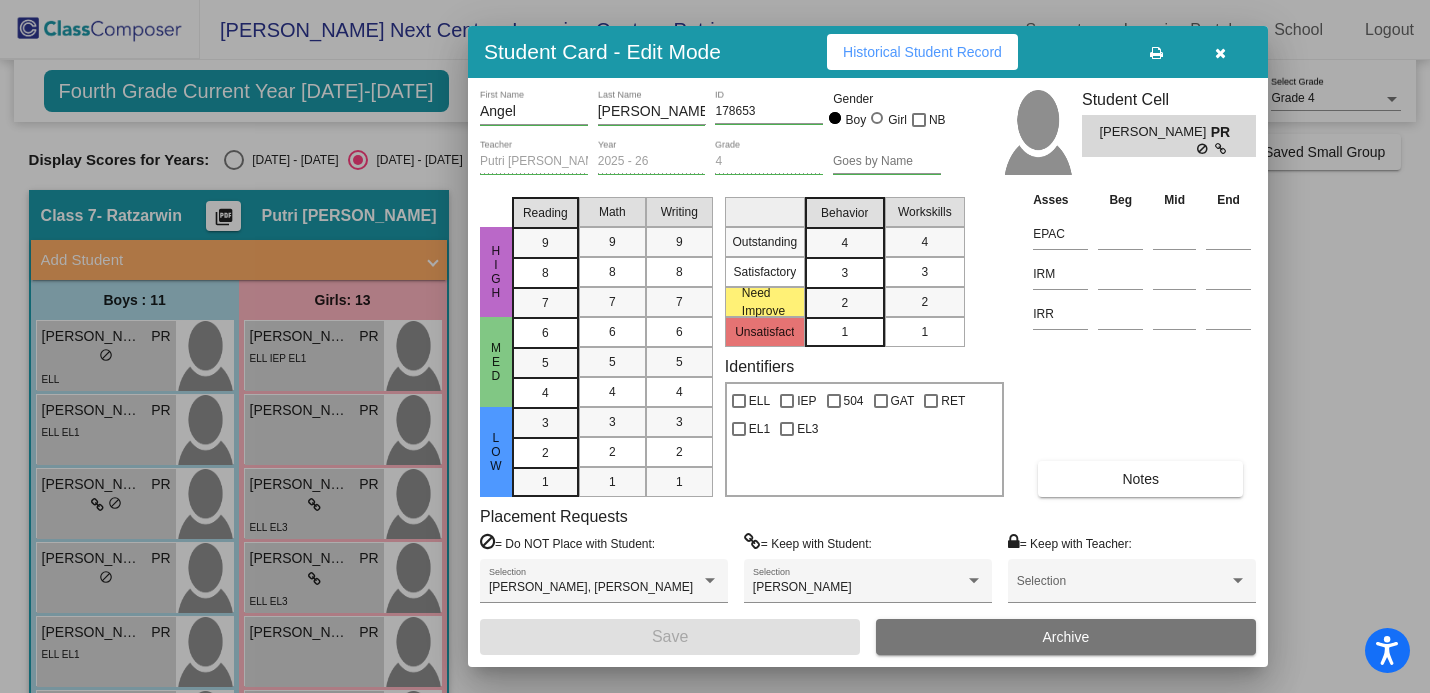 click on "Notes" at bounding box center [1140, 479] 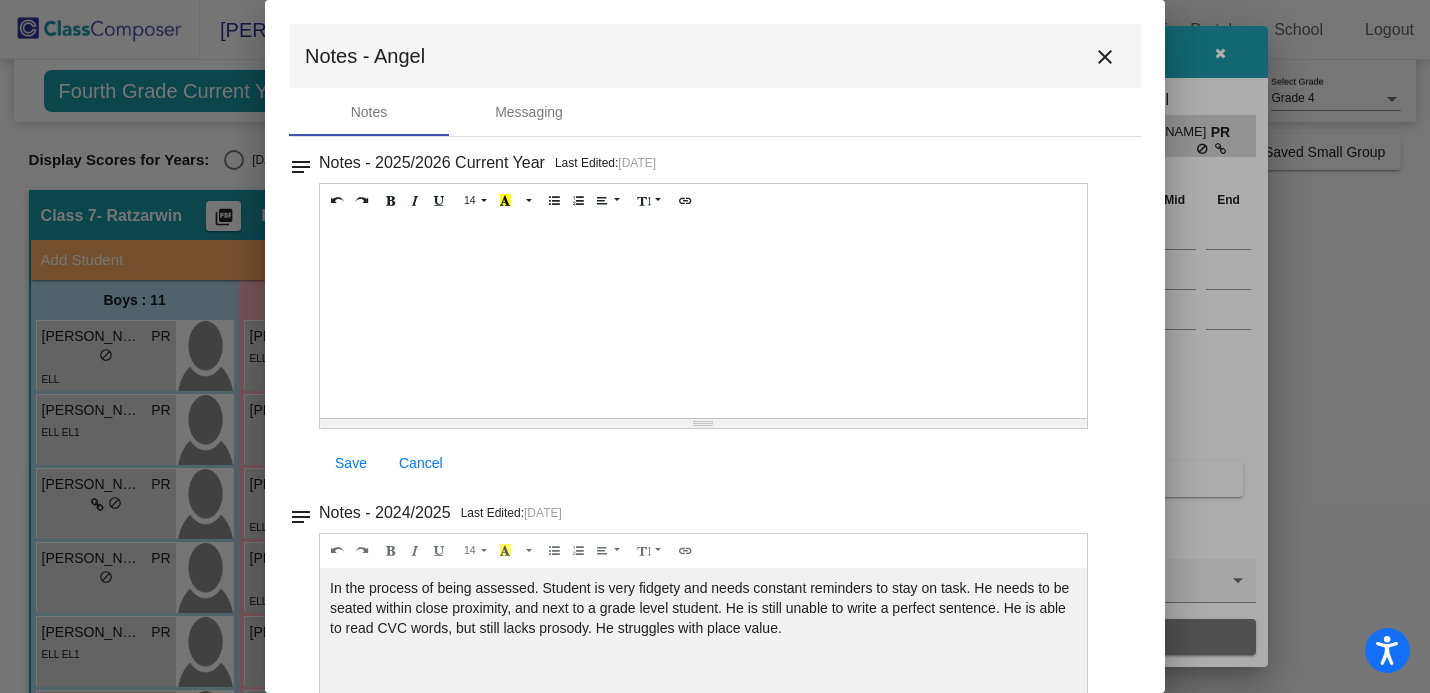 click on "close" at bounding box center (1105, 57) 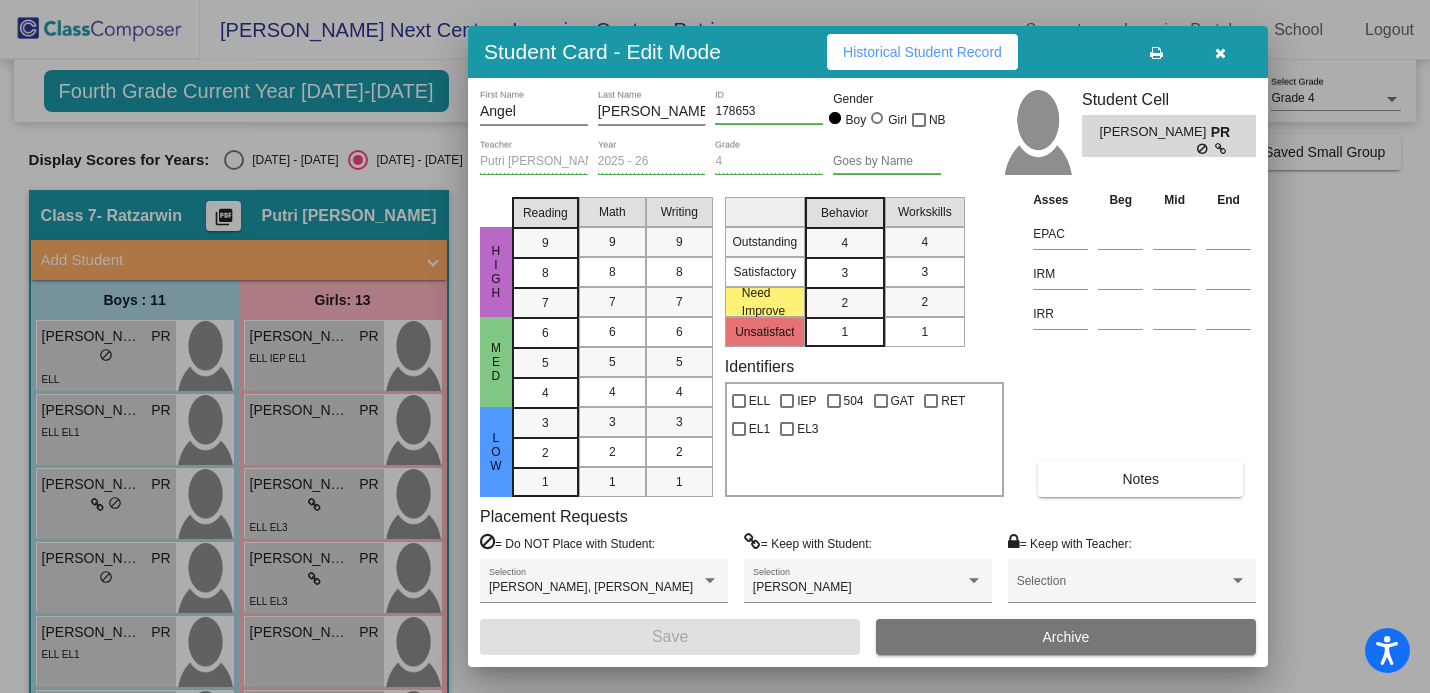 click at bounding box center (1220, 52) 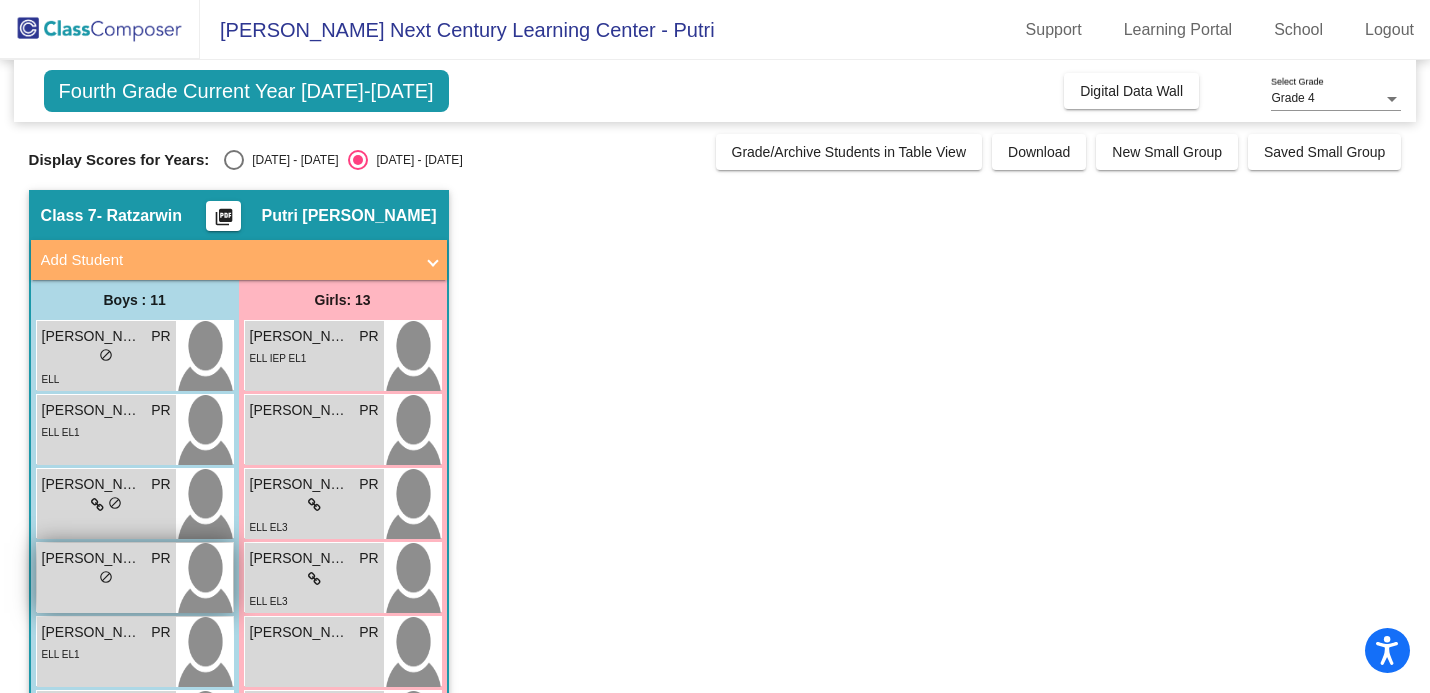 click on "lock do_not_disturb_alt" at bounding box center (106, 579) 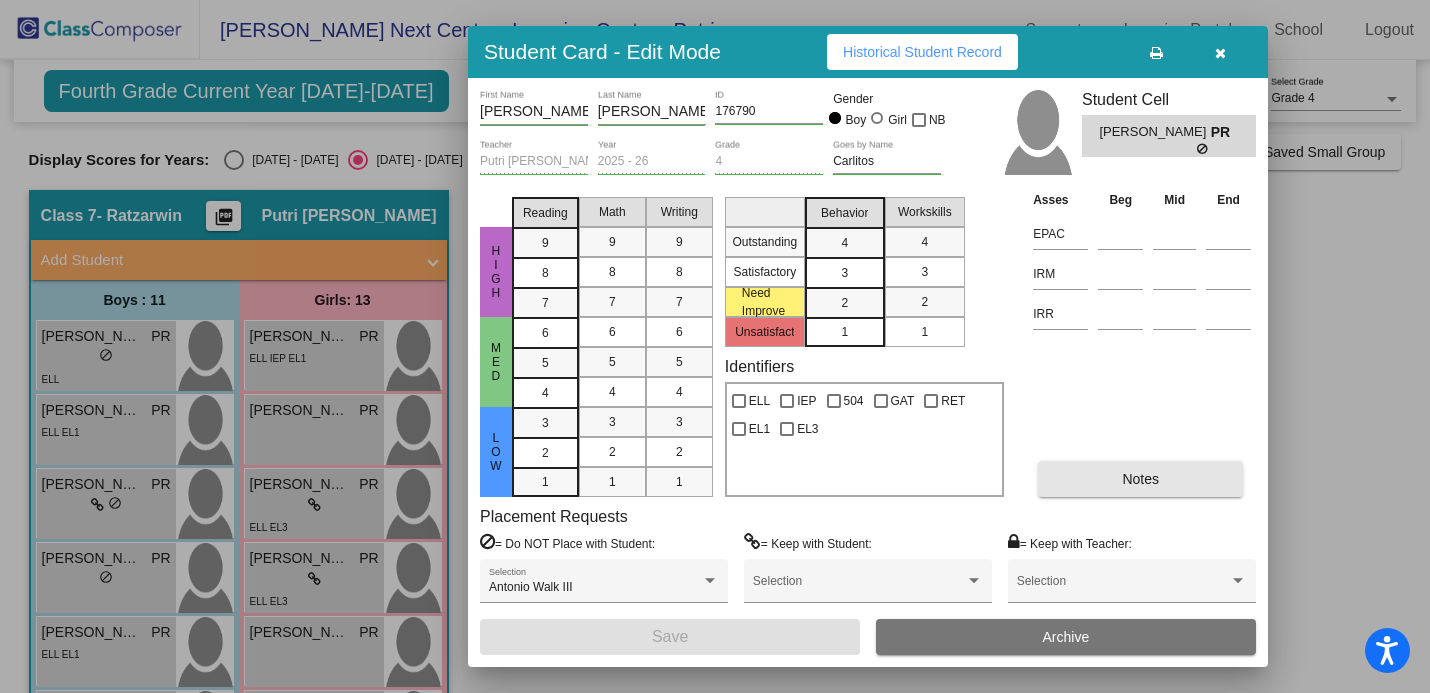 click on "Notes" at bounding box center [1140, 479] 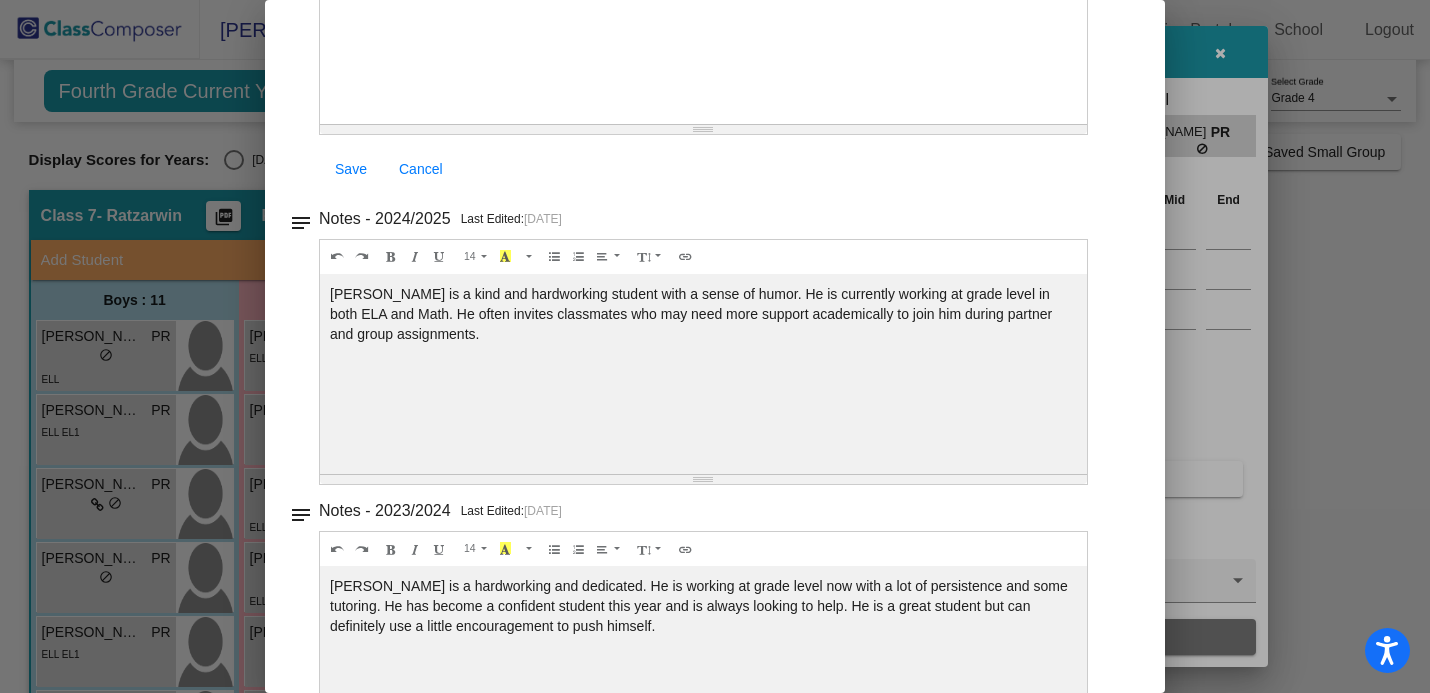 scroll, scrollTop: 301, scrollLeft: 0, axis: vertical 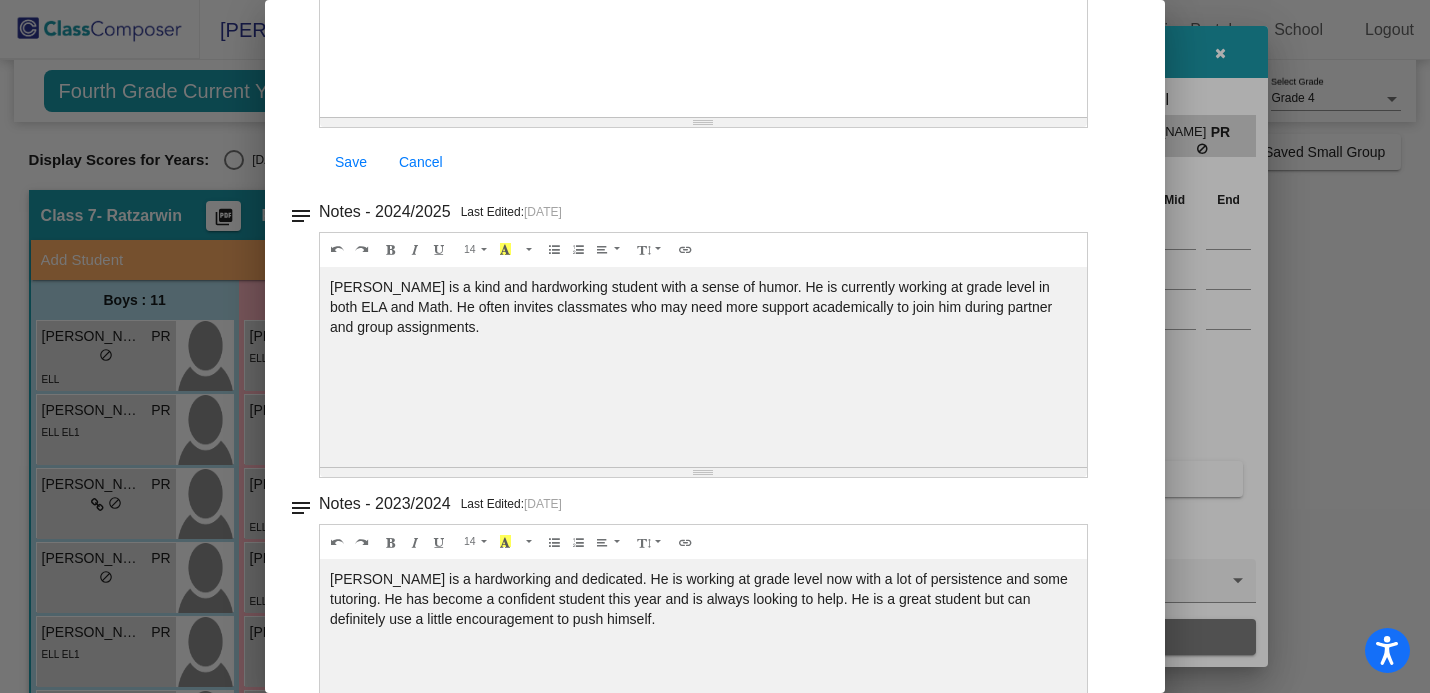 click at bounding box center (715, 346) 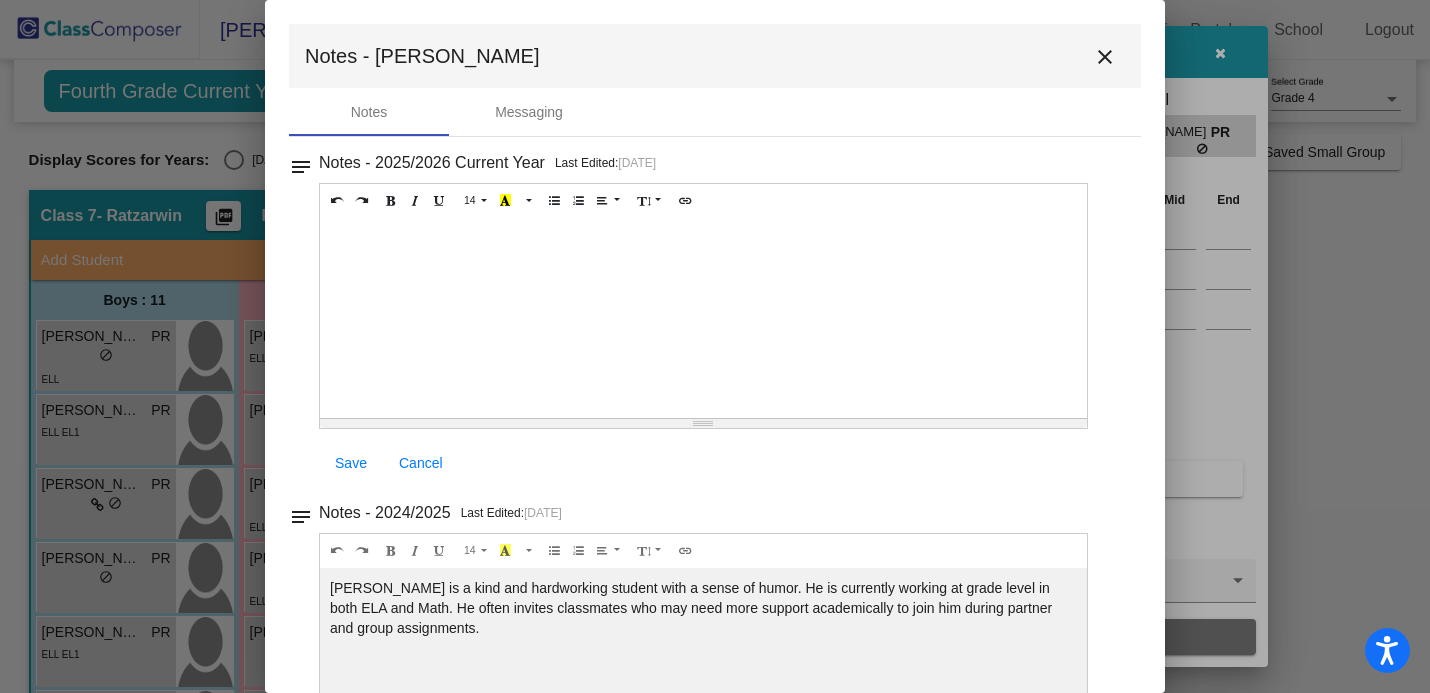 click at bounding box center (715, 346) 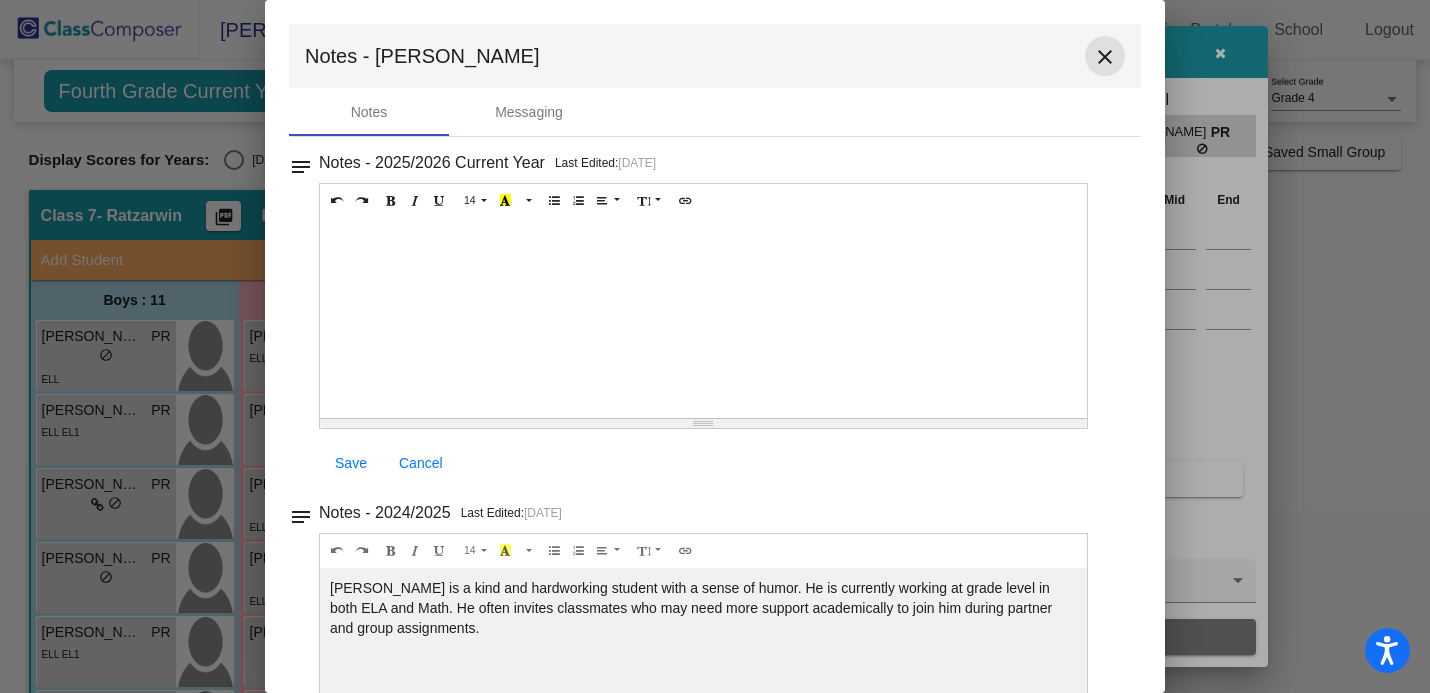 click on "close" at bounding box center (1105, 57) 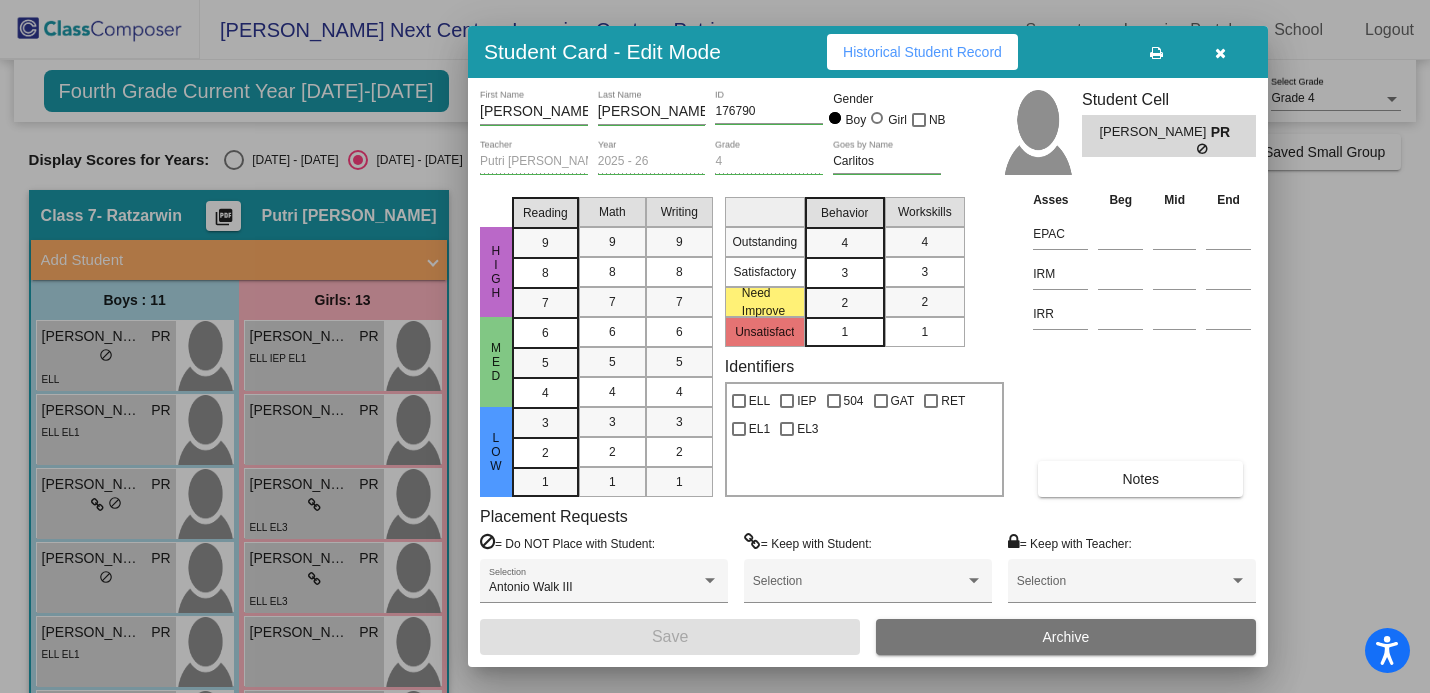 click at bounding box center [1220, 53] 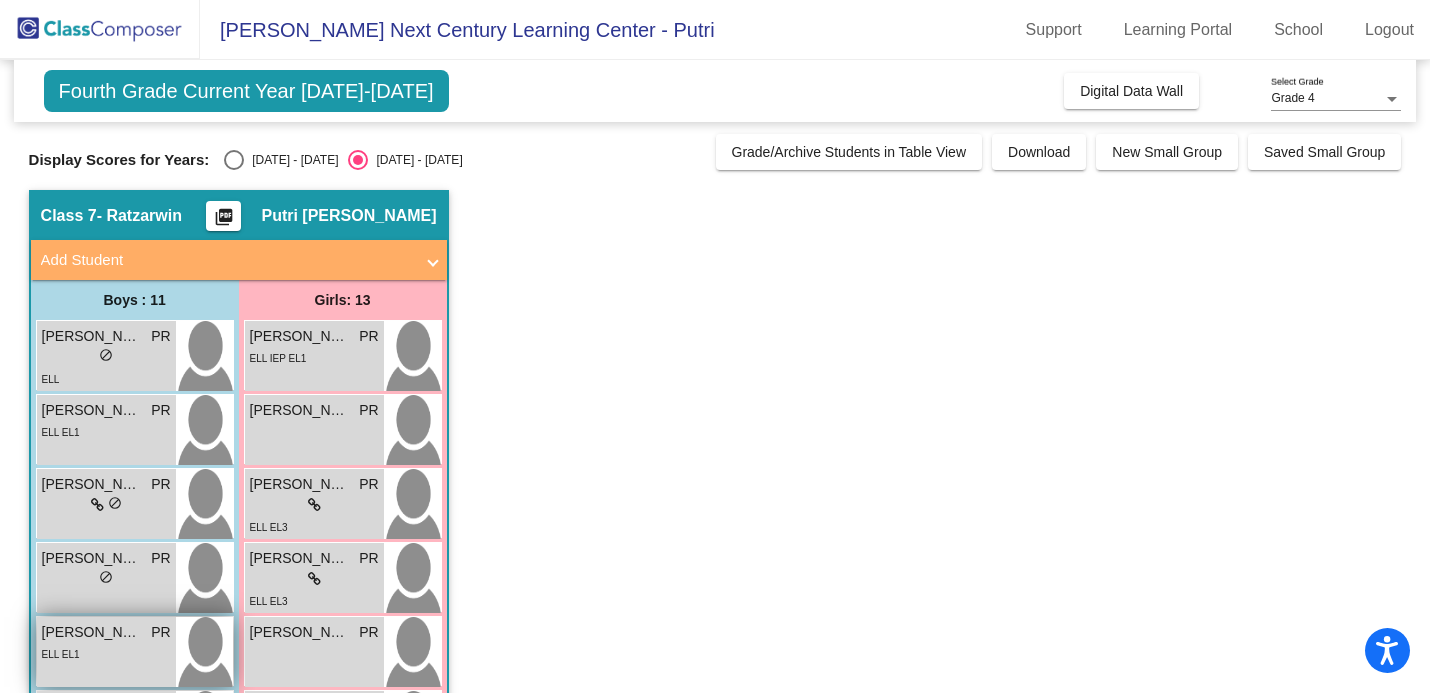 click on "[PERSON_NAME]" at bounding box center [92, 632] 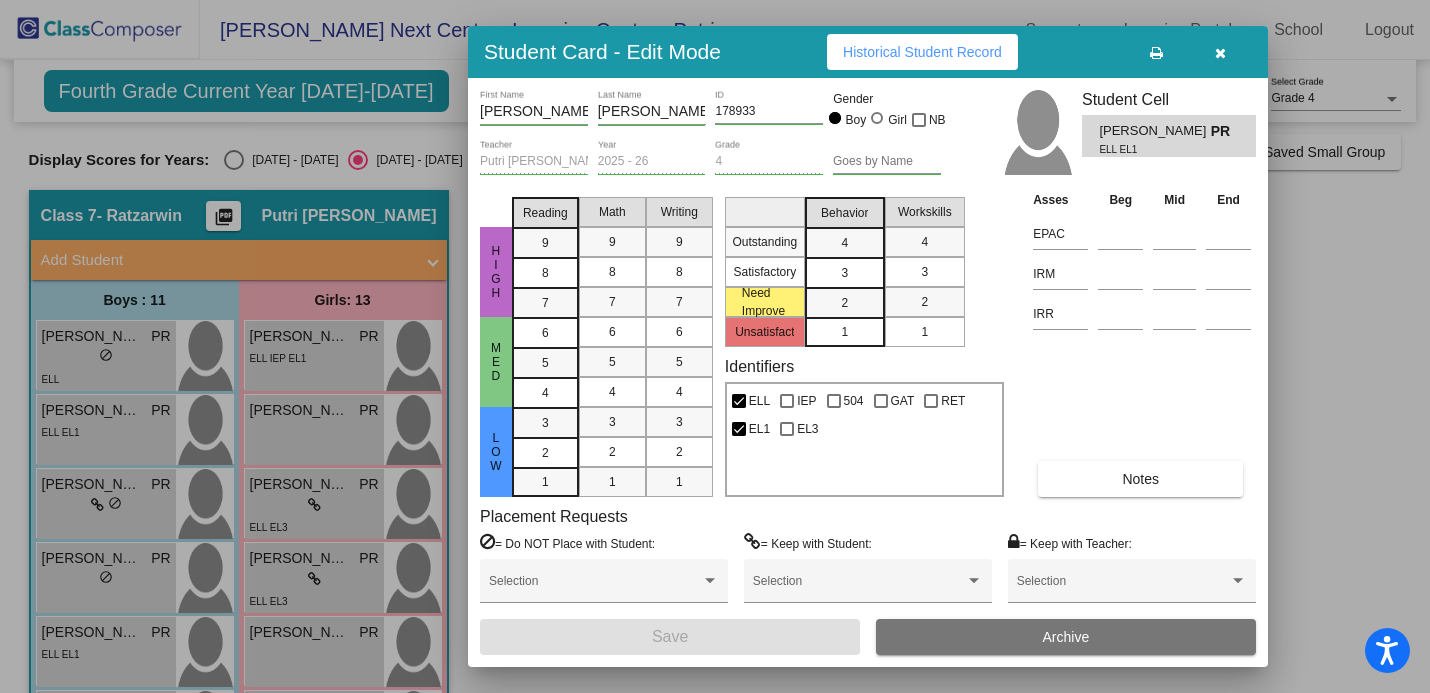 click on "Notes" at bounding box center (1140, 479) 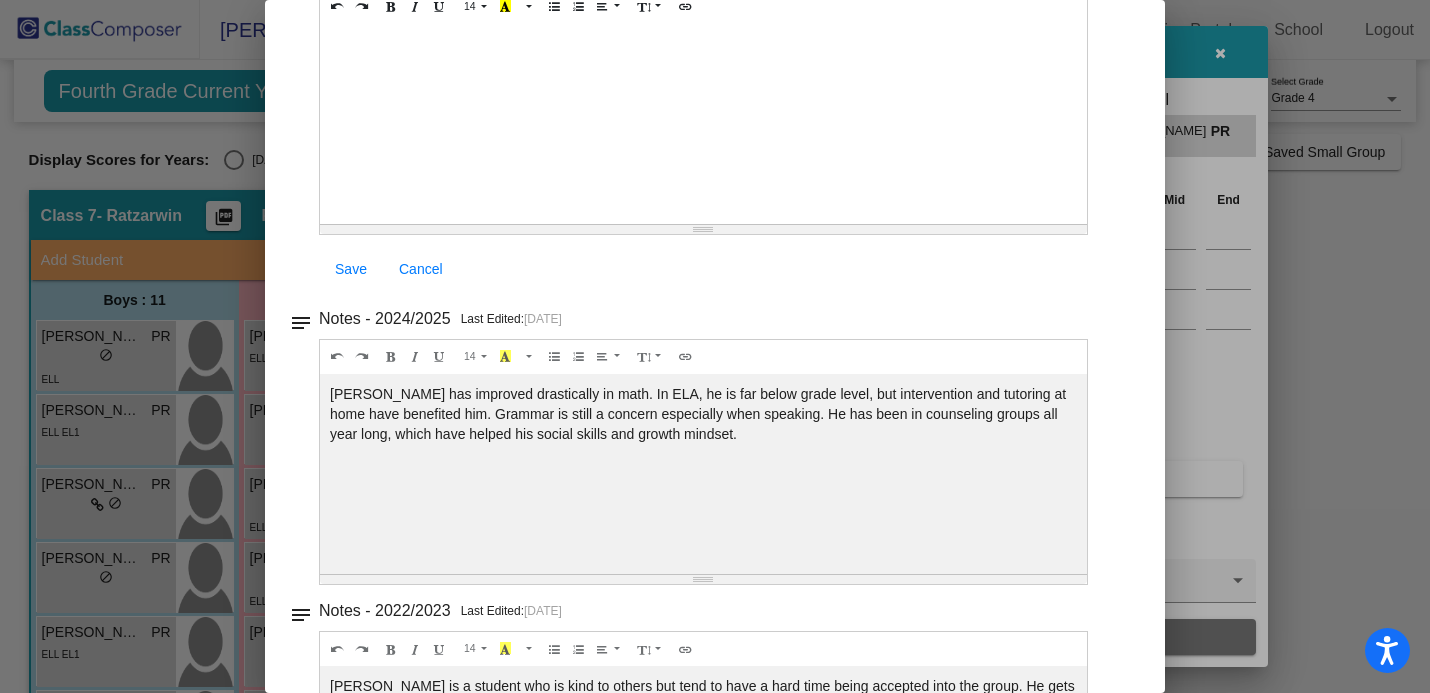 scroll, scrollTop: 193, scrollLeft: 0, axis: vertical 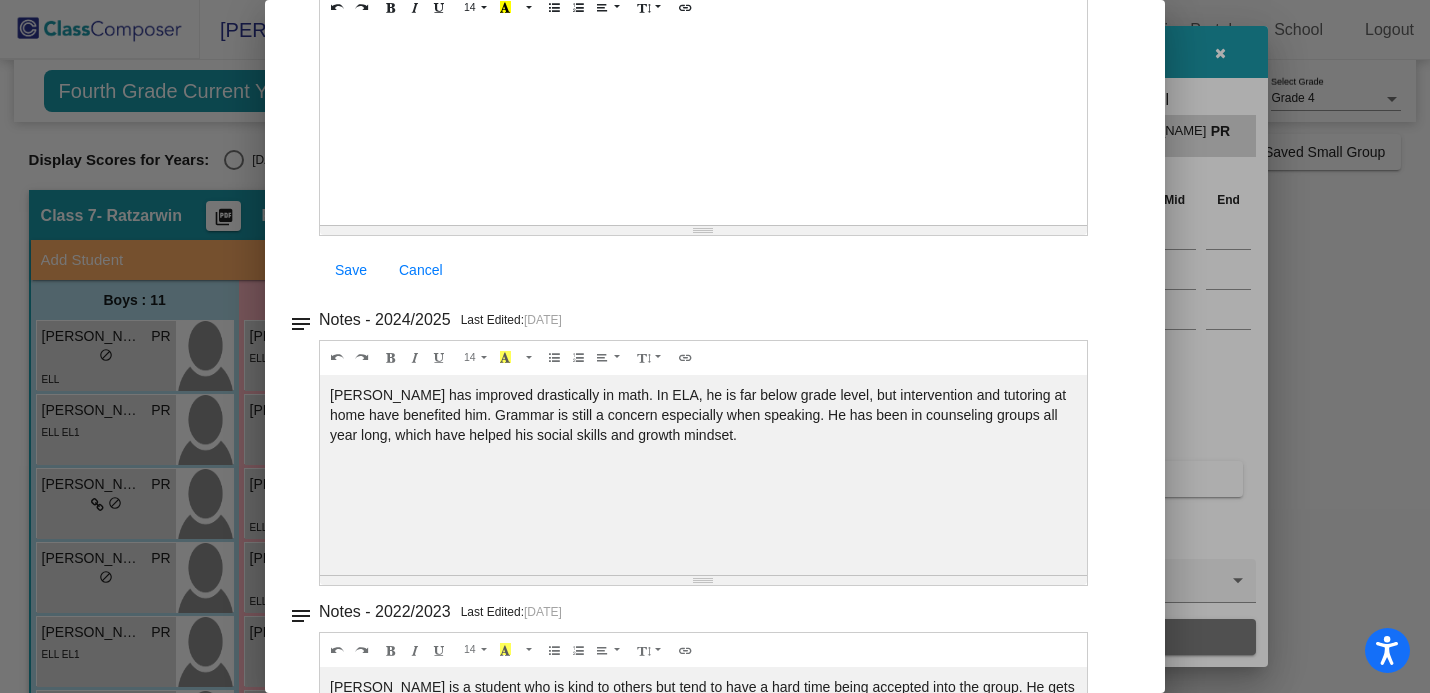 click at bounding box center (715, 346) 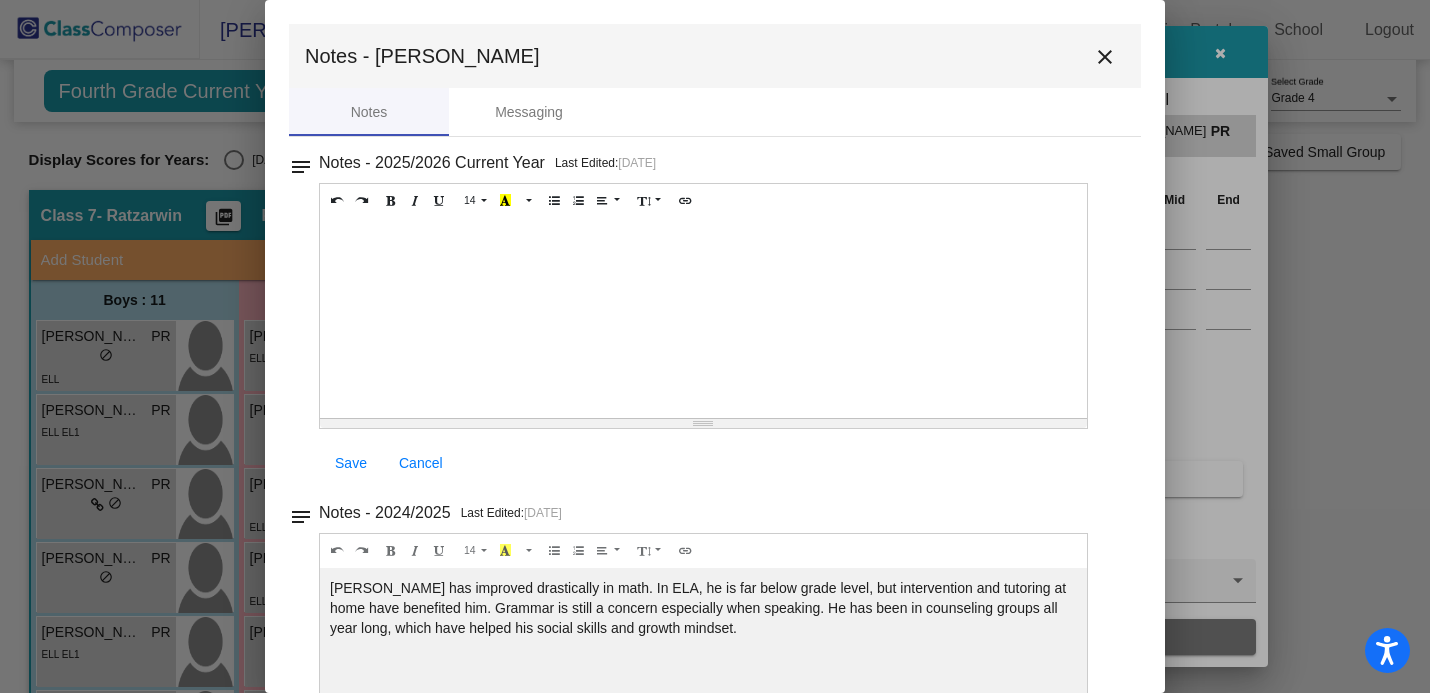 click on "close" at bounding box center (1105, 57) 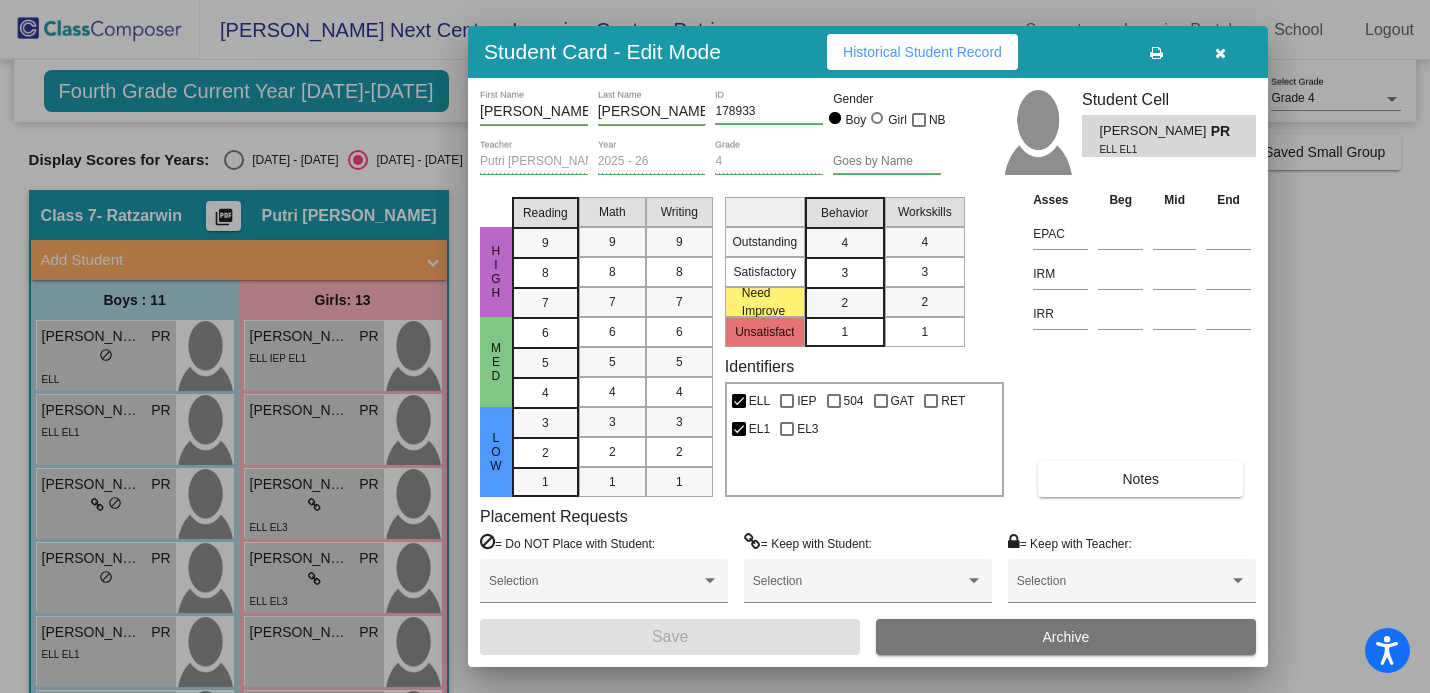 click at bounding box center (1220, 53) 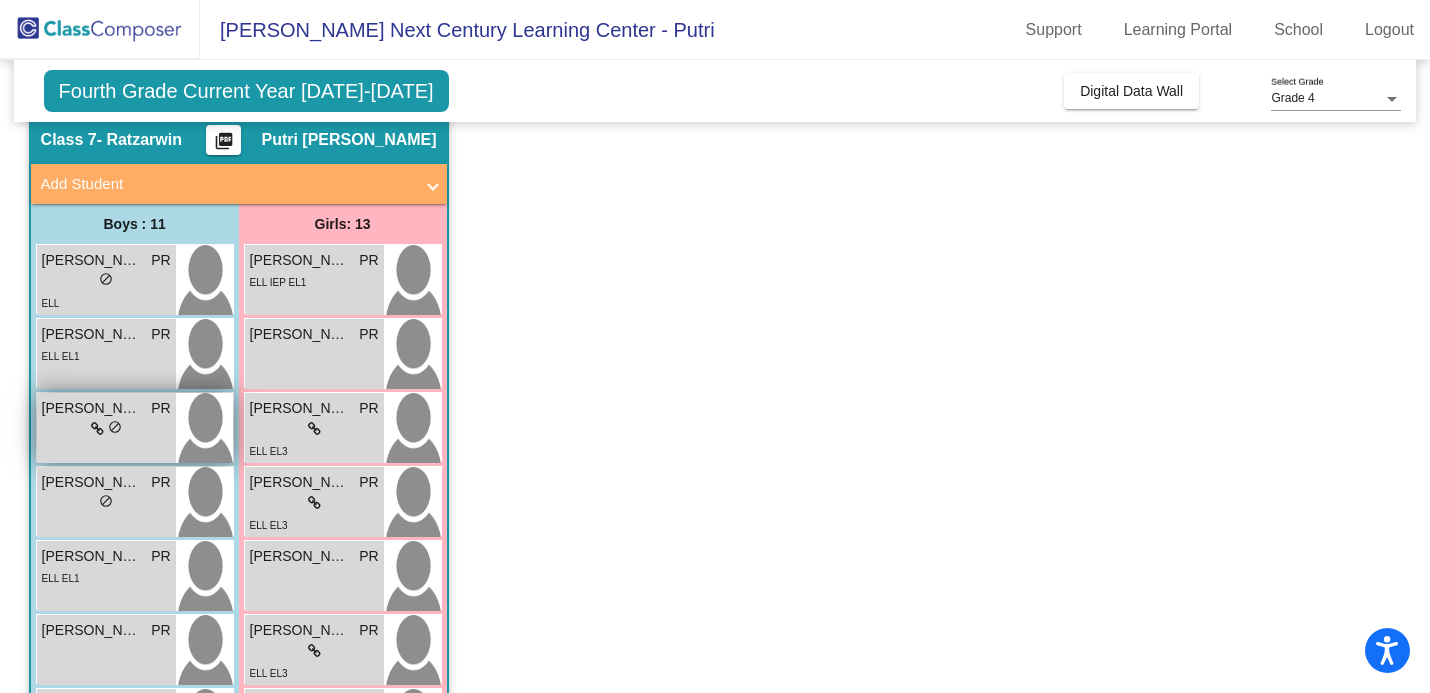 scroll, scrollTop: 77, scrollLeft: 0, axis: vertical 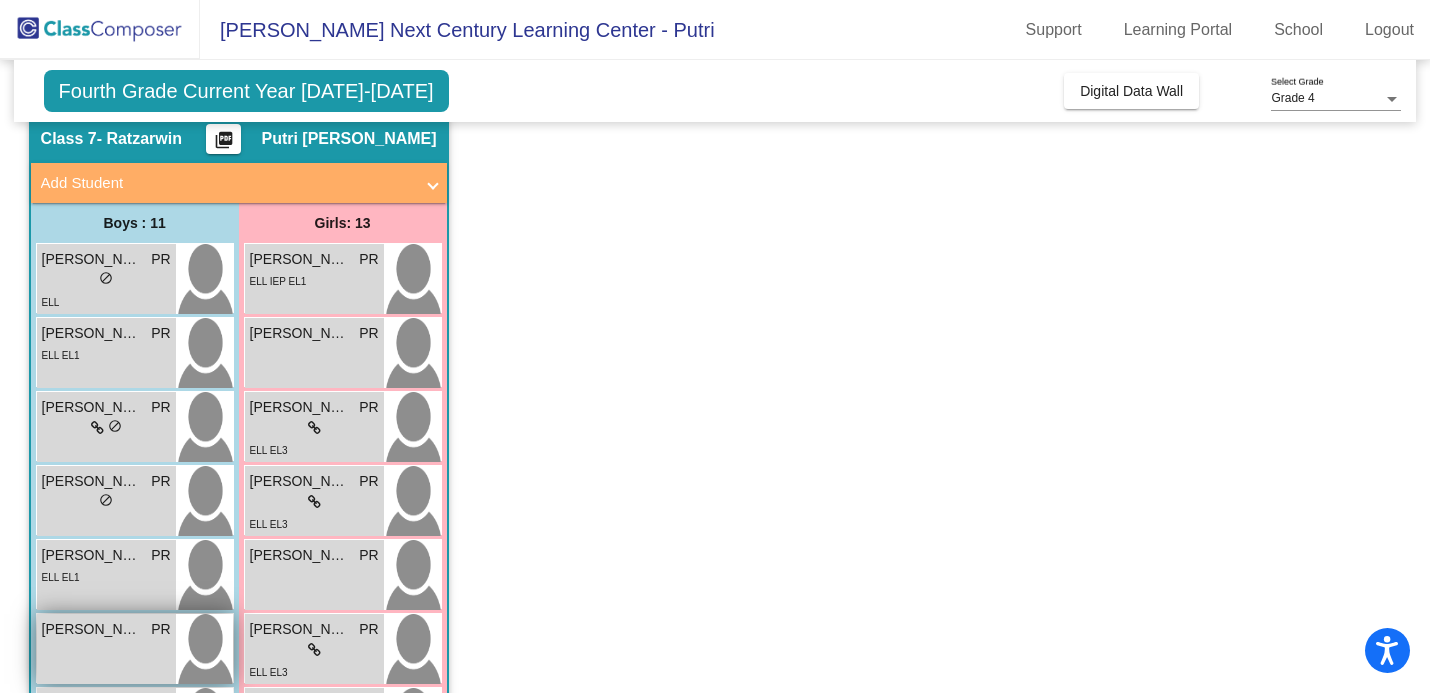 click on "[PERSON_NAME]" at bounding box center [92, 629] 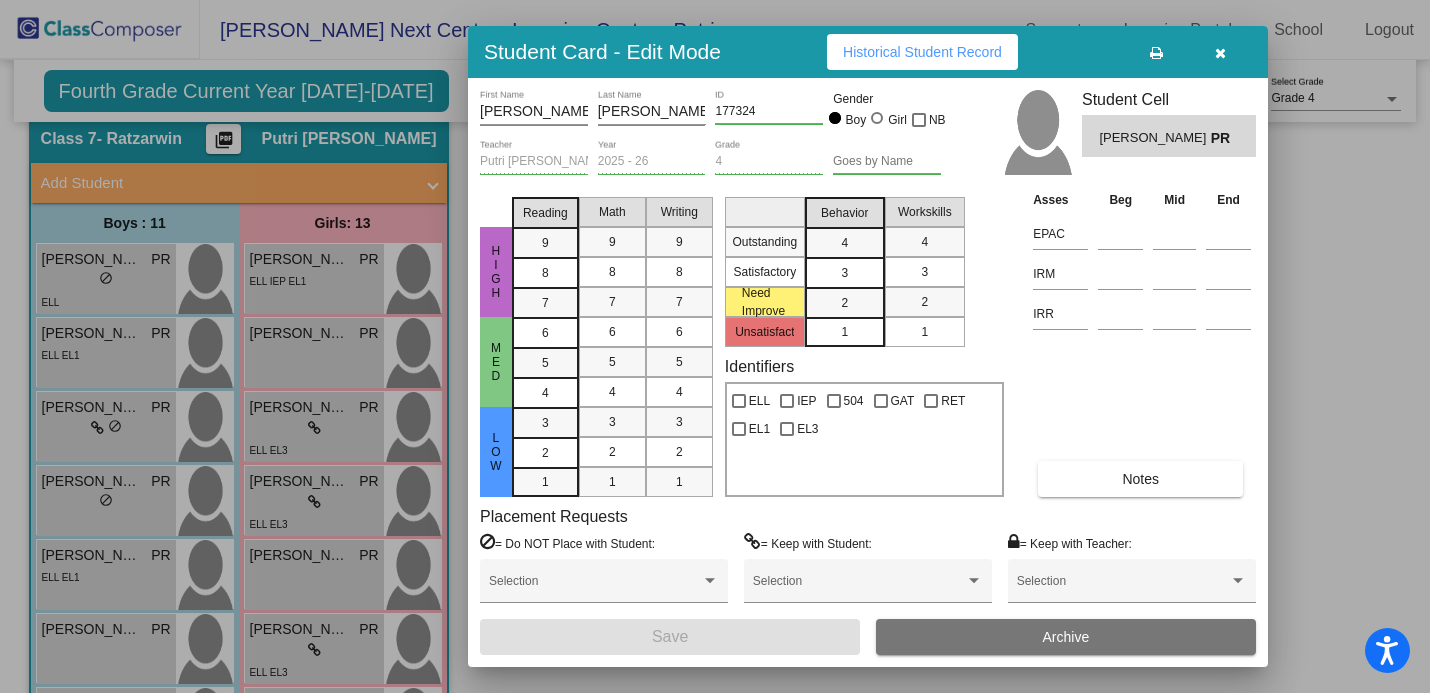 click on "Notes" at bounding box center (1140, 479) 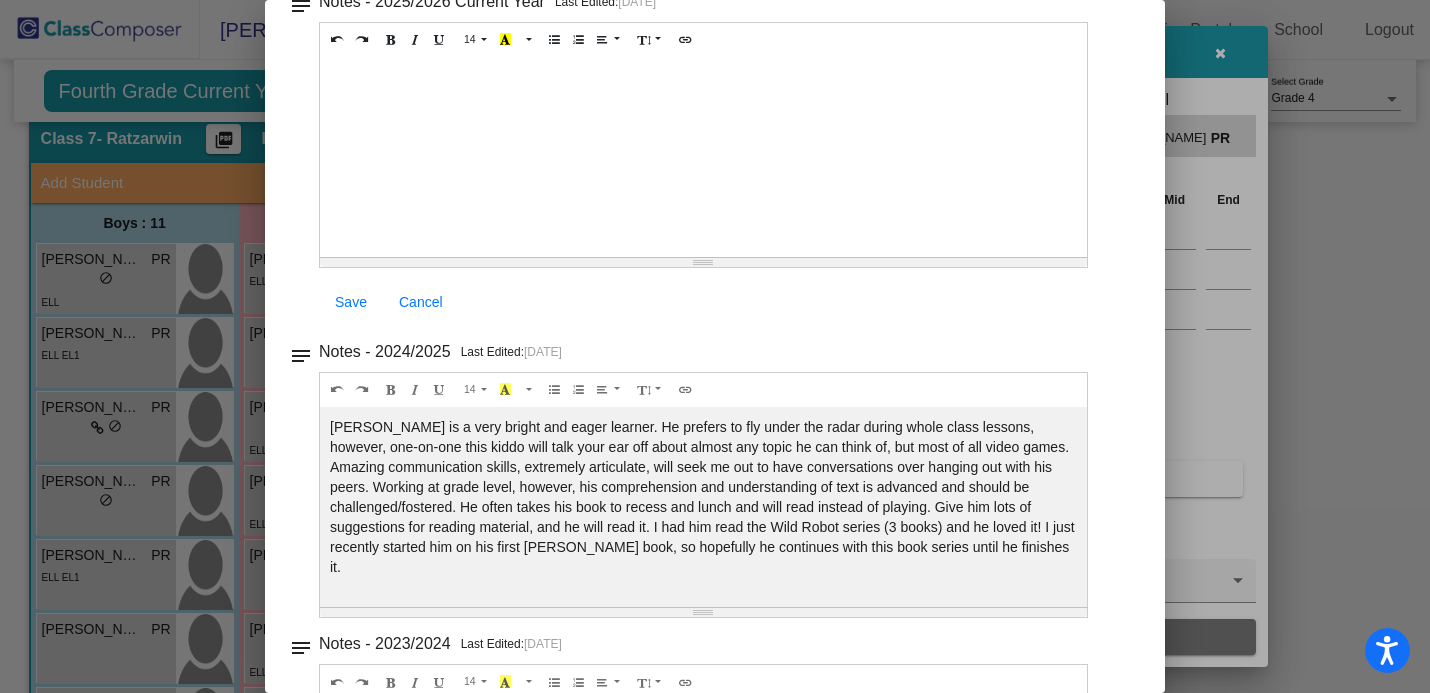 scroll, scrollTop: 0, scrollLeft: 0, axis: both 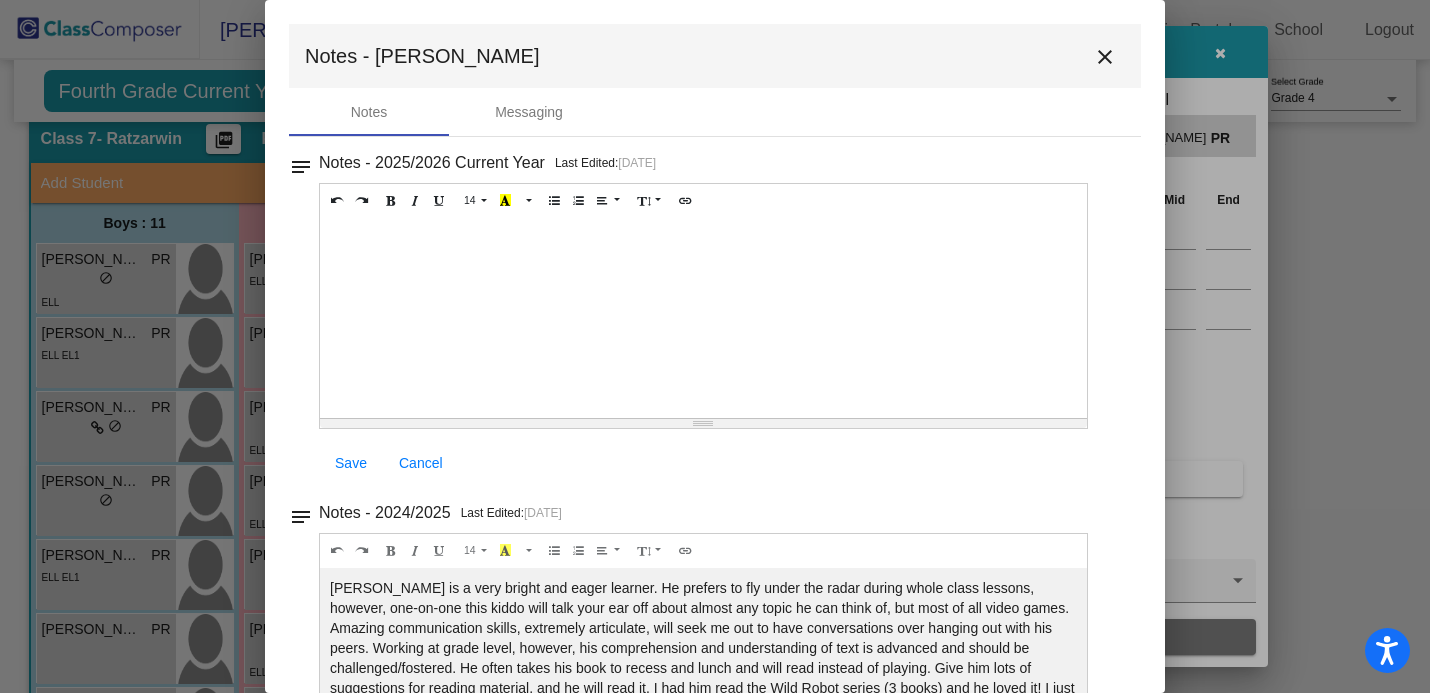 click on "close" at bounding box center [1105, 57] 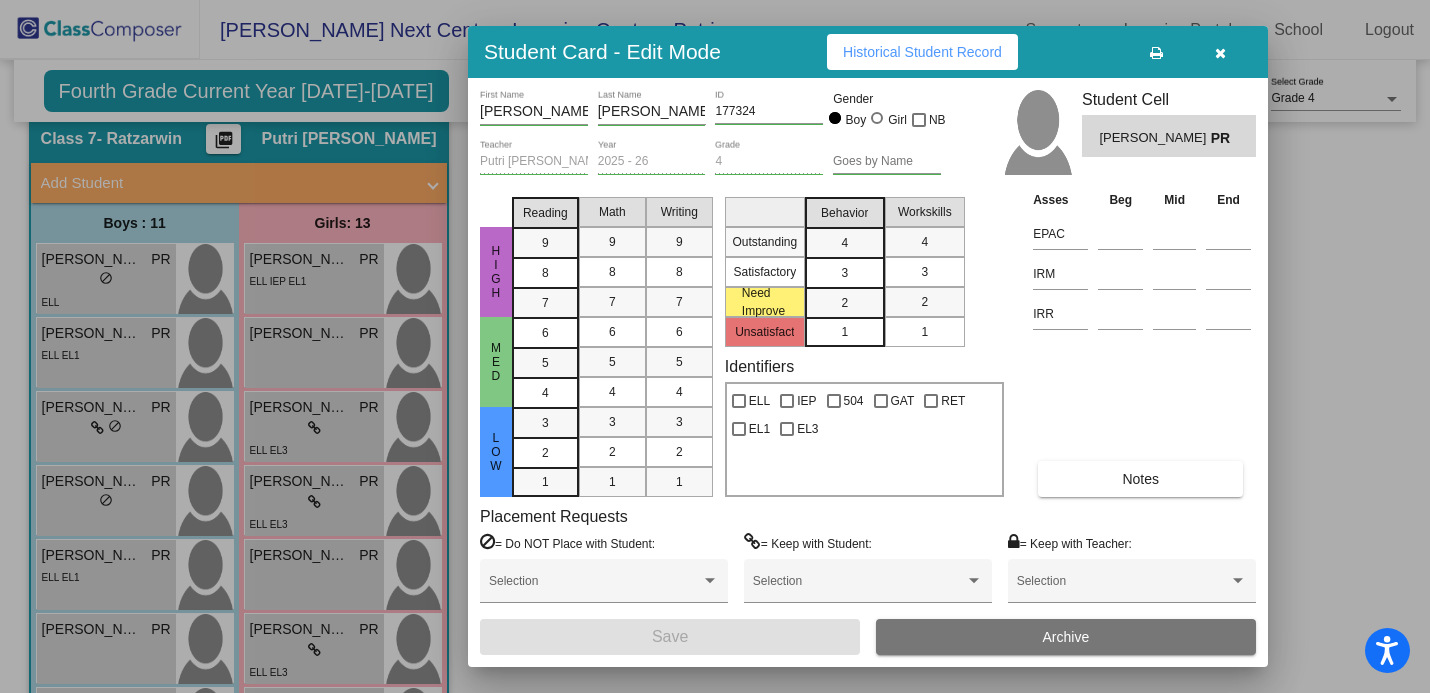 click at bounding box center [1220, 52] 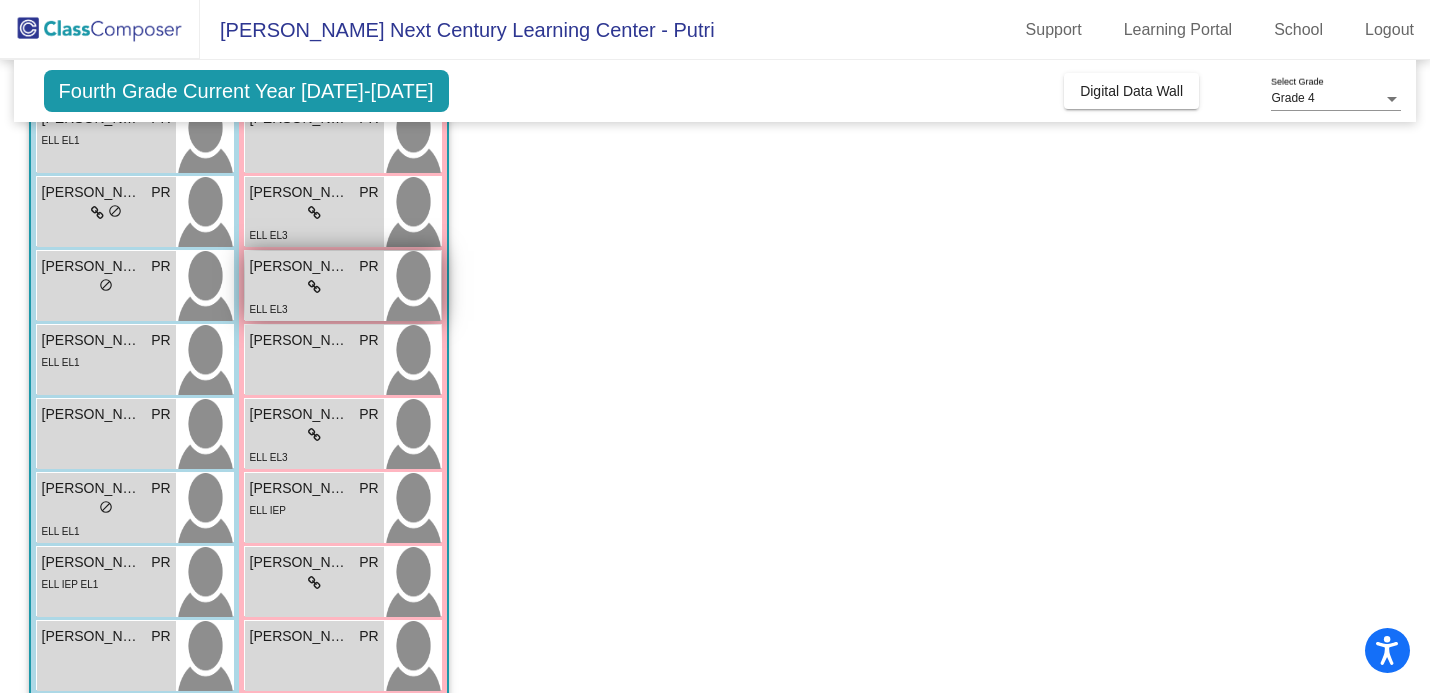scroll, scrollTop: 311, scrollLeft: 0, axis: vertical 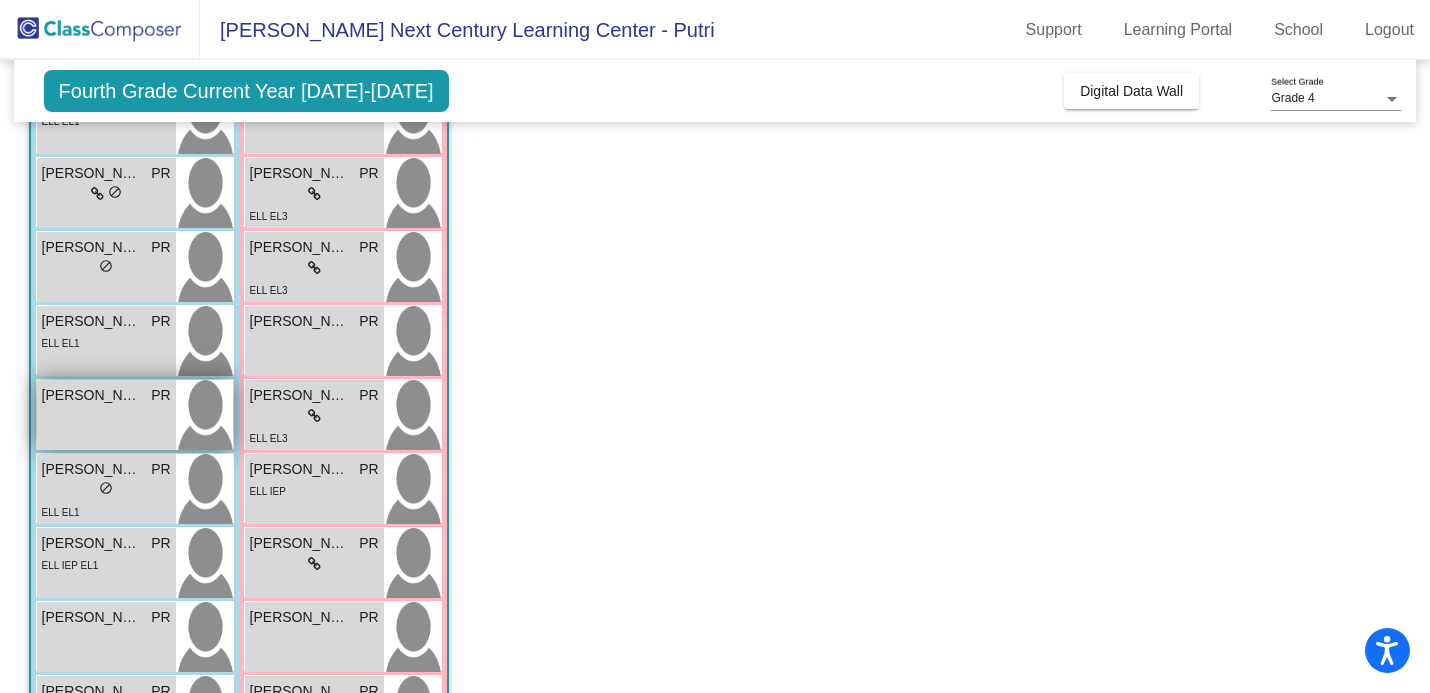 click on "[PERSON_NAME]" at bounding box center [92, 395] 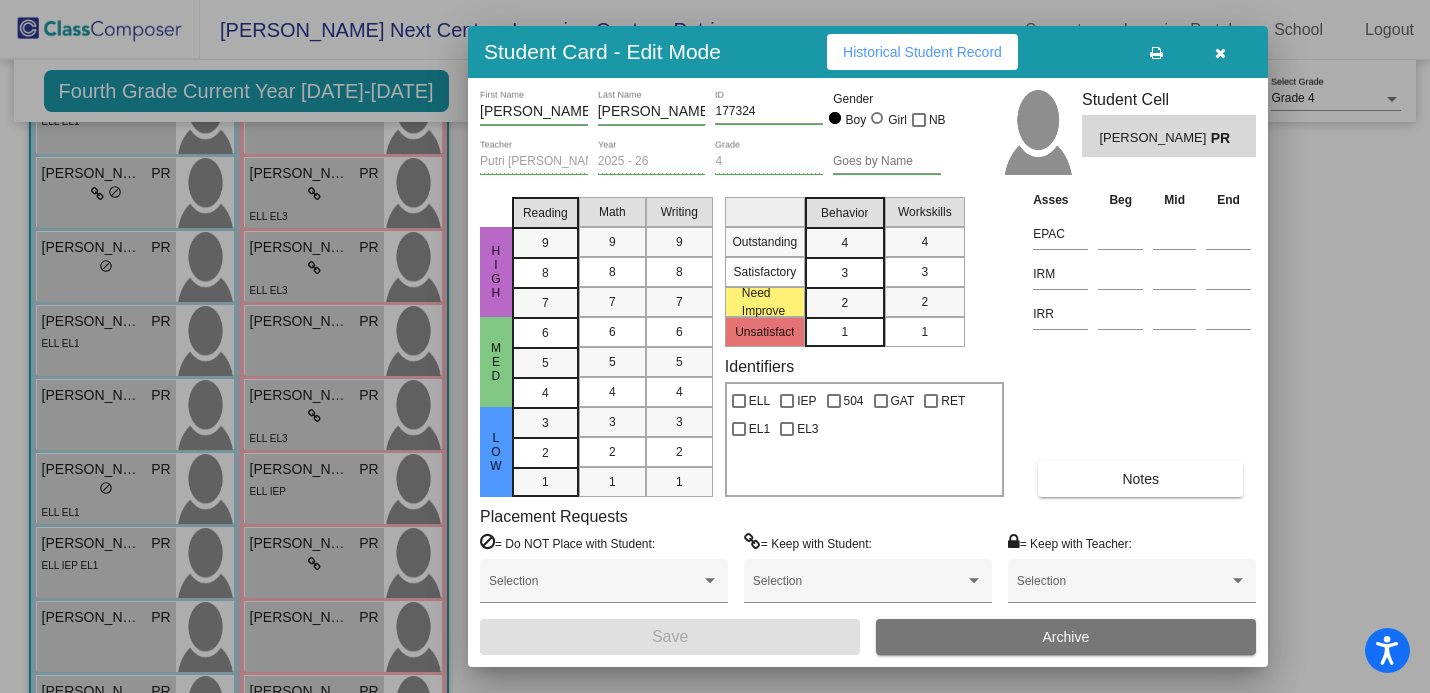 click on "Notes" at bounding box center (1140, 479) 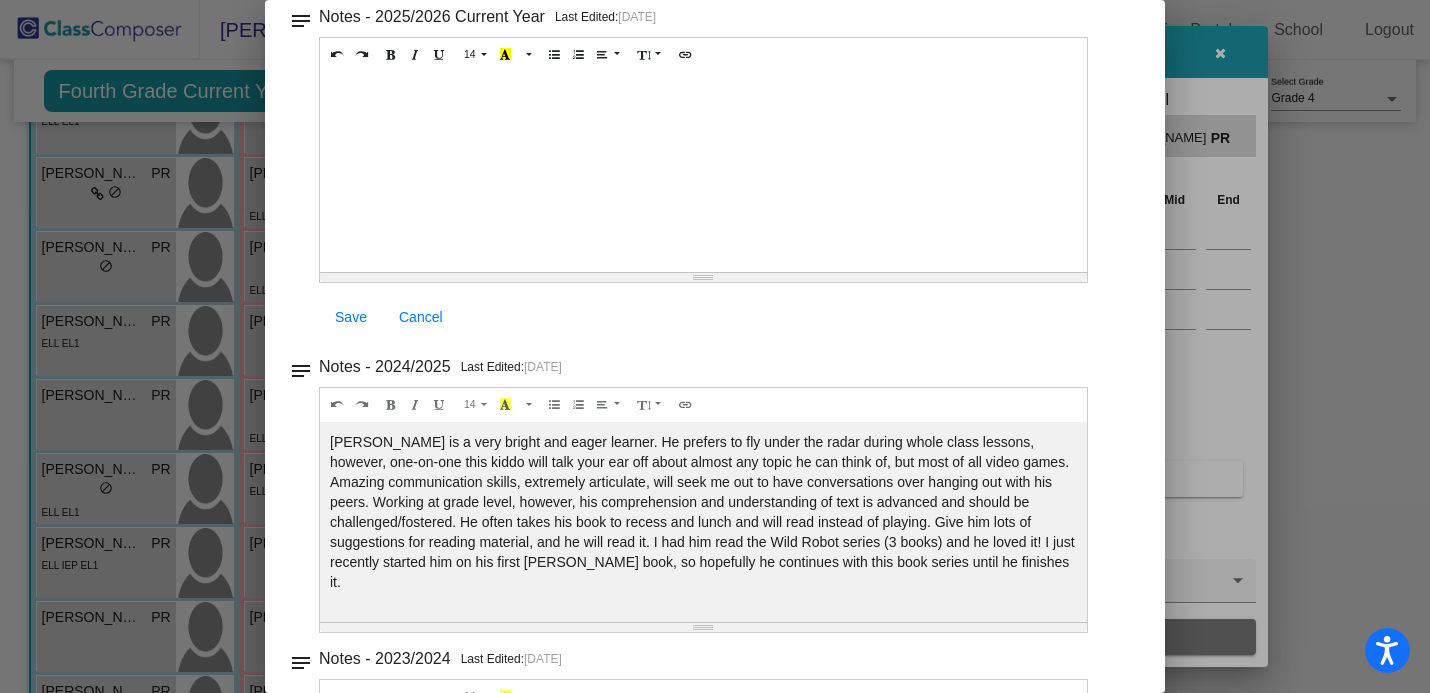 scroll, scrollTop: 0, scrollLeft: 0, axis: both 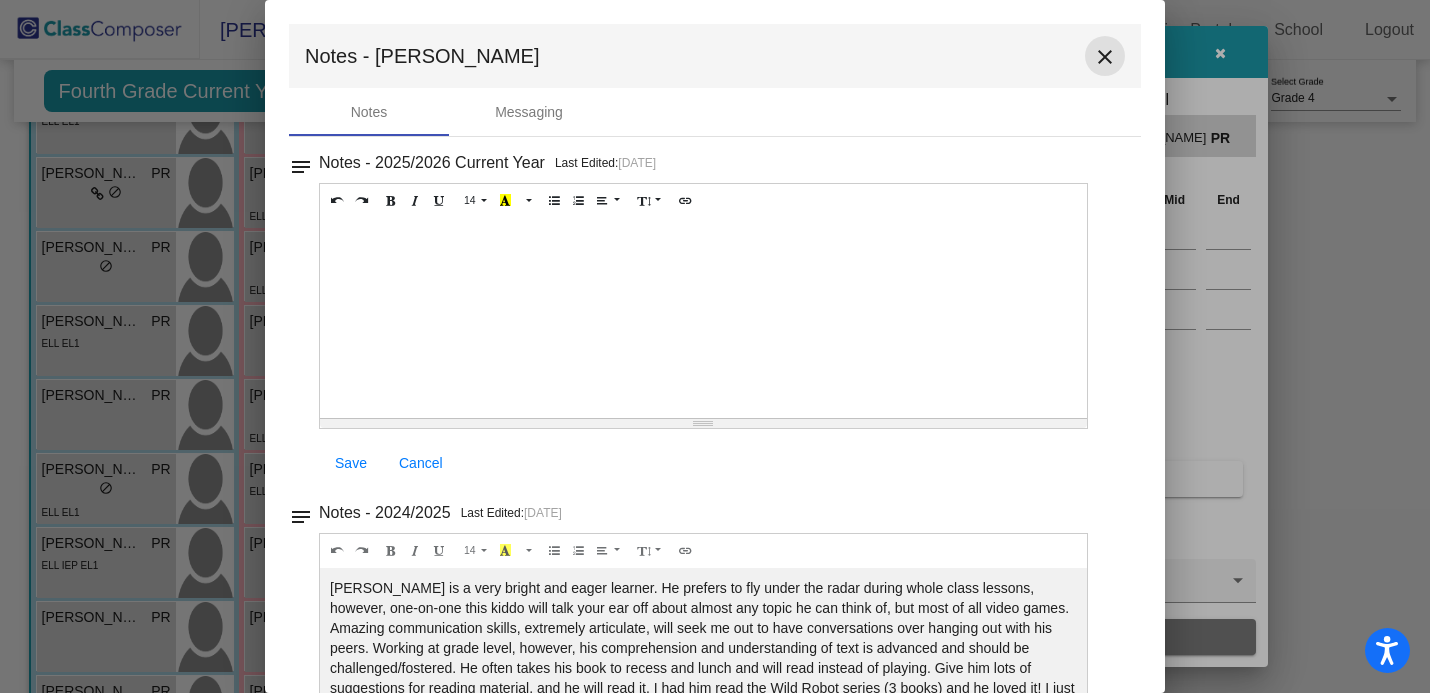 click on "close" at bounding box center (1105, 57) 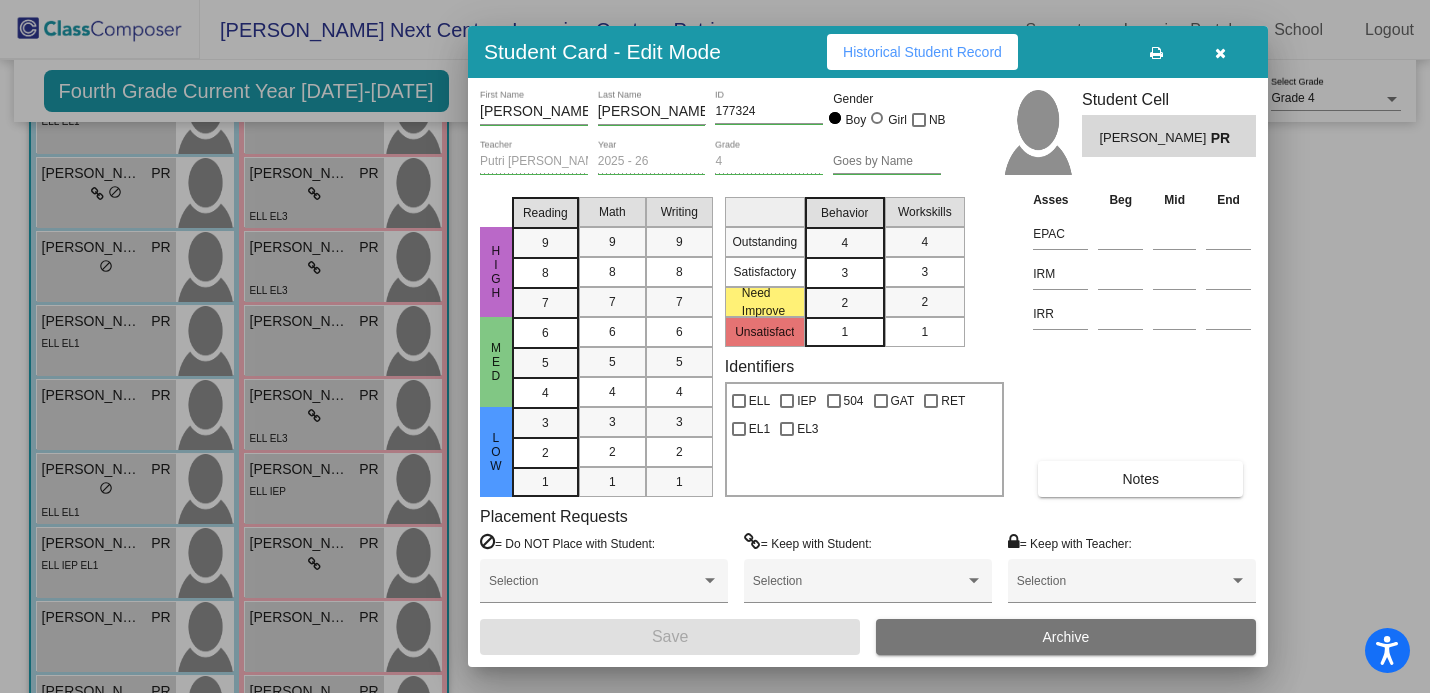 click at bounding box center (1220, 52) 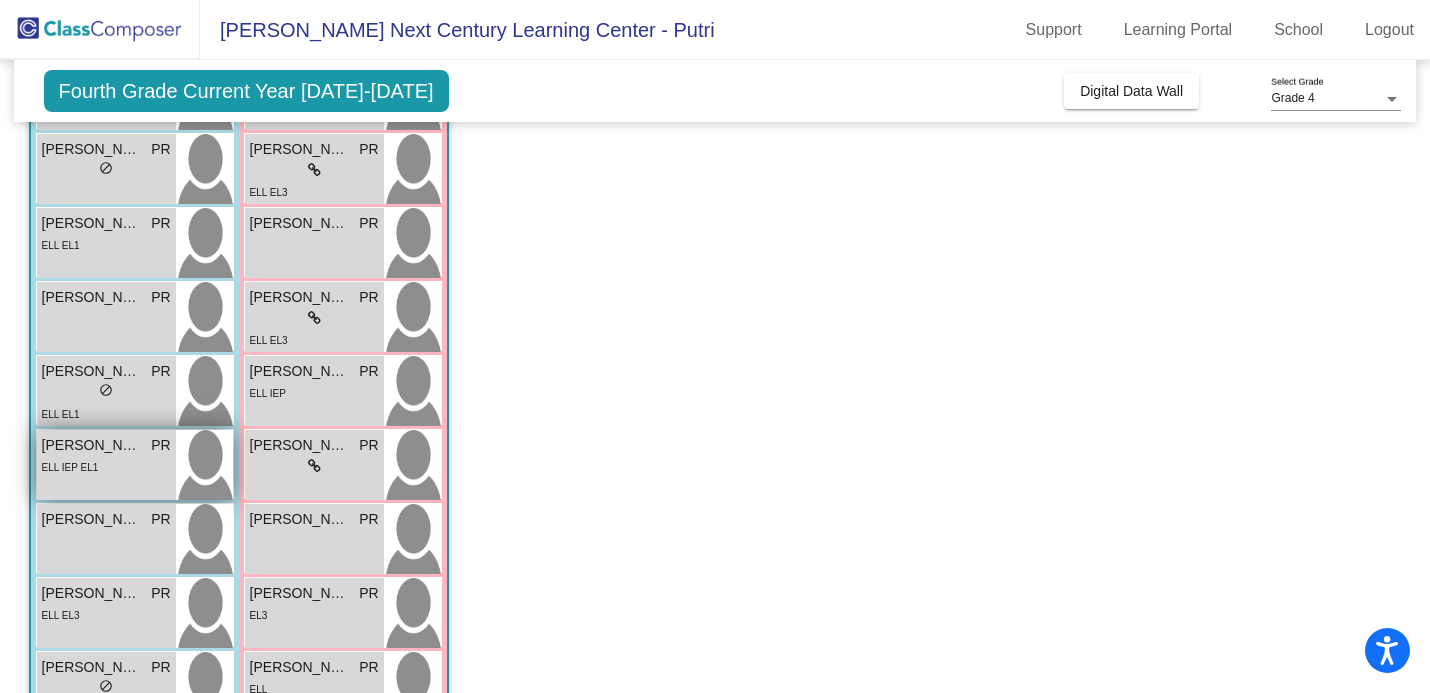 scroll, scrollTop: 417, scrollLeft: 0, axis: vertical 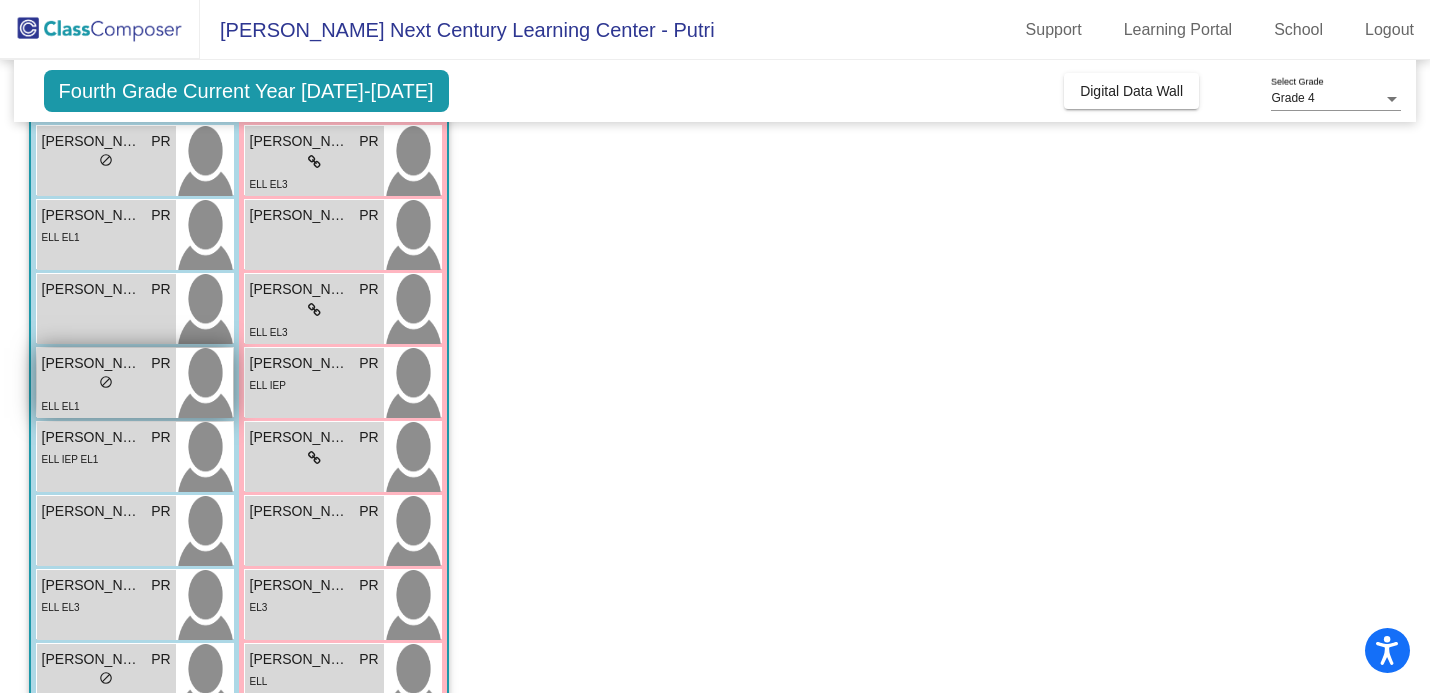 click at bounding box center [204, 383] 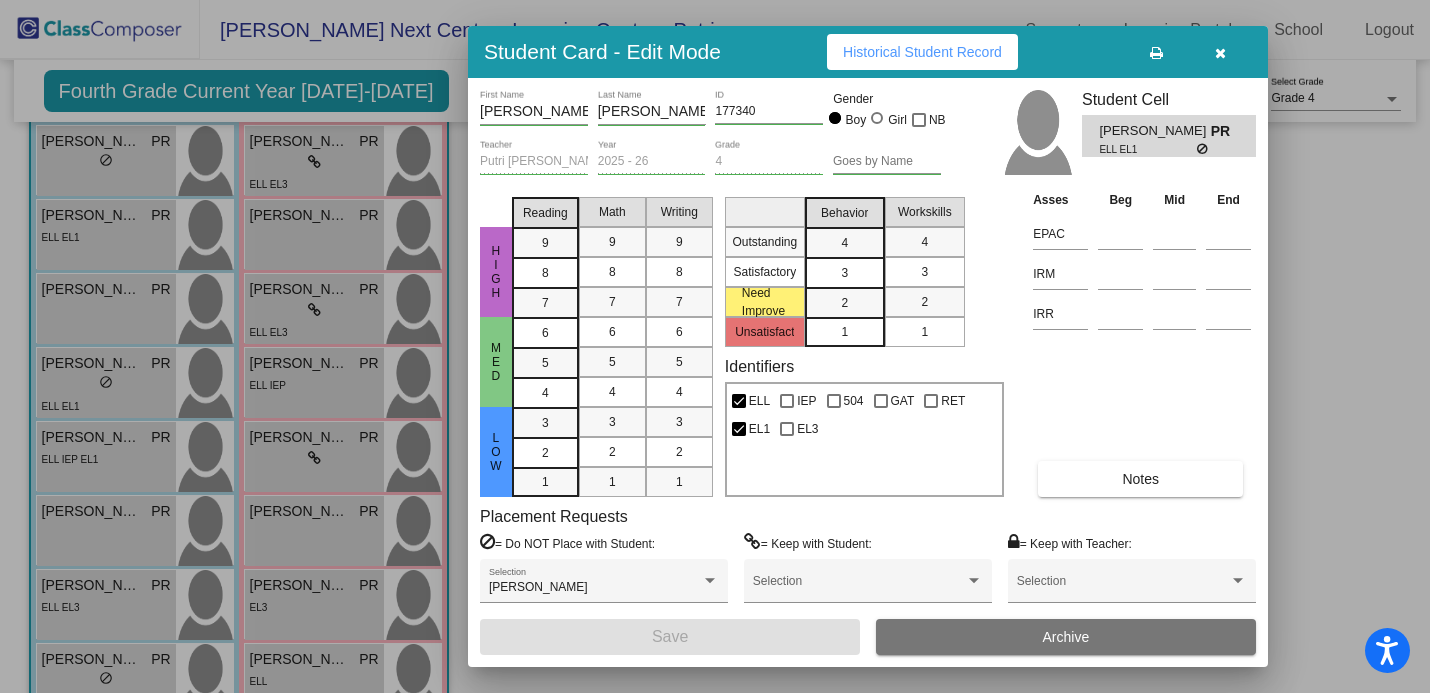 click on "Notes" at bounding box center (1140, 479) 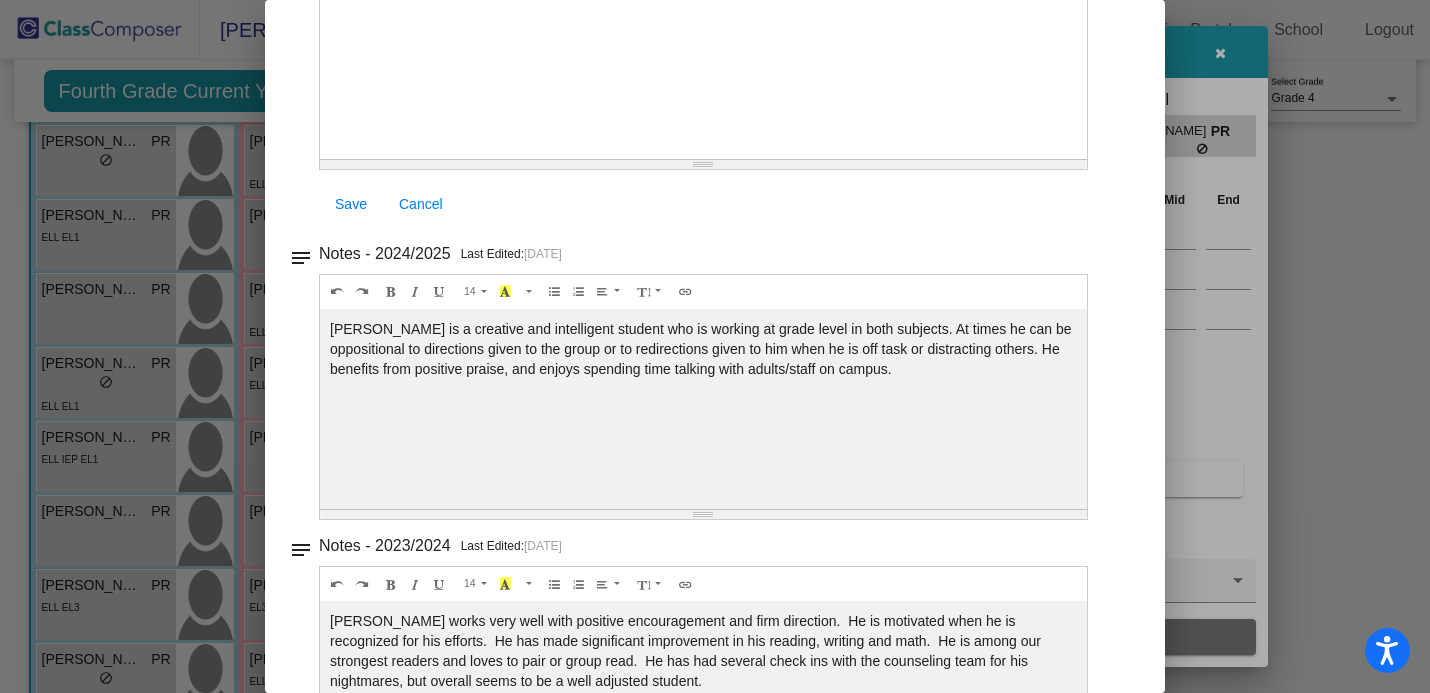 scroll, scrollTop: 0, scrollLeft: 0, axis: both 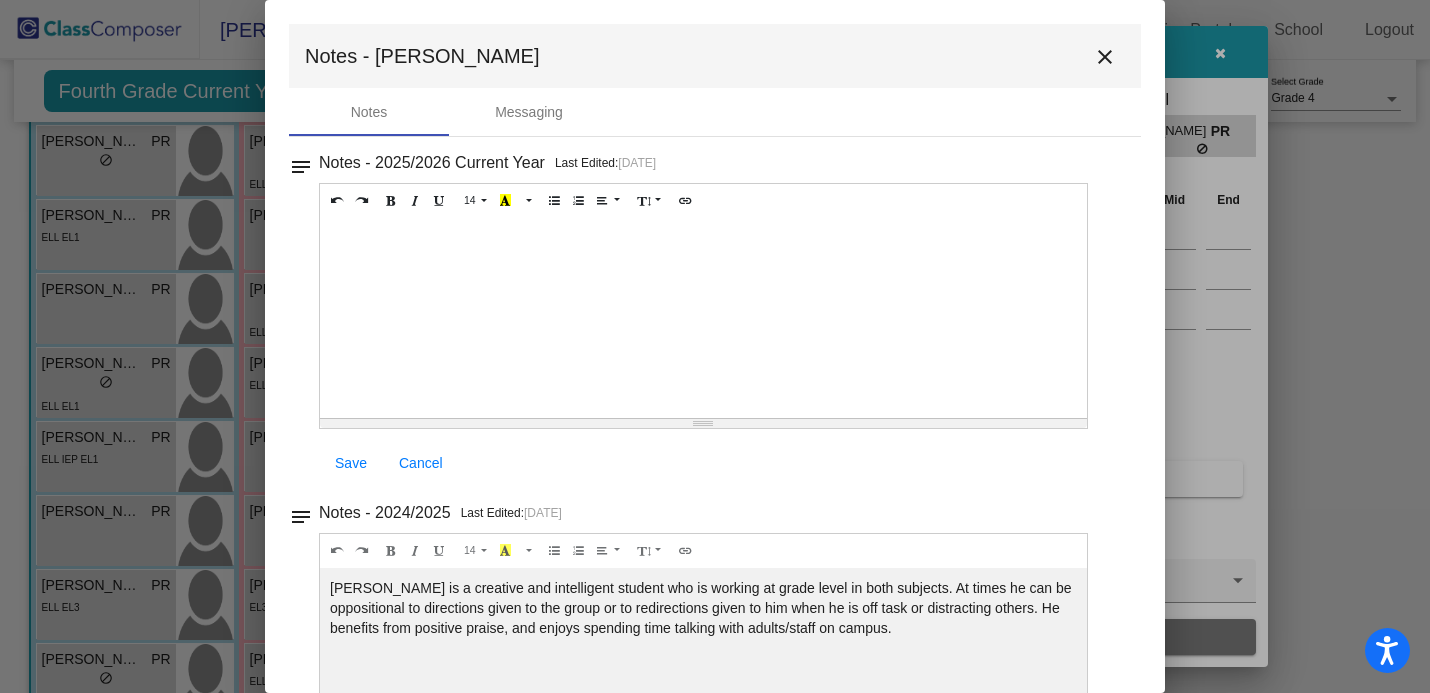 click on "close" at bounding box center (1105, 57) 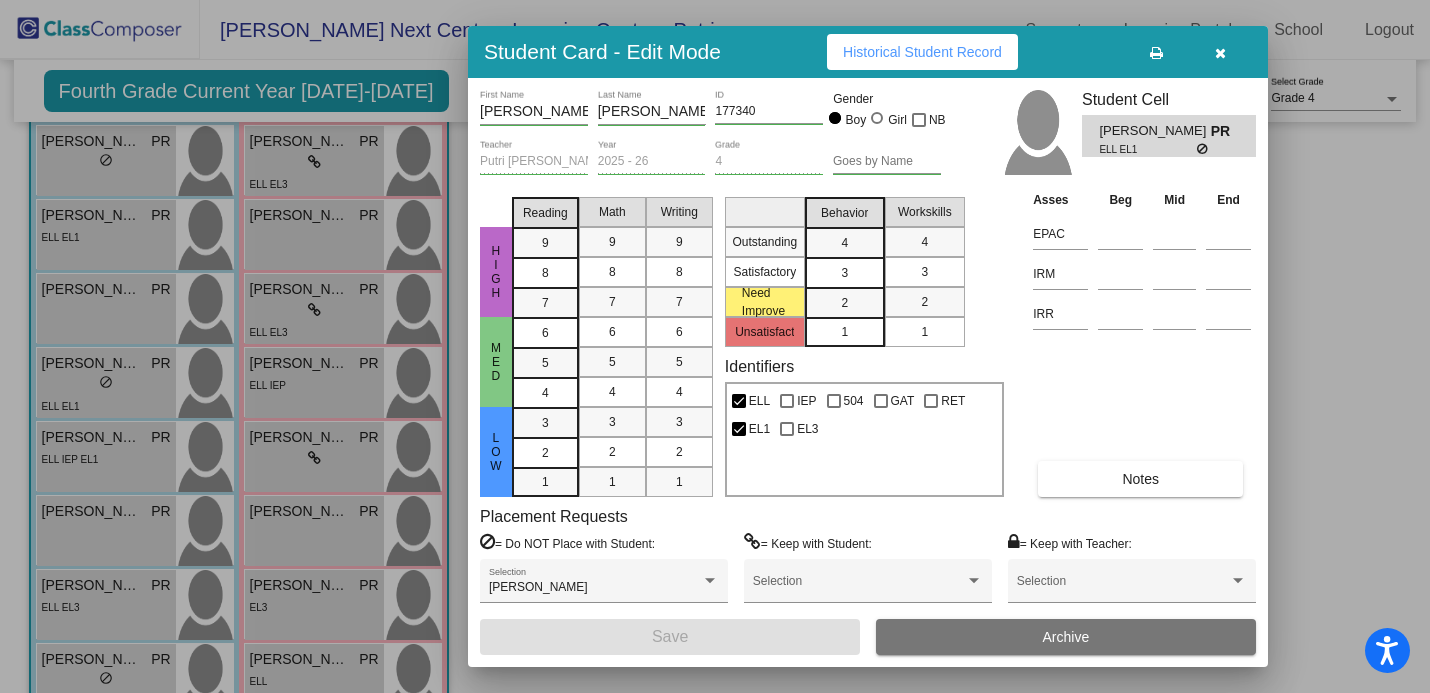 click at bounding box center [1220, 52] 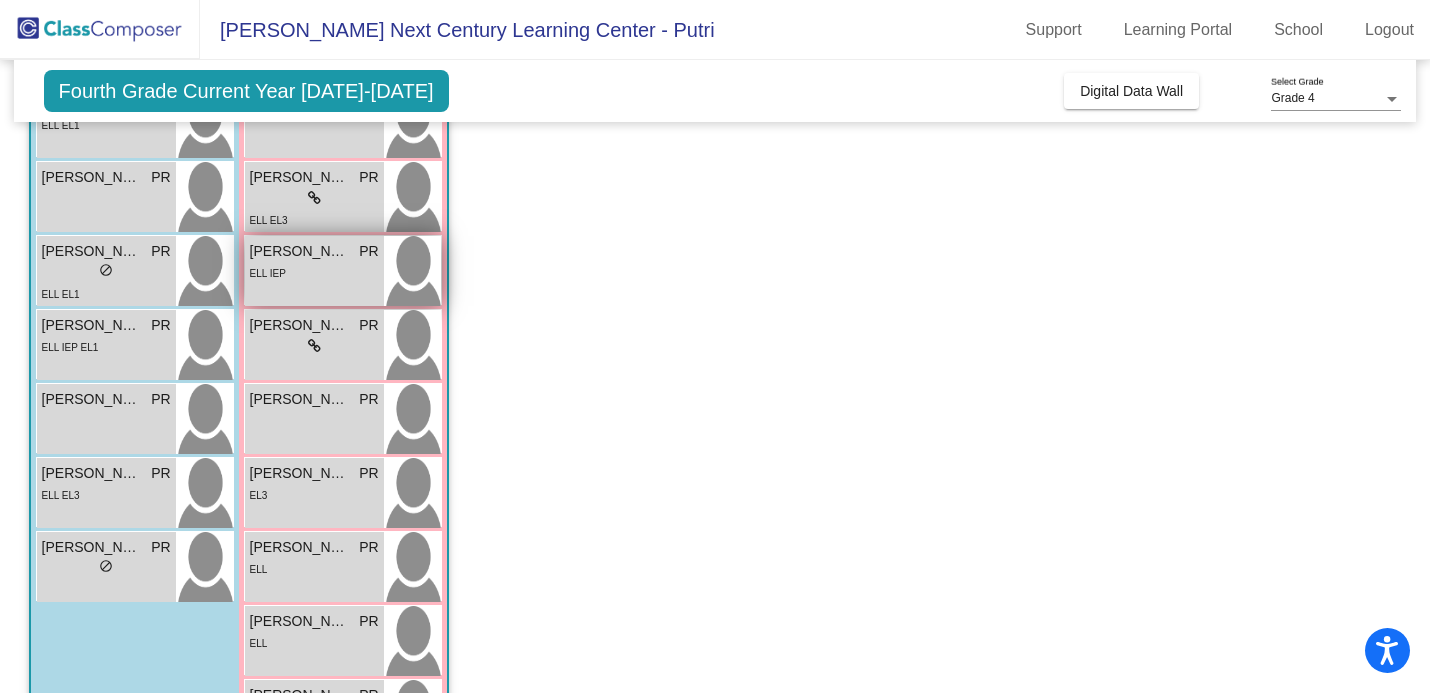 scroll, scrollTop: 532, scrollLeft: 0, axis: vertical 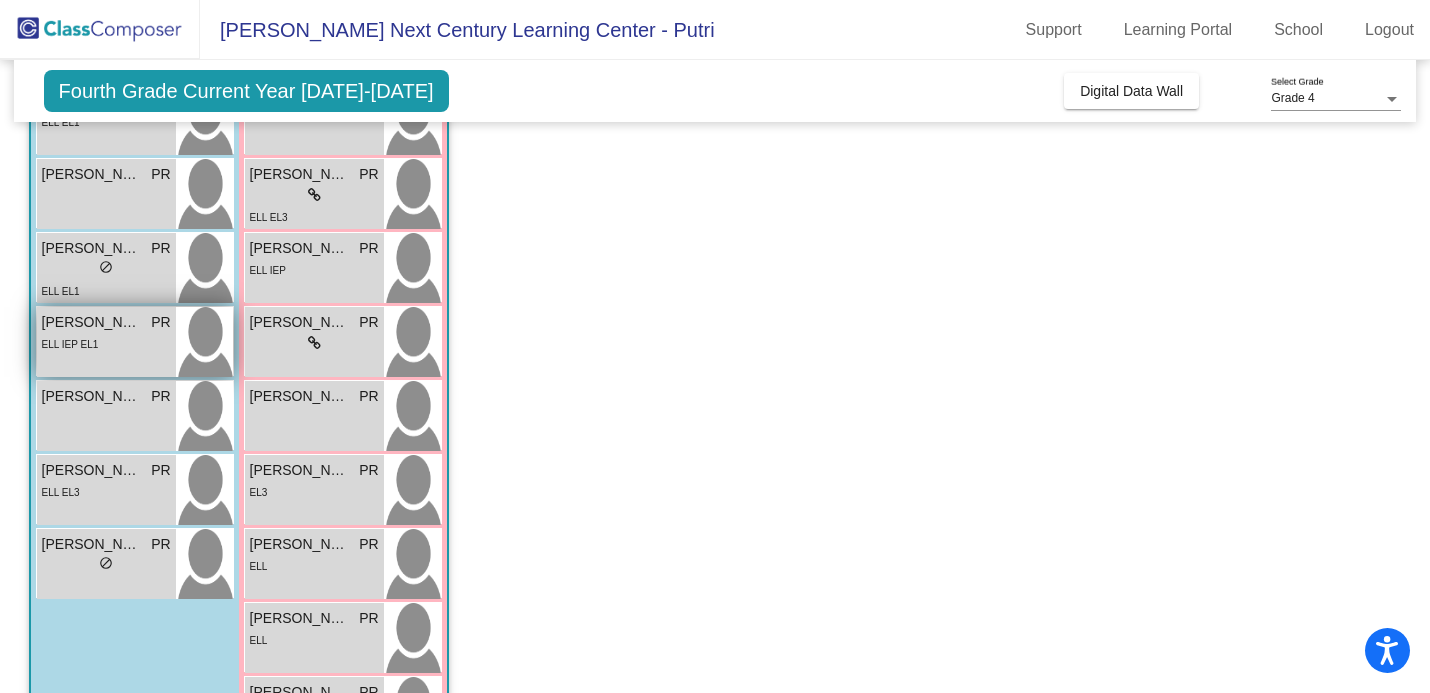 click on "PR" at bounding box center [160, 322] 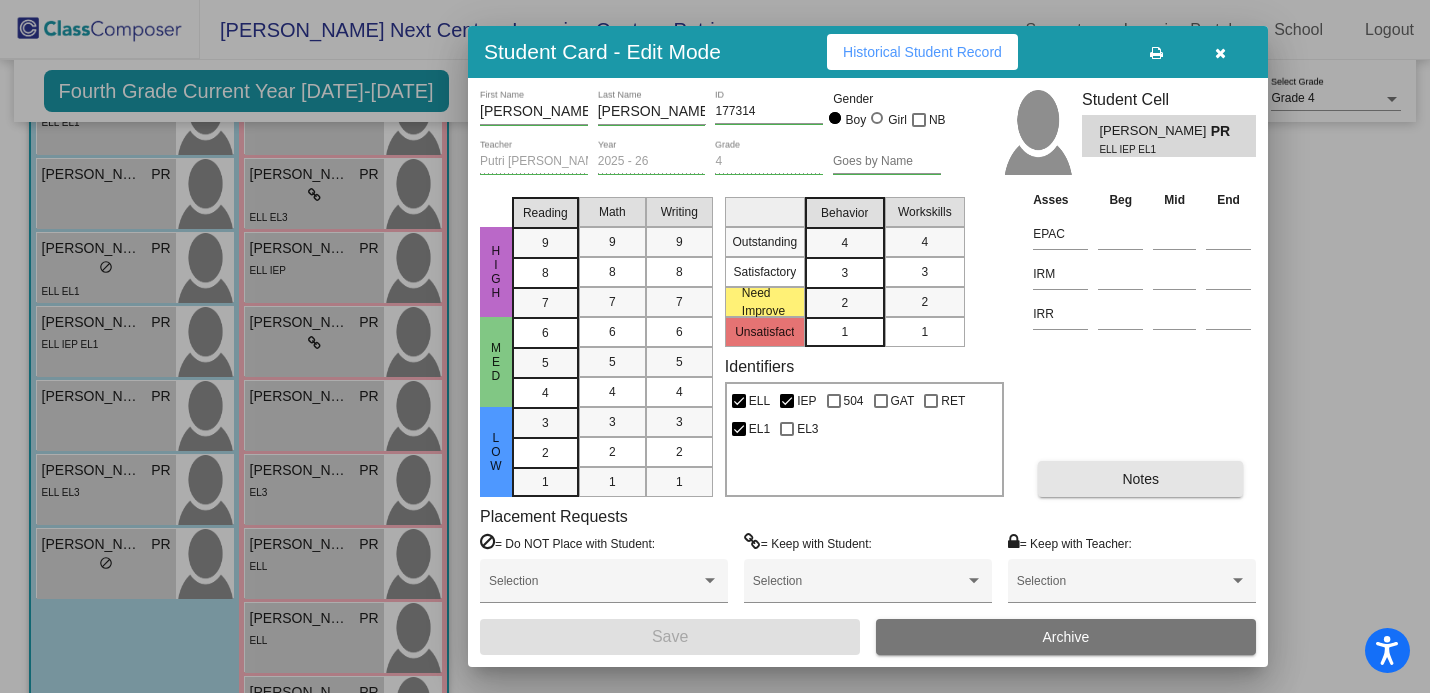 click on "Notes" at bounding box center [1140, 479] 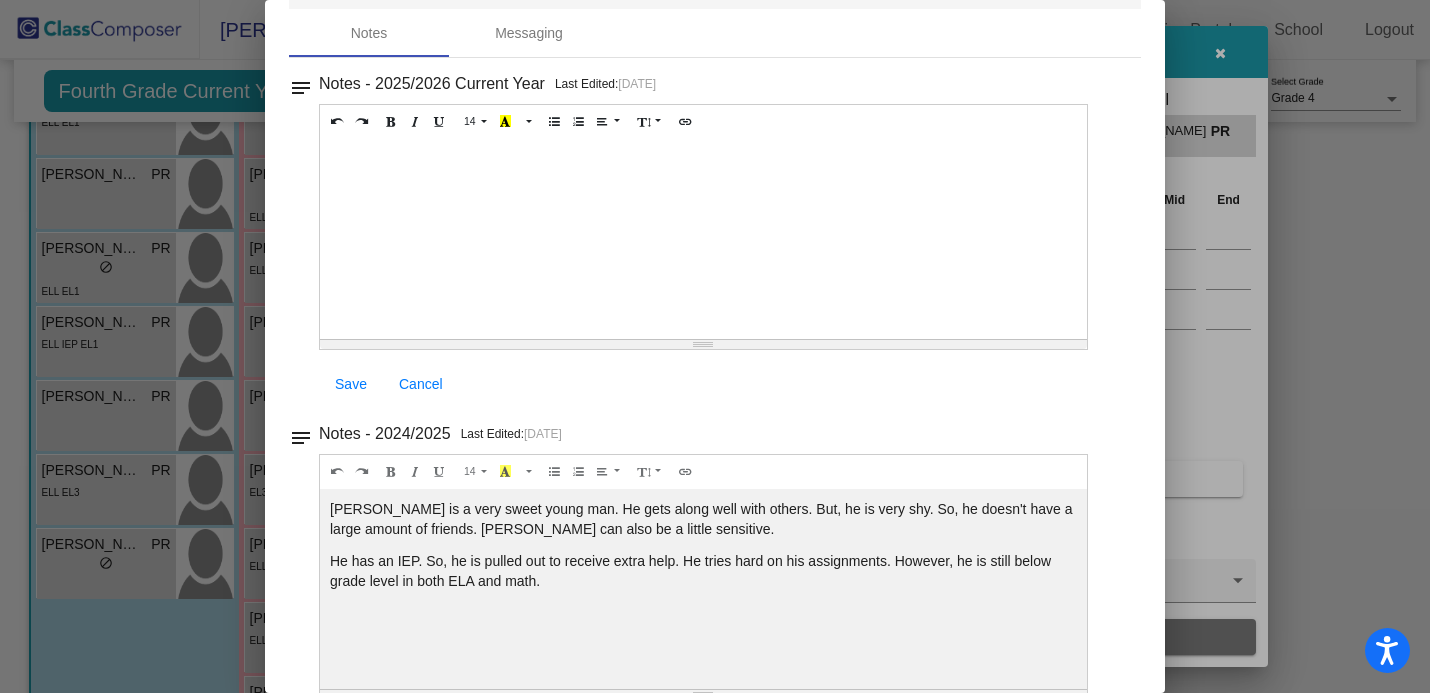 scroll, scrollTop: 0, scrollLeft: 0, axis: both 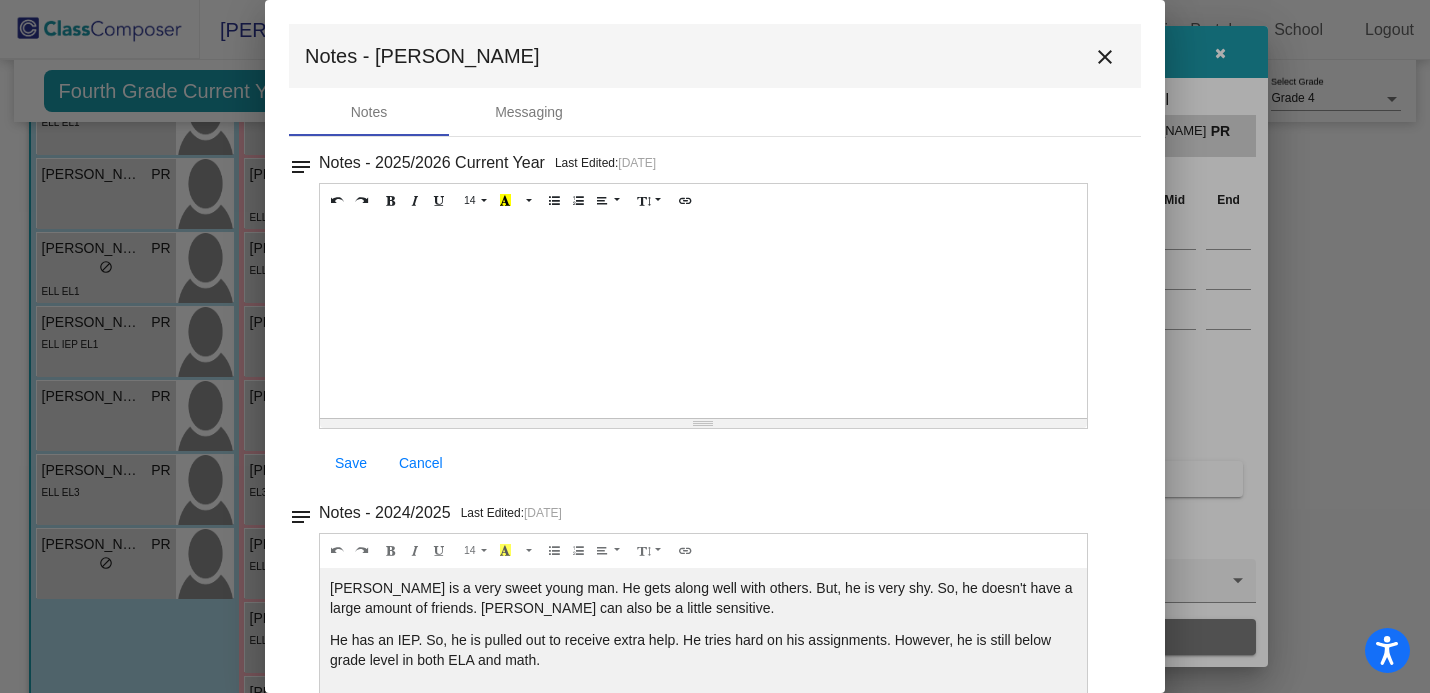 click on "close" at bounding box center [1105, 57] 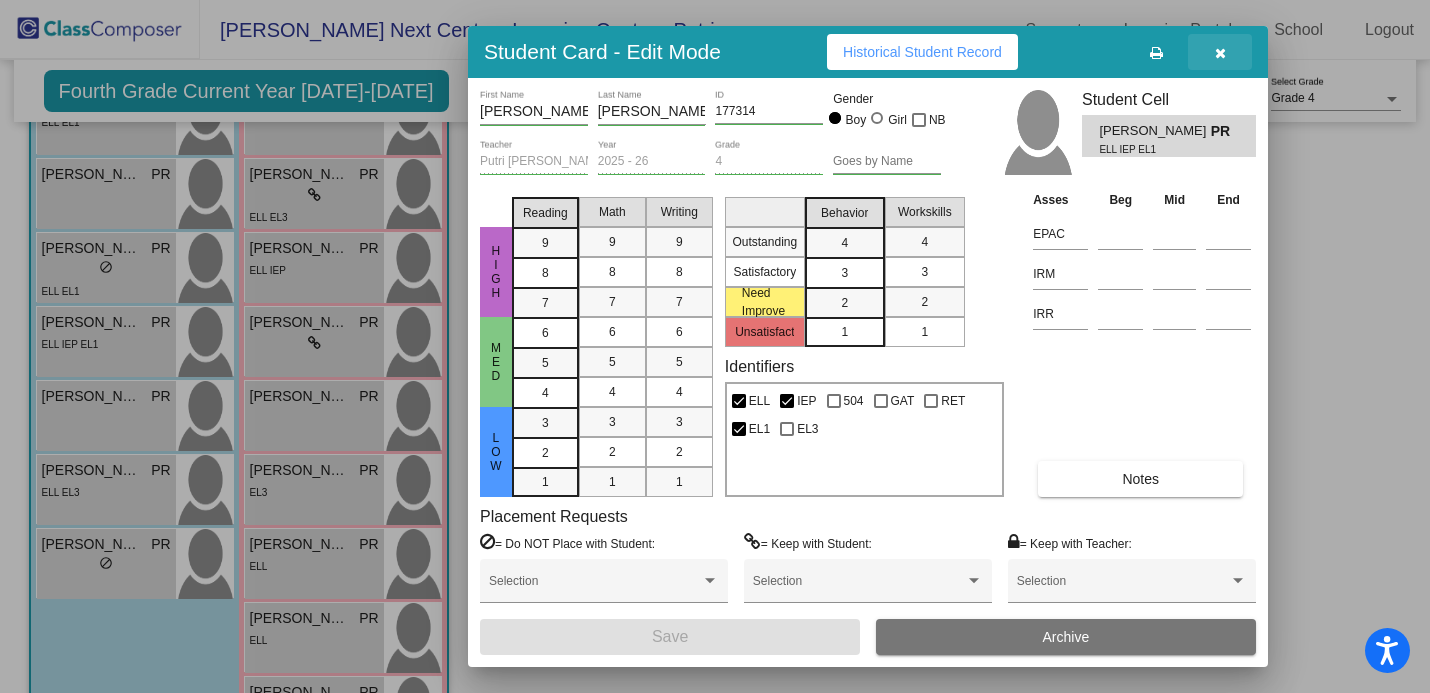 click at bounding box center (1220, 52) 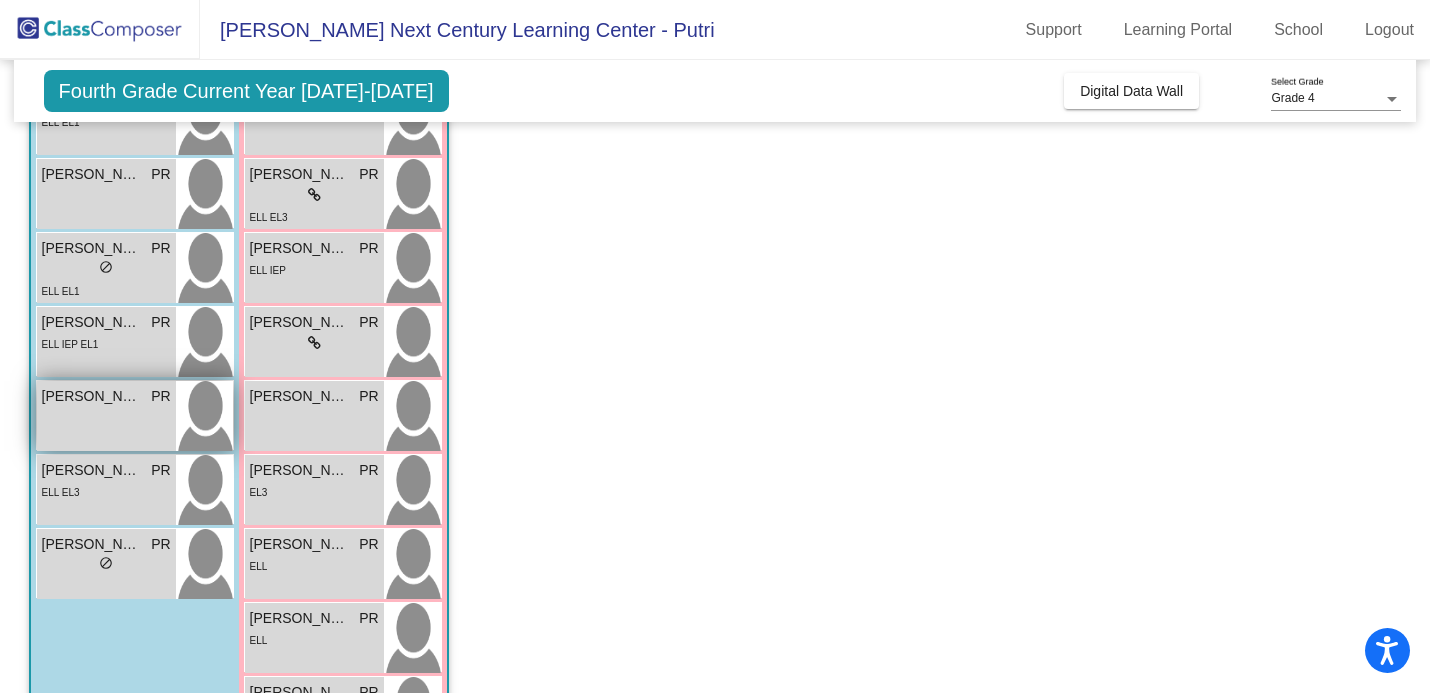 click on "[PERSON_NAME] [PERSON_NAME] lock do_not_disturb_alt" at bounding box center (106, 416) 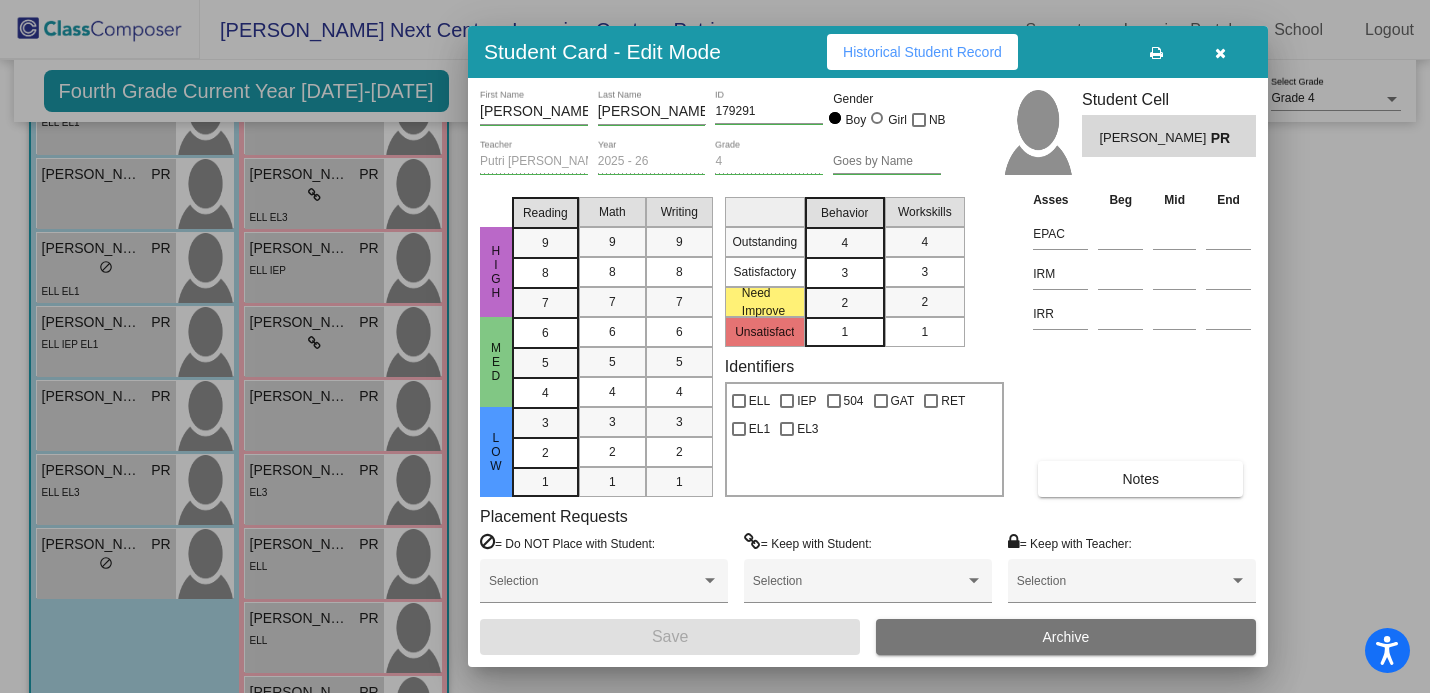 click on "Notes" at bounding box center (1140, 479) 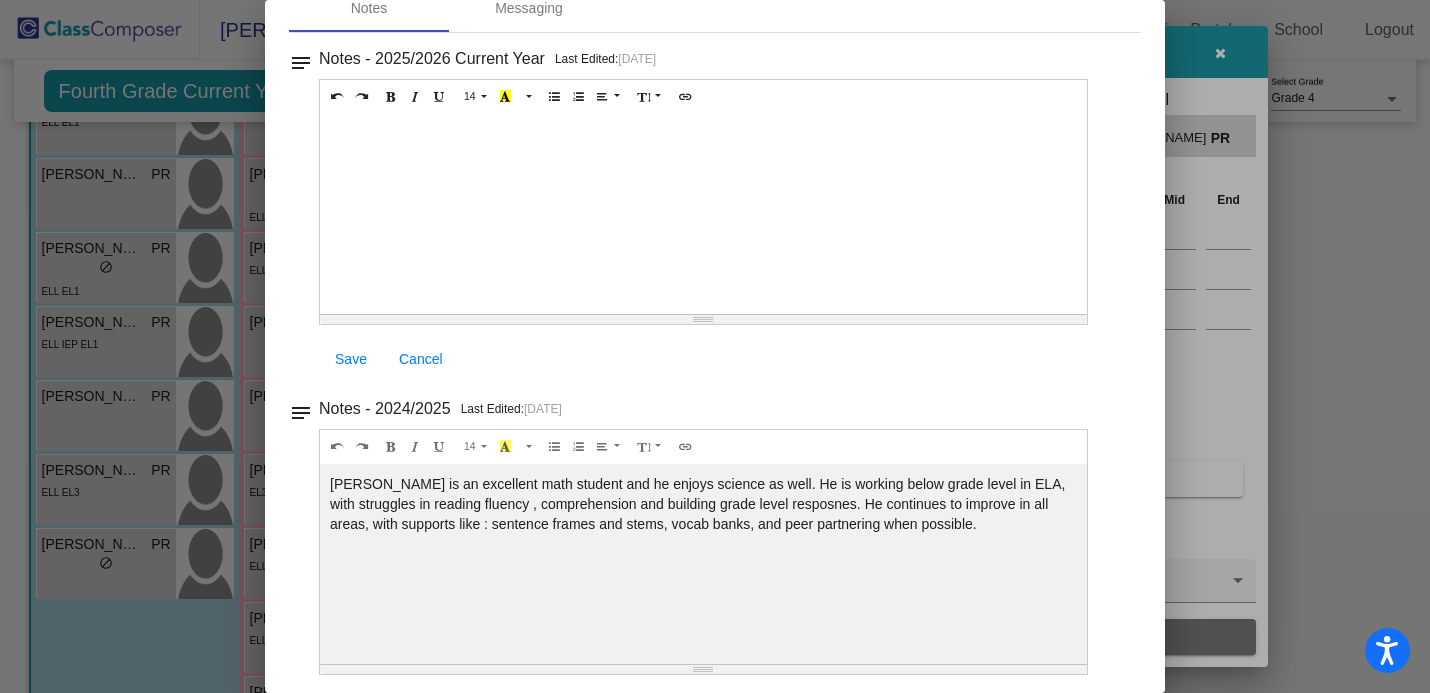 scroll, scrollTop: 0, scrollLeft: 0, axis: both 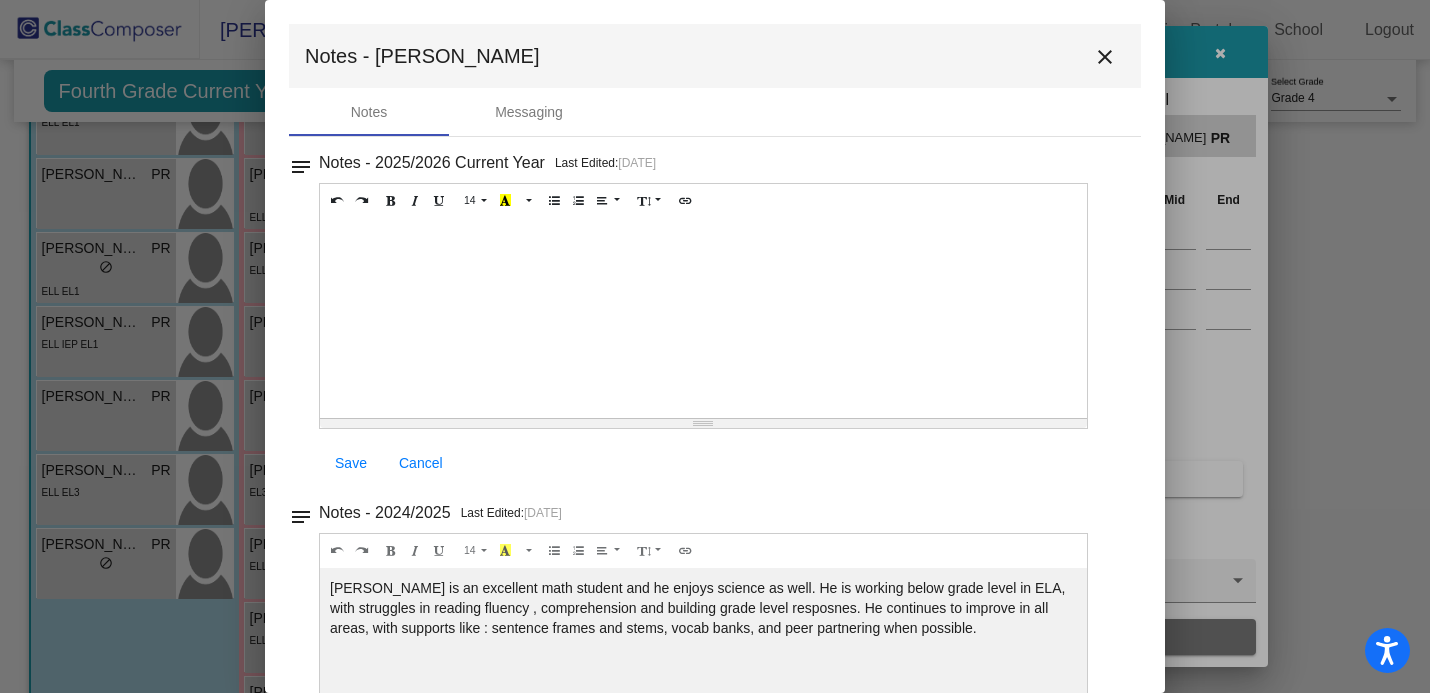 click on "Notes - [PERSON_NAME]" at bounding box center [715, 56] 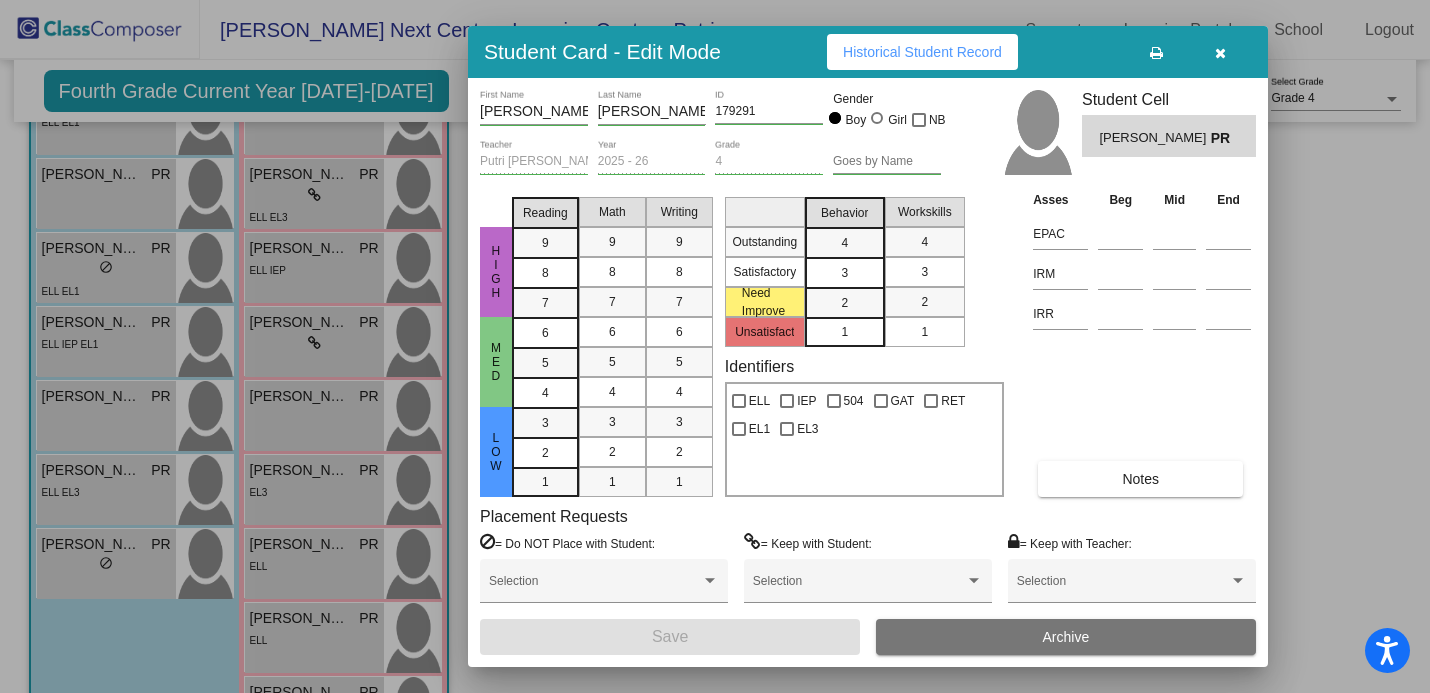click at bounding box center [1220, 52] 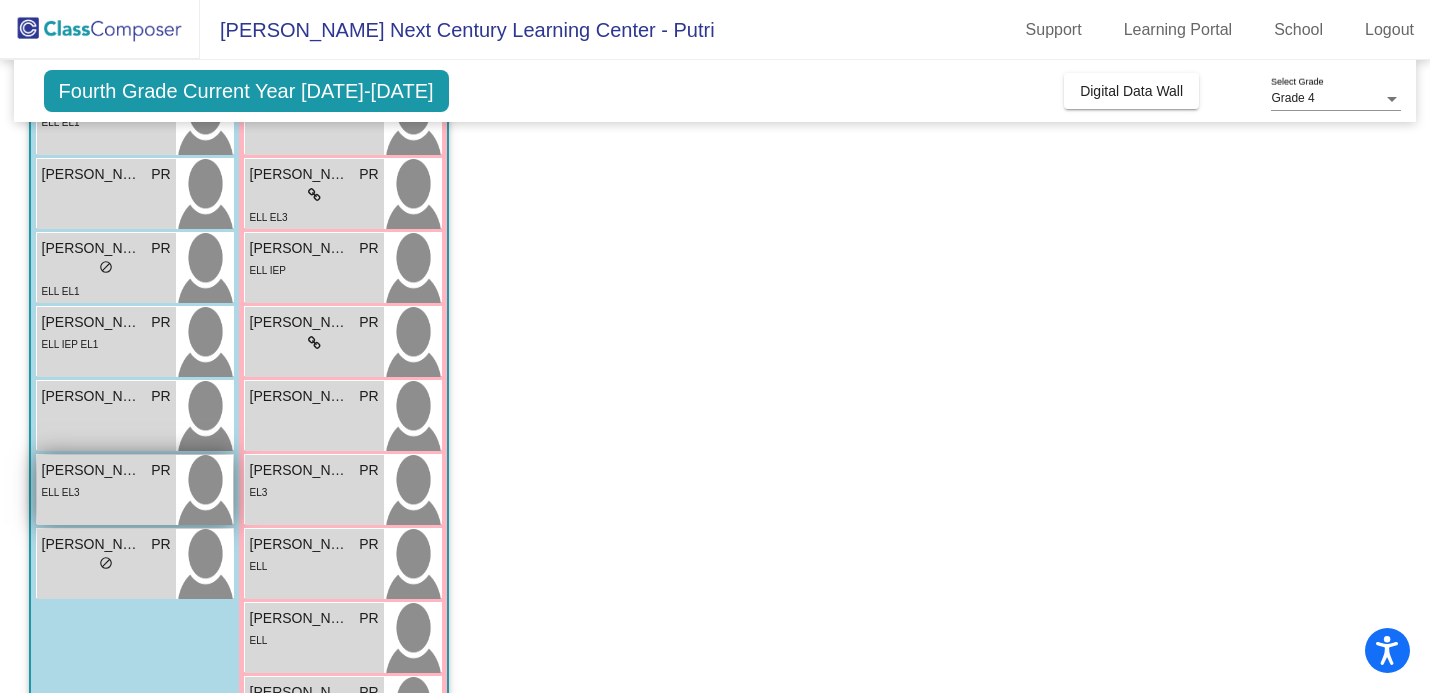 click on "ELL EL3" at bounding box center (106, 491) 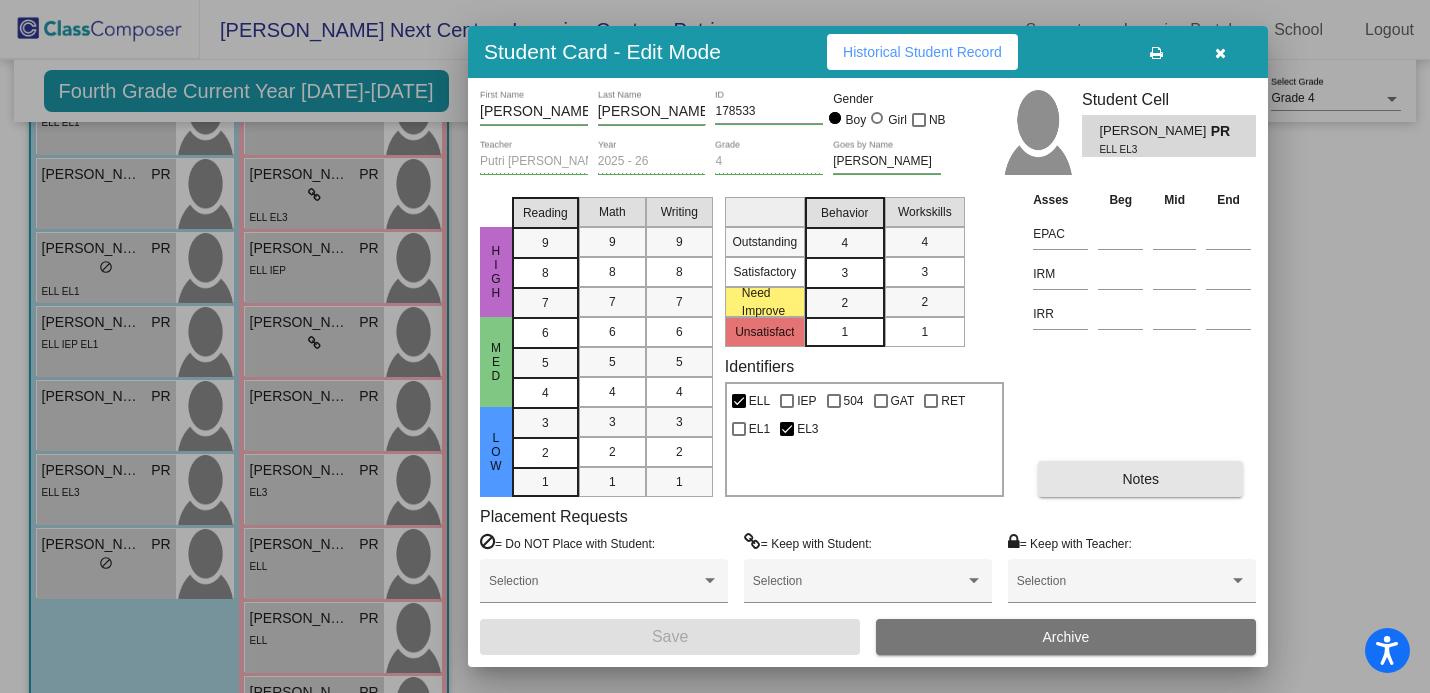 click on "Notes" at bounding box center (1140, 479) 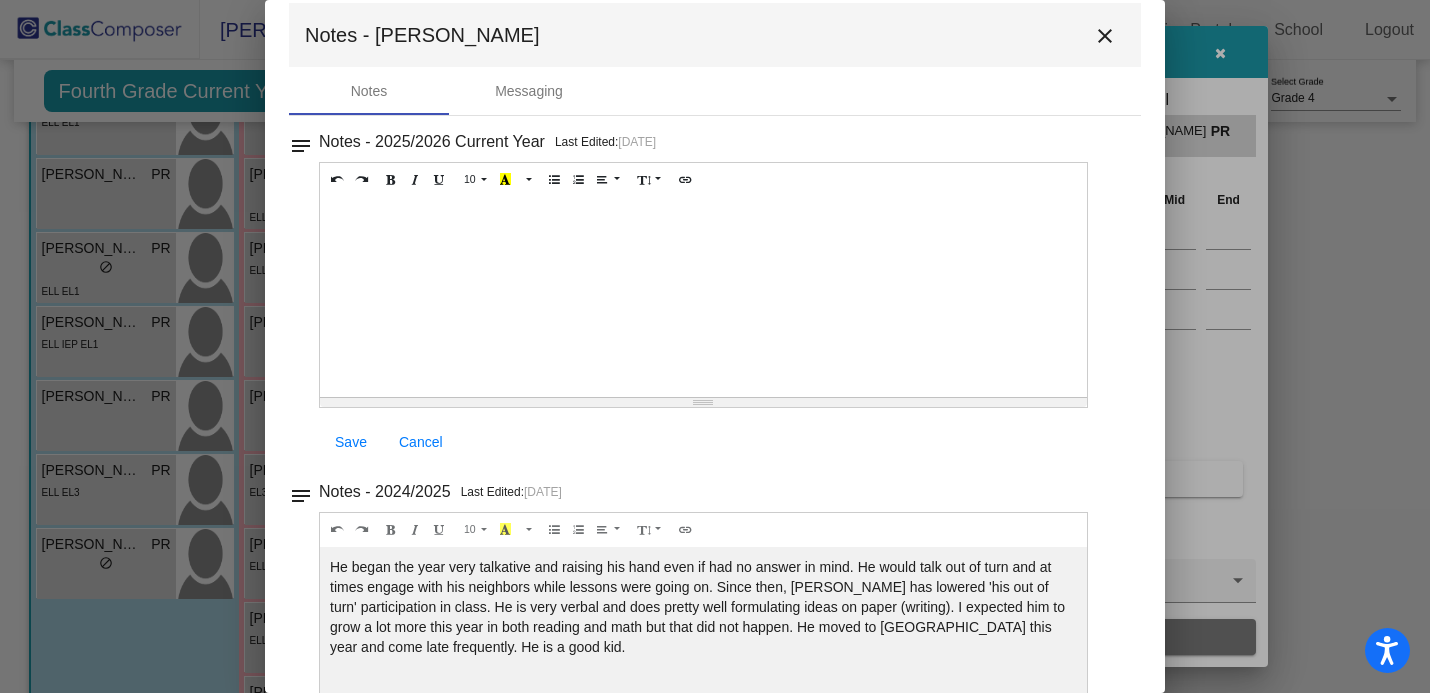 scroll, scrollTop: 0, scrollLeft: 0, axis: both 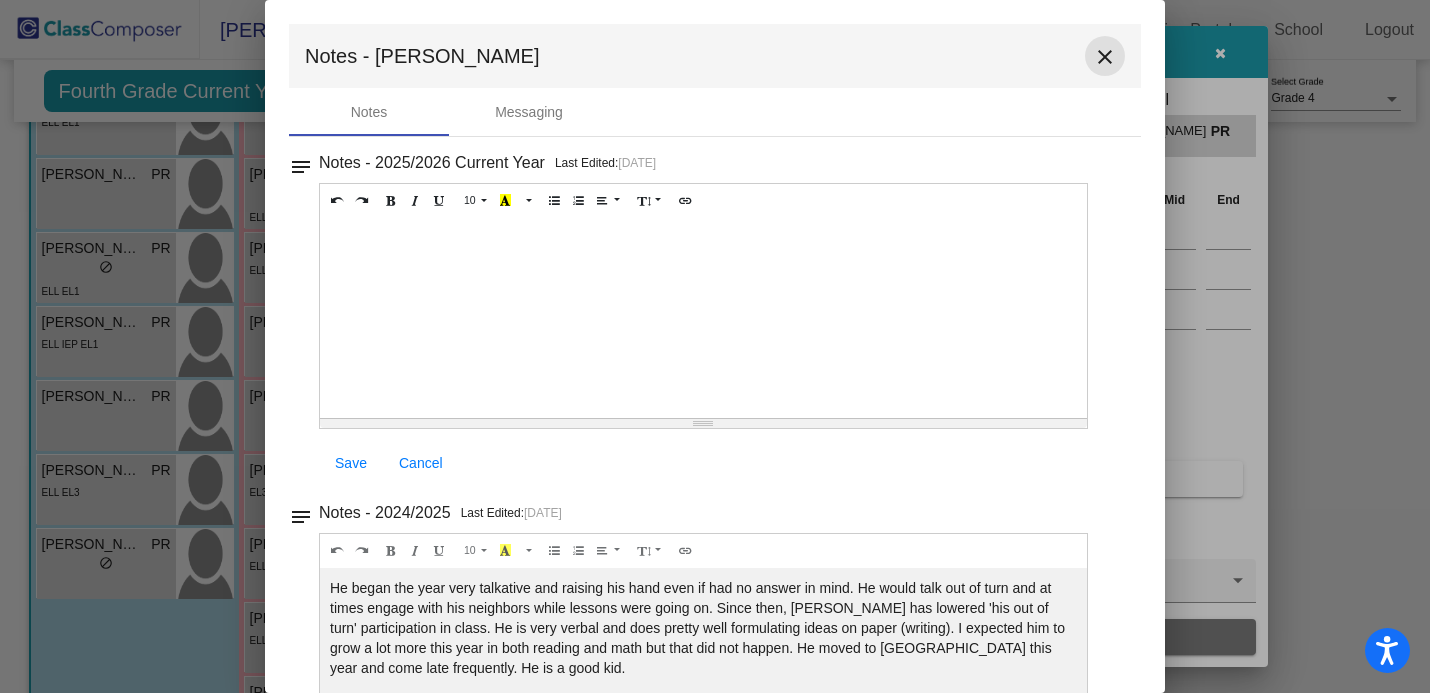 click on "close" at bounding box center [1105, 57] 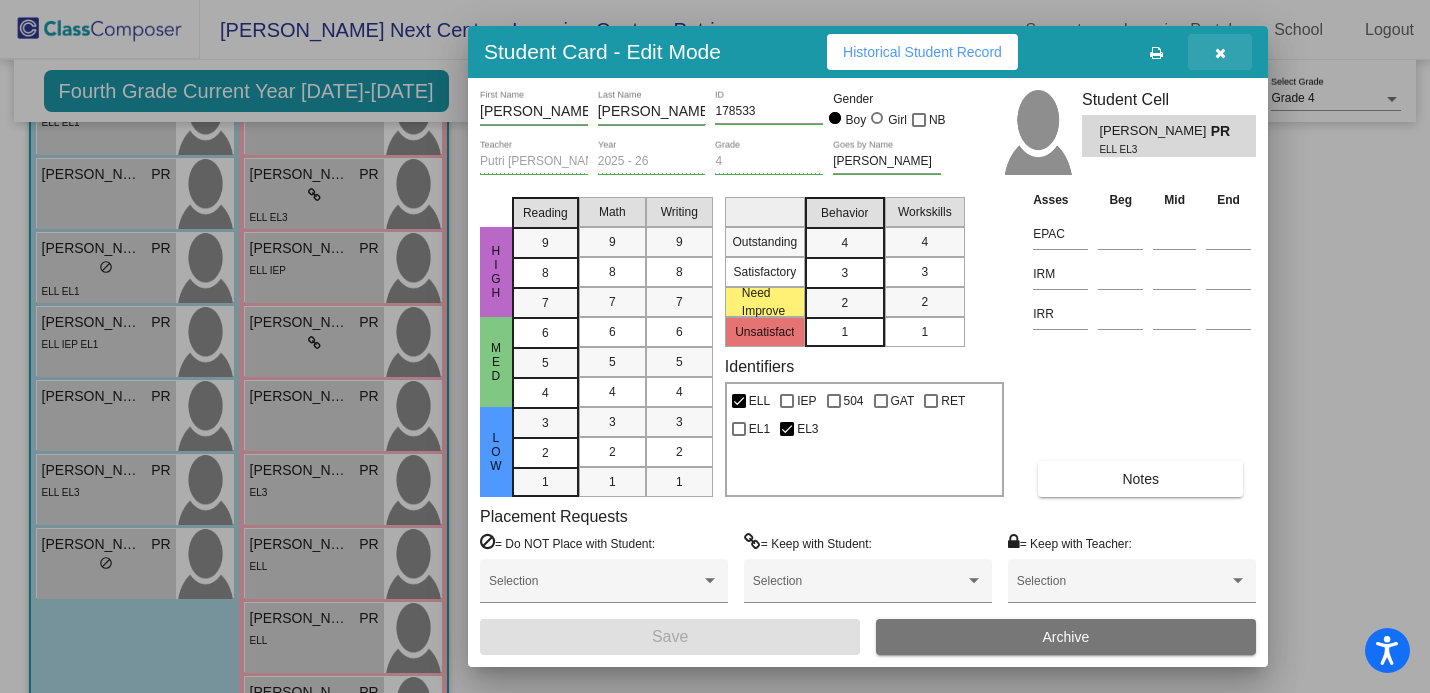click at bounding box center [1220, 52] 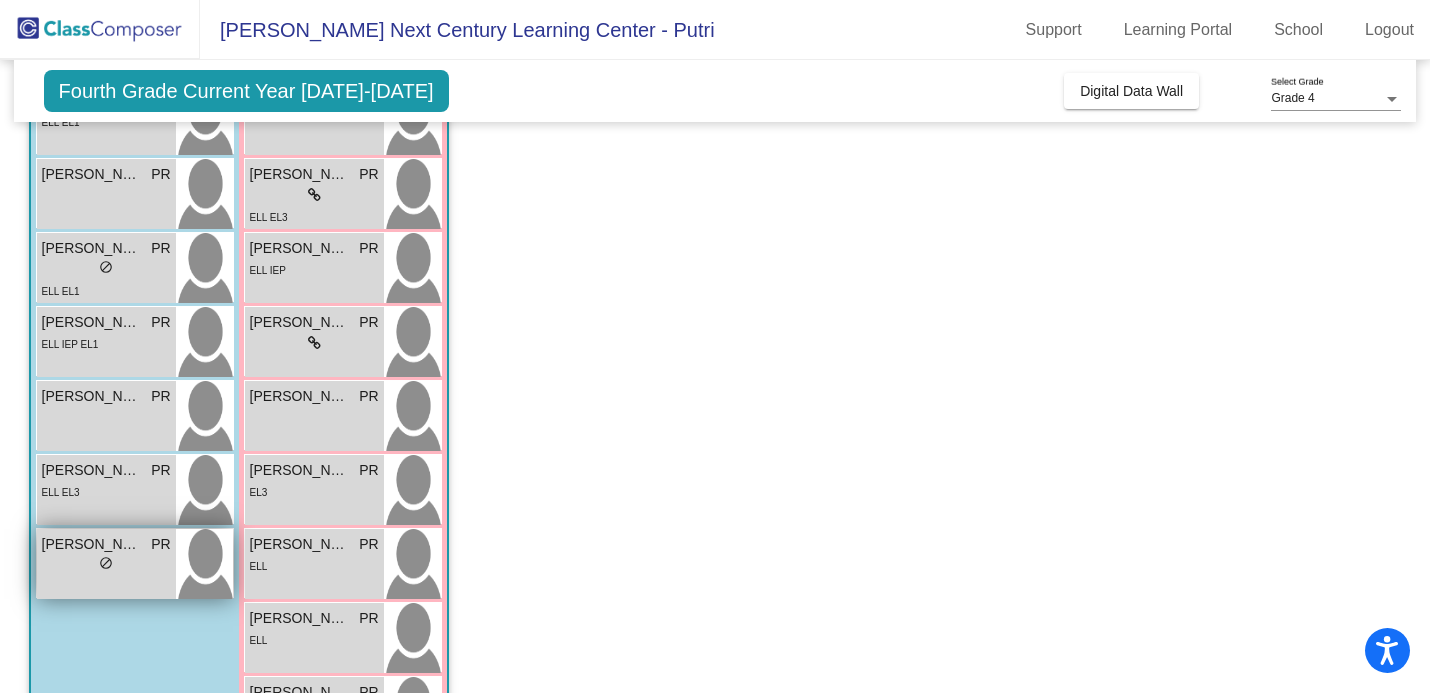 click on "[PERSON_NAME] PR lock do_not_disturb_alt" at bounding box center (106, 564) 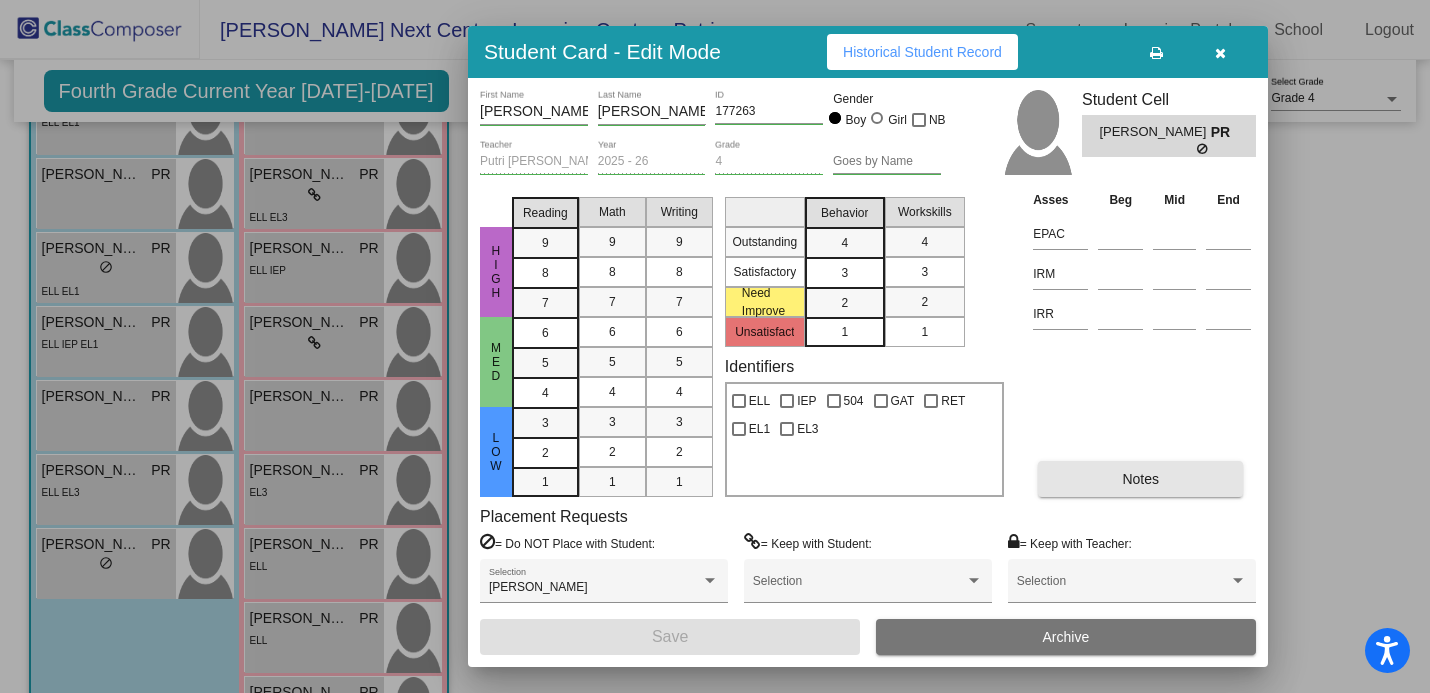 click on "Notes" at bounding box center (1140, 479) 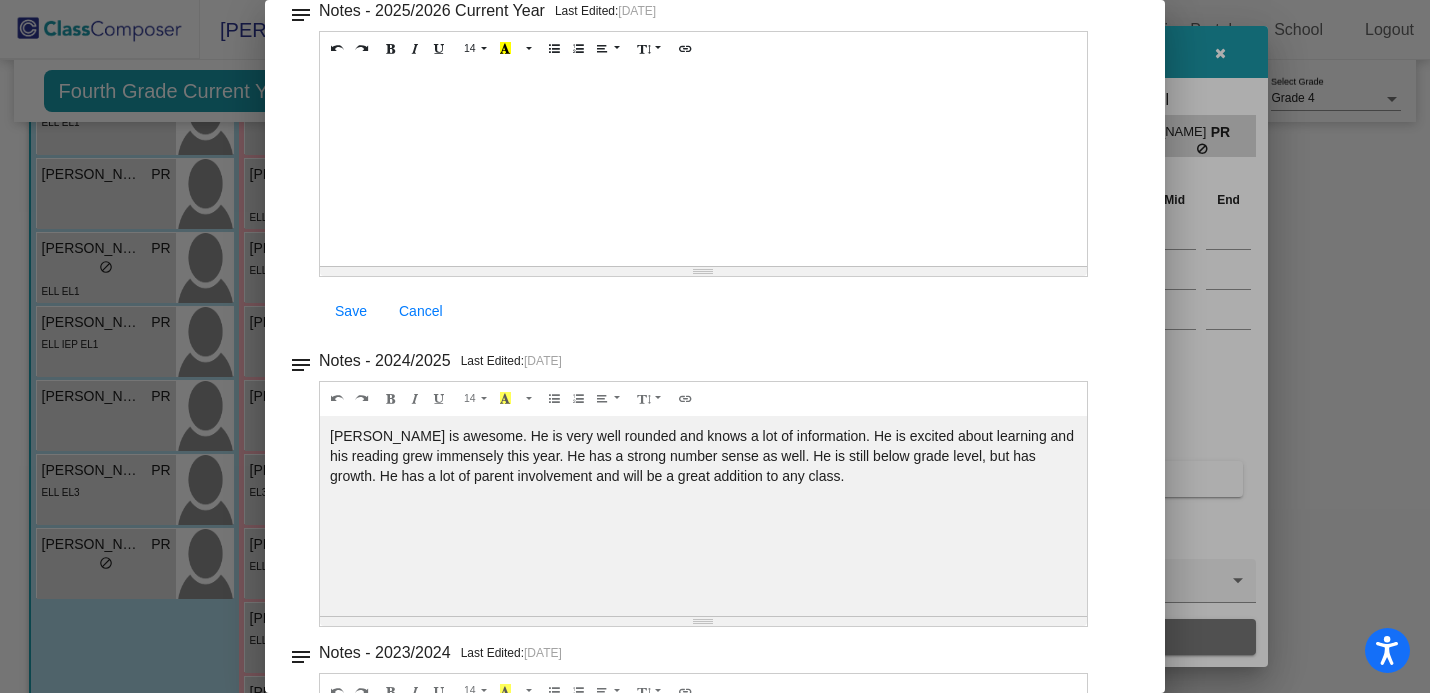 scroll, scrollTop: 156, scrollLeft: 0, axis: vertical 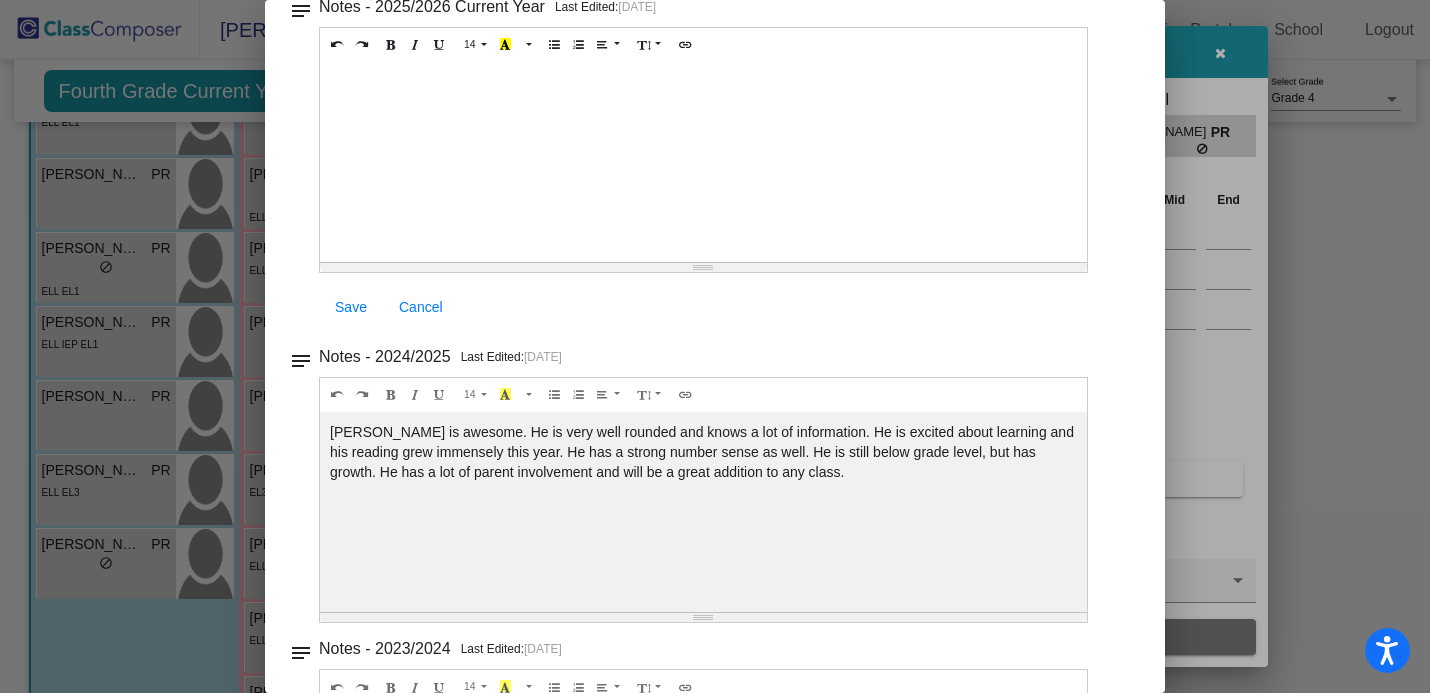 click at bounding box center (715, 346) 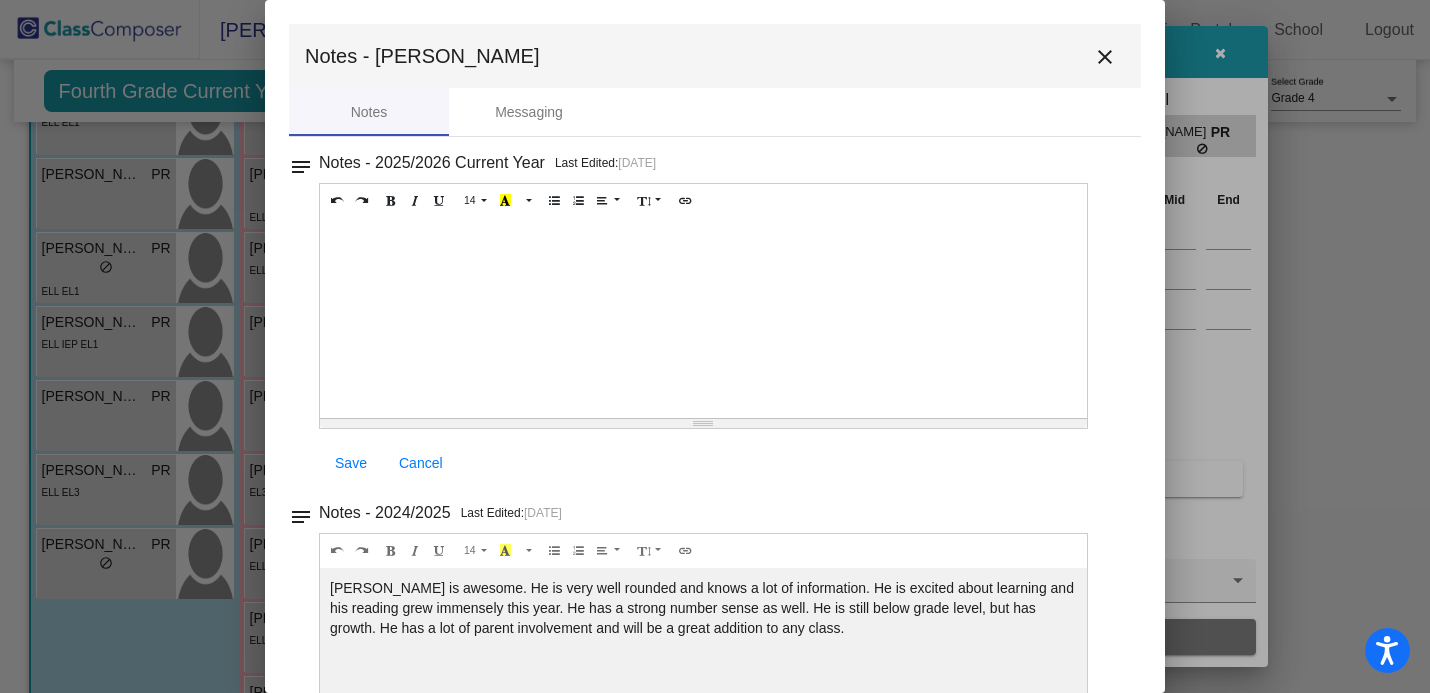 click on "close" at bounding box center [1105, 56] 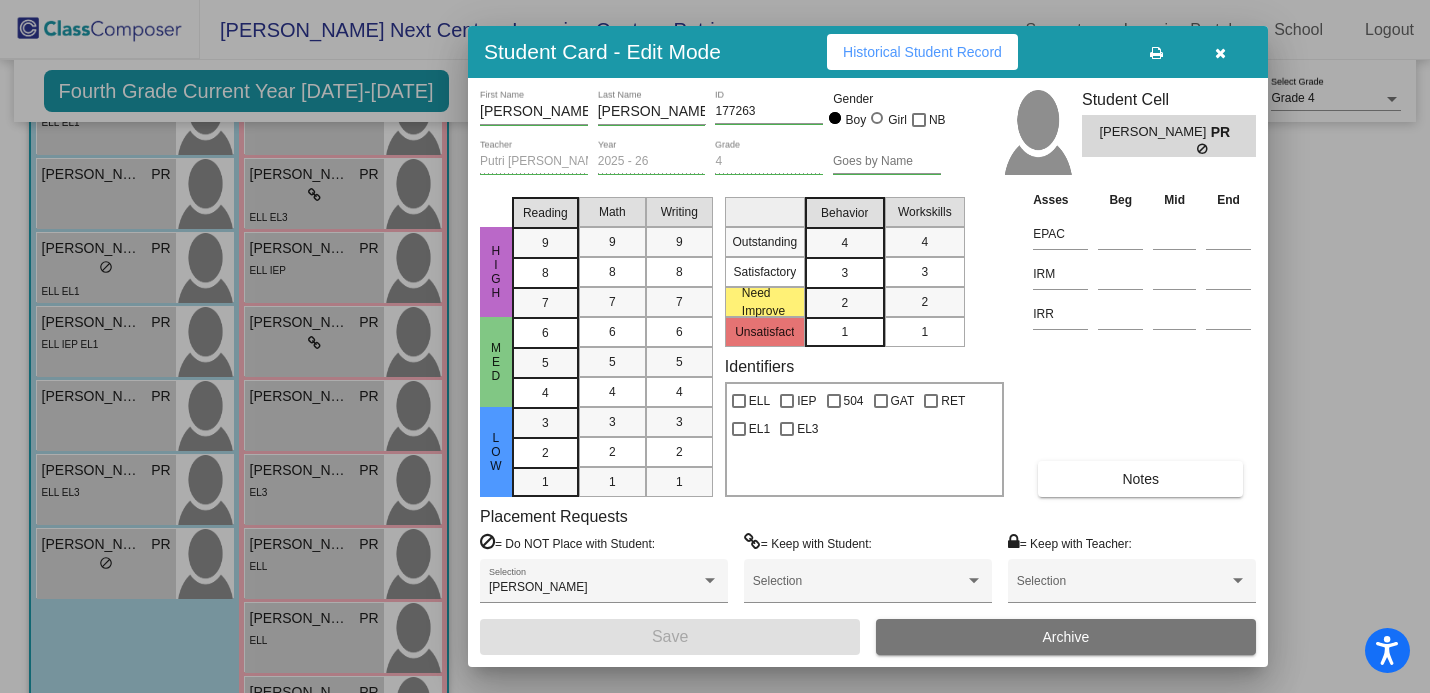 click at bounding box center (1220, 52) 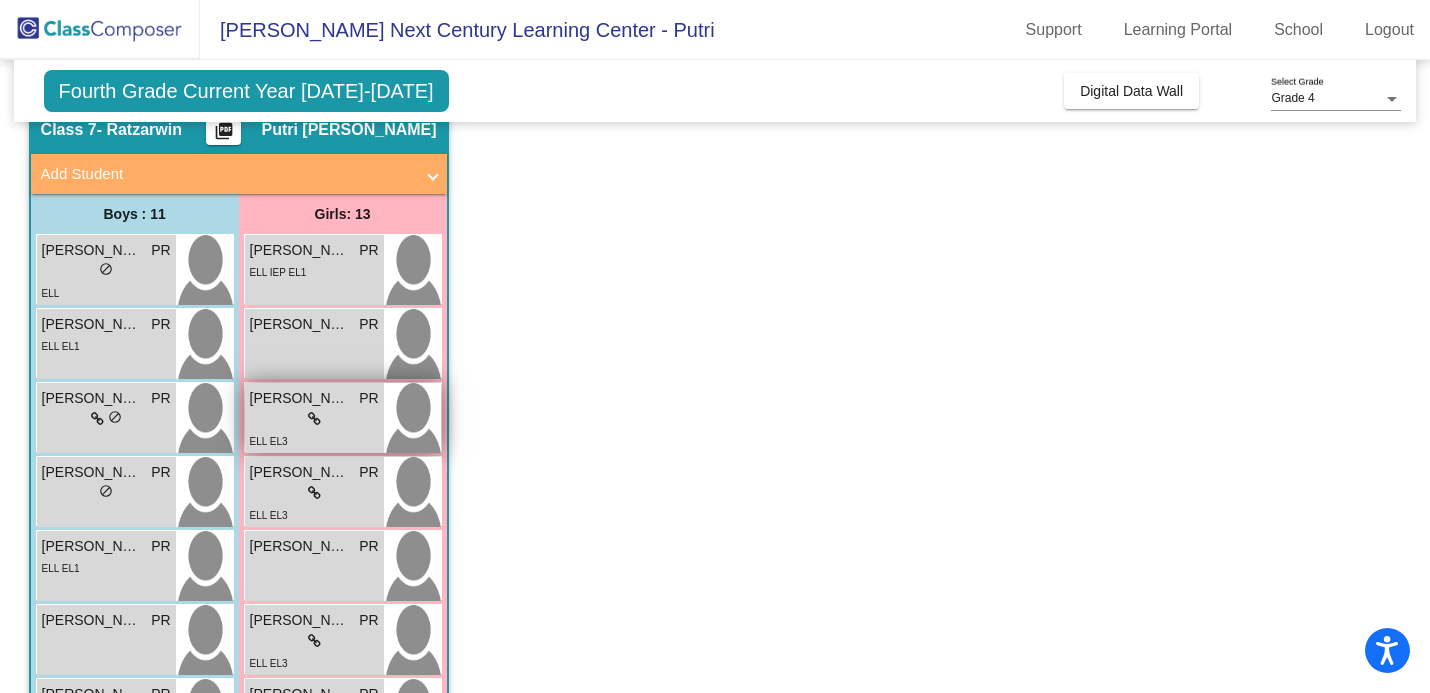 scroll, scrollTop: 0, scrollLeft: 0, axis: both 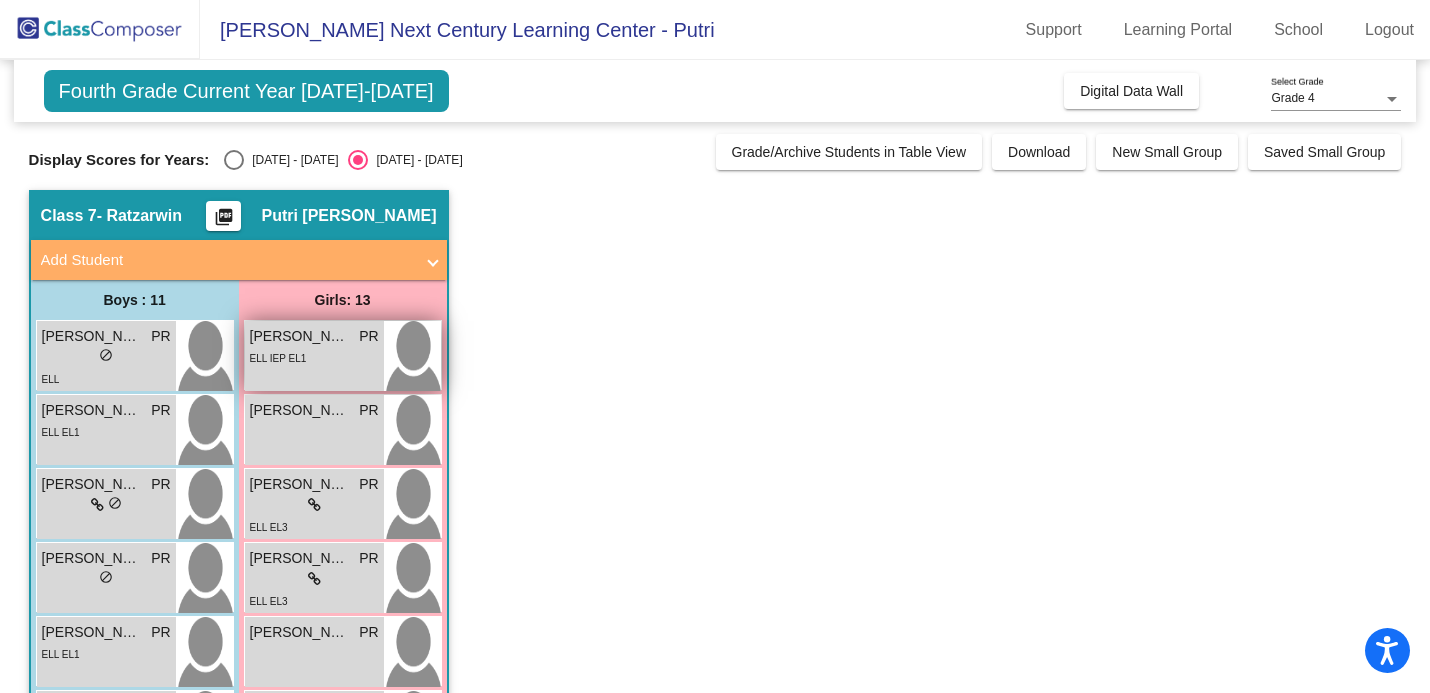click on "ELL IEP EL1" at bounding box center [314, 357] 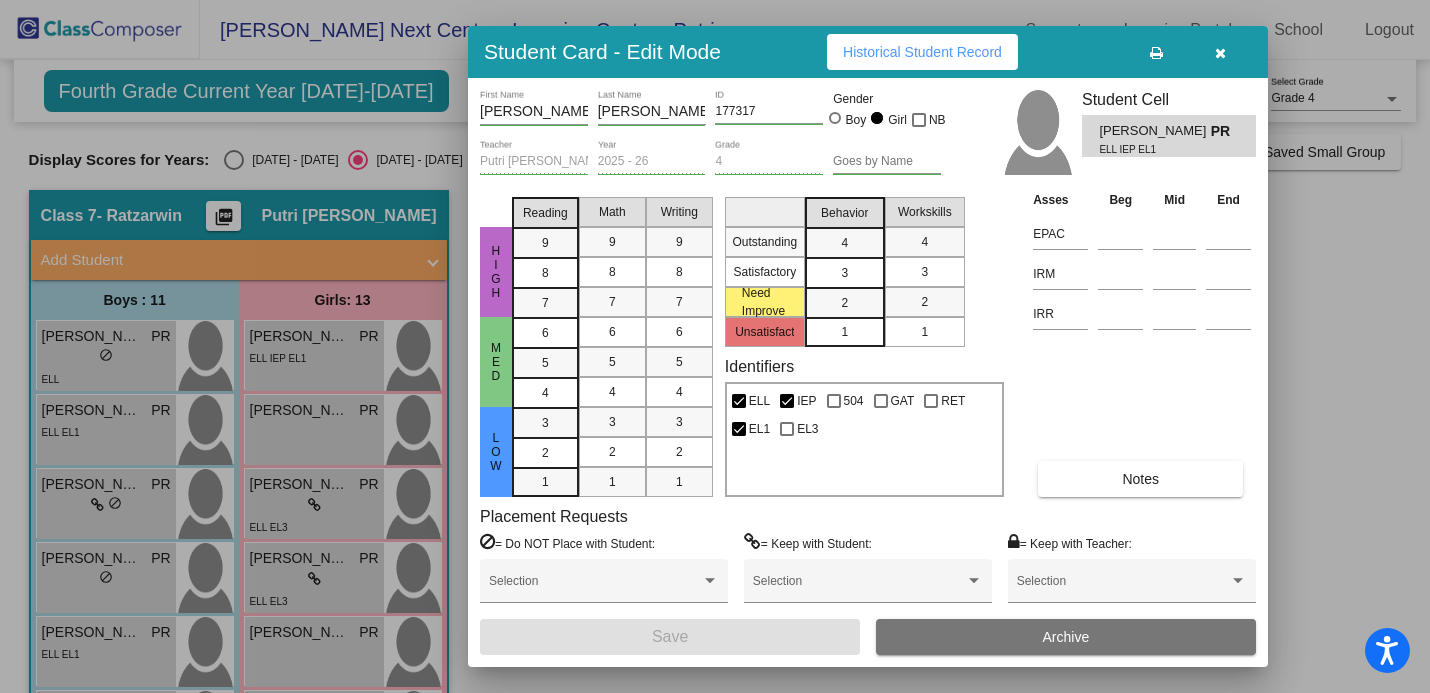 click on "Notes" at bounding box center (1140, 479) 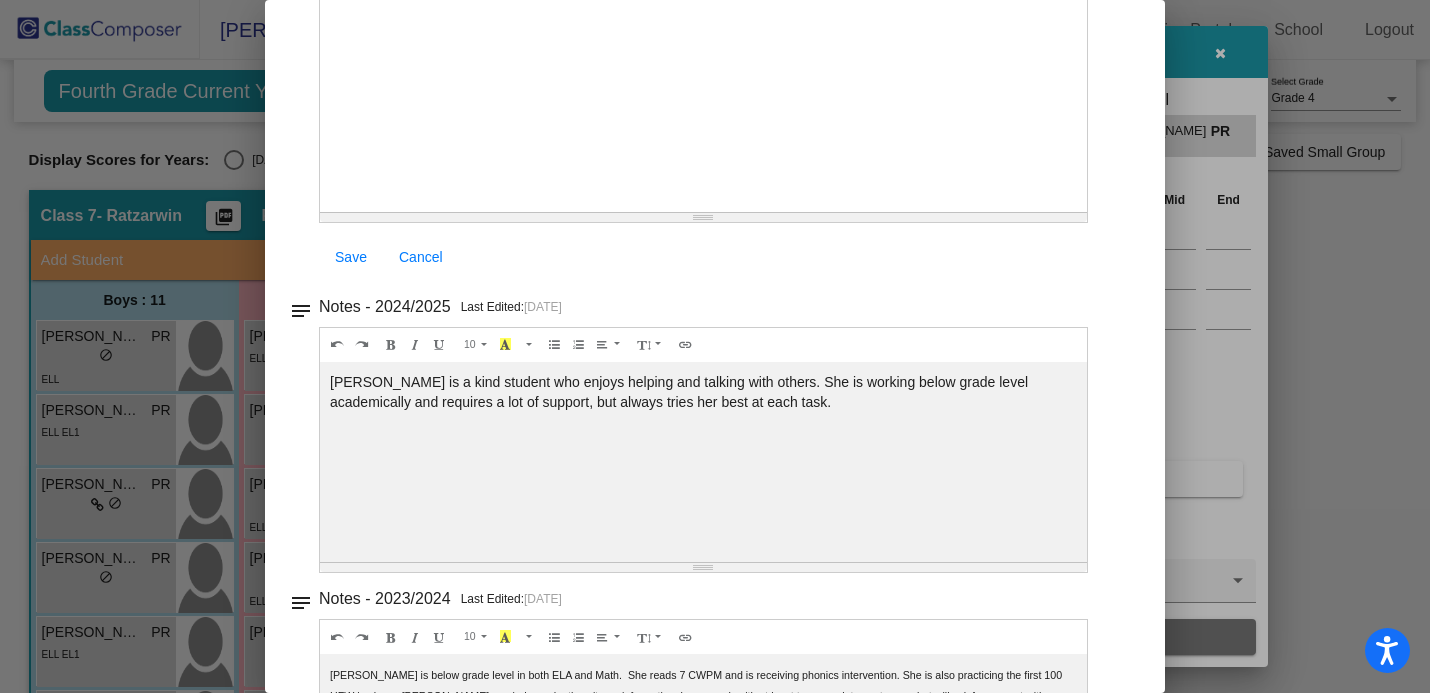 scroll, scrollTop: 0, scrollLeft: 0, axis: both 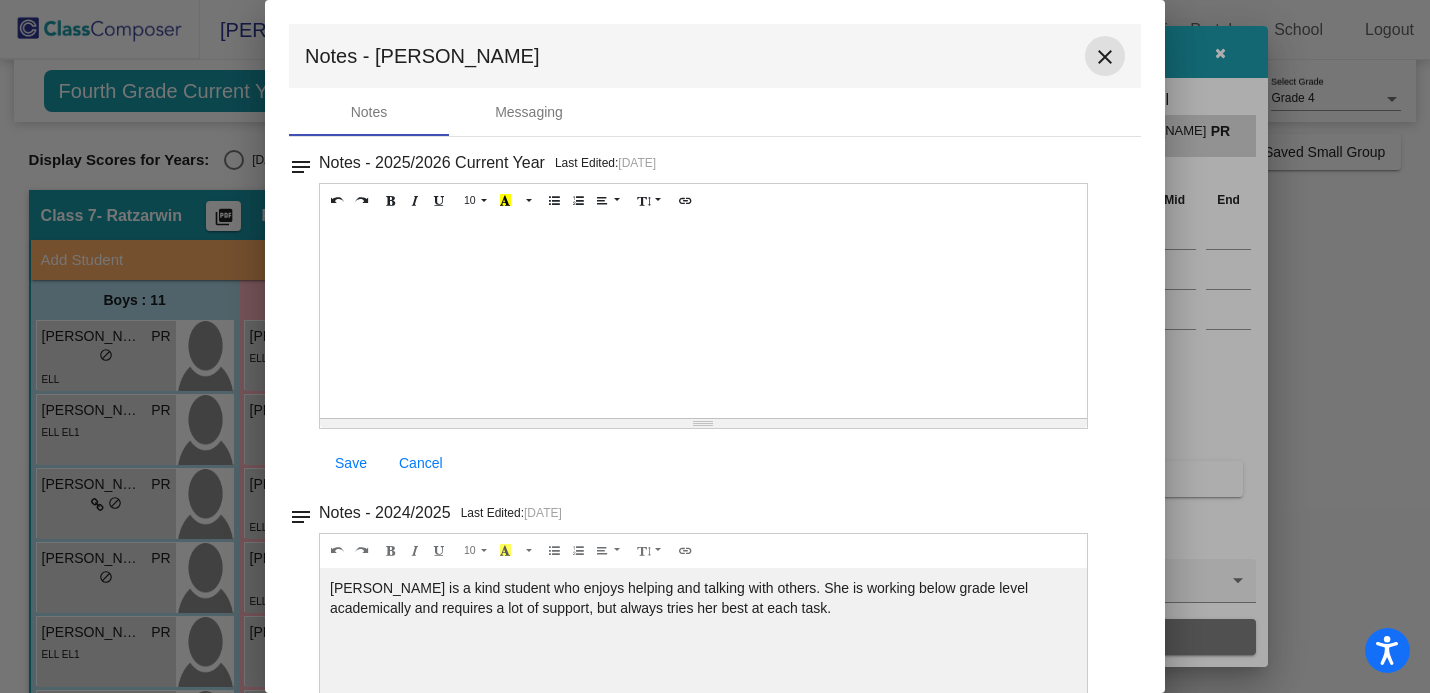 click on "close" at bounding box center (1105, 56) 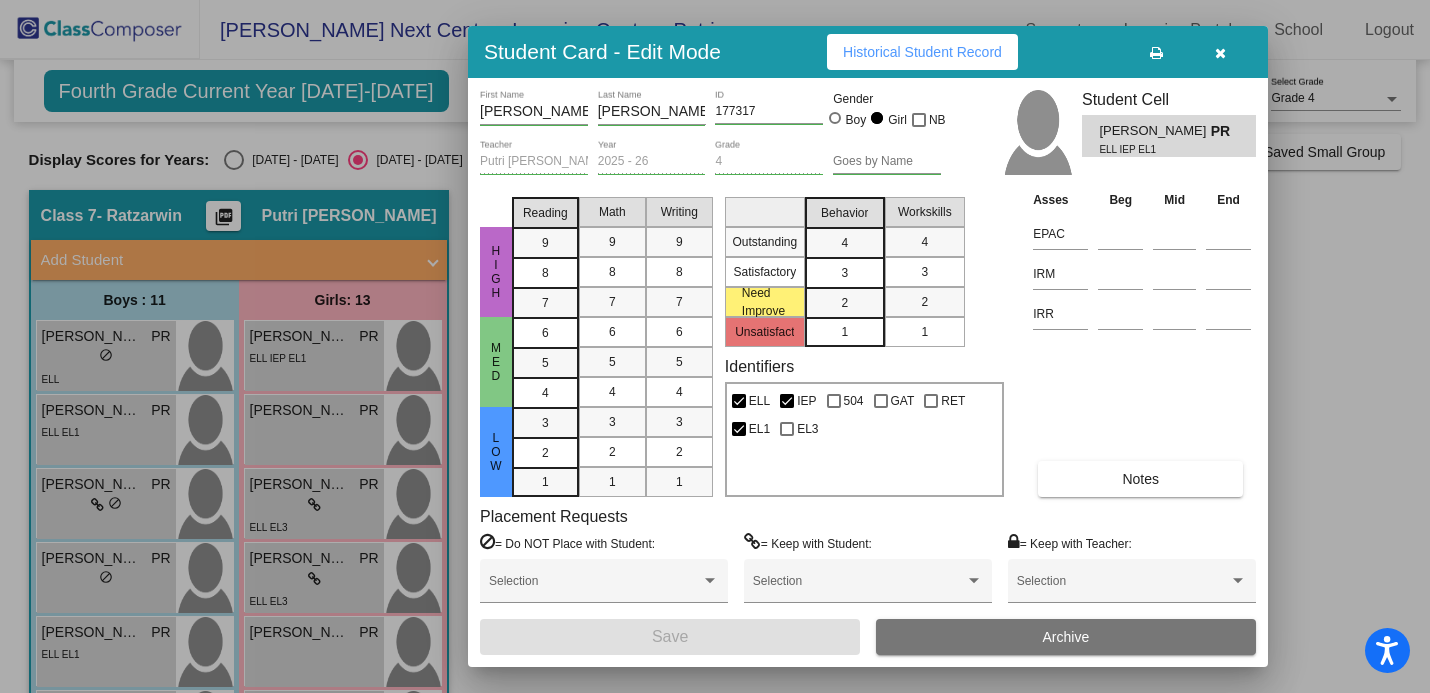 click at bounding box center [1220, 53] 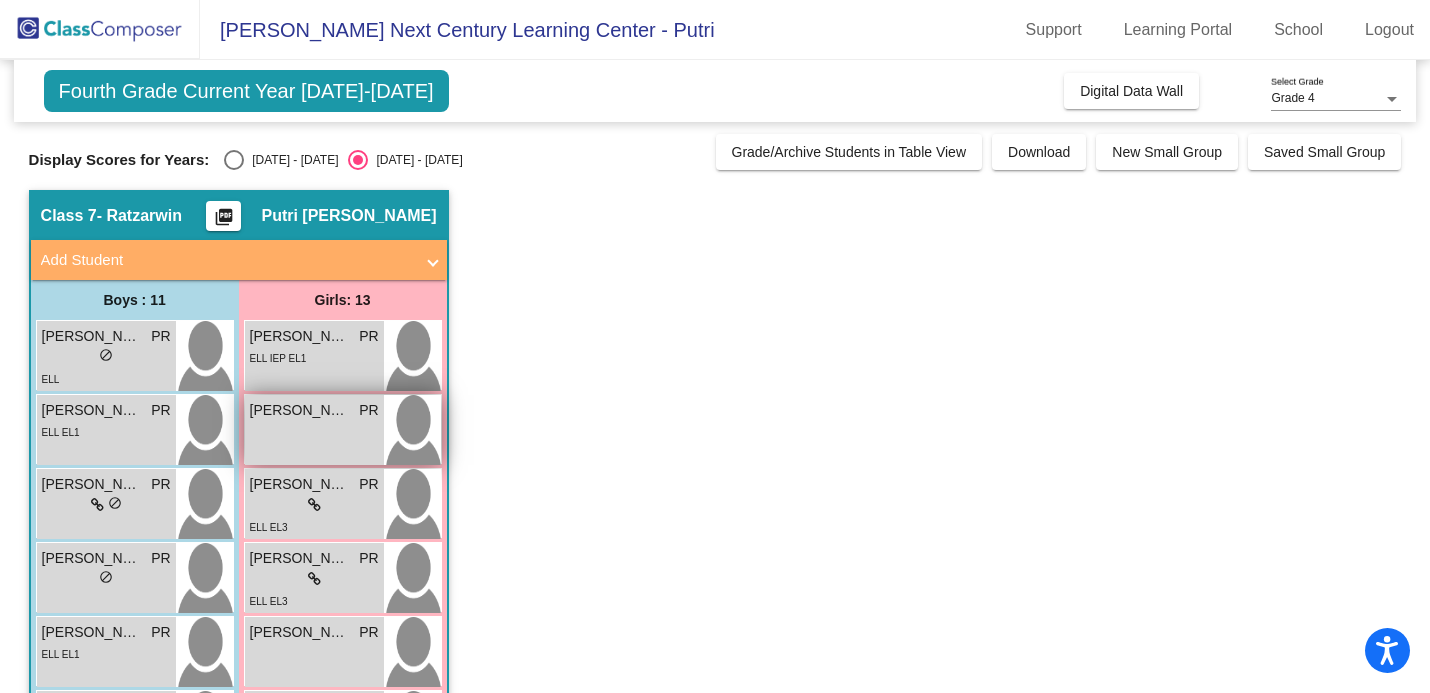 click on "[PERSON_NAME] PR lock do_not_disturb_alt" at bounding box center [314, 430] 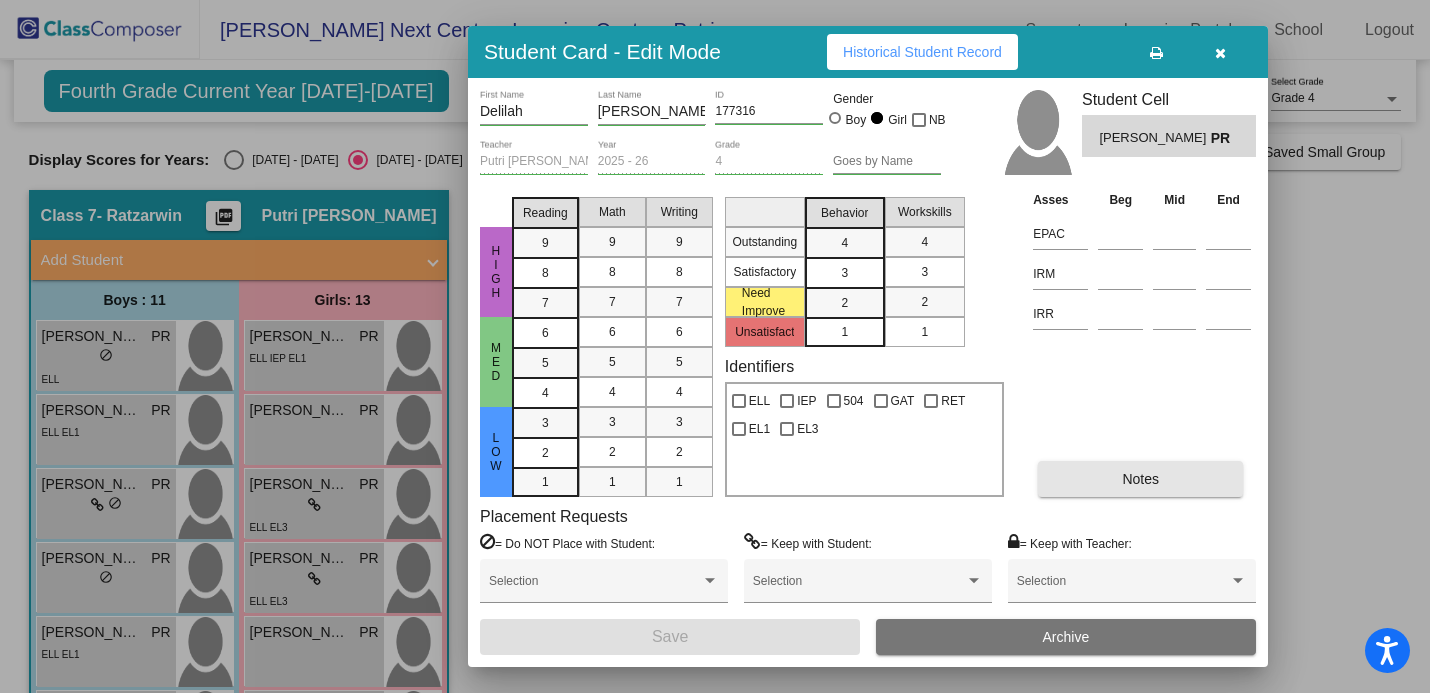 click on "Notes" at bounding box center (1140, 479) 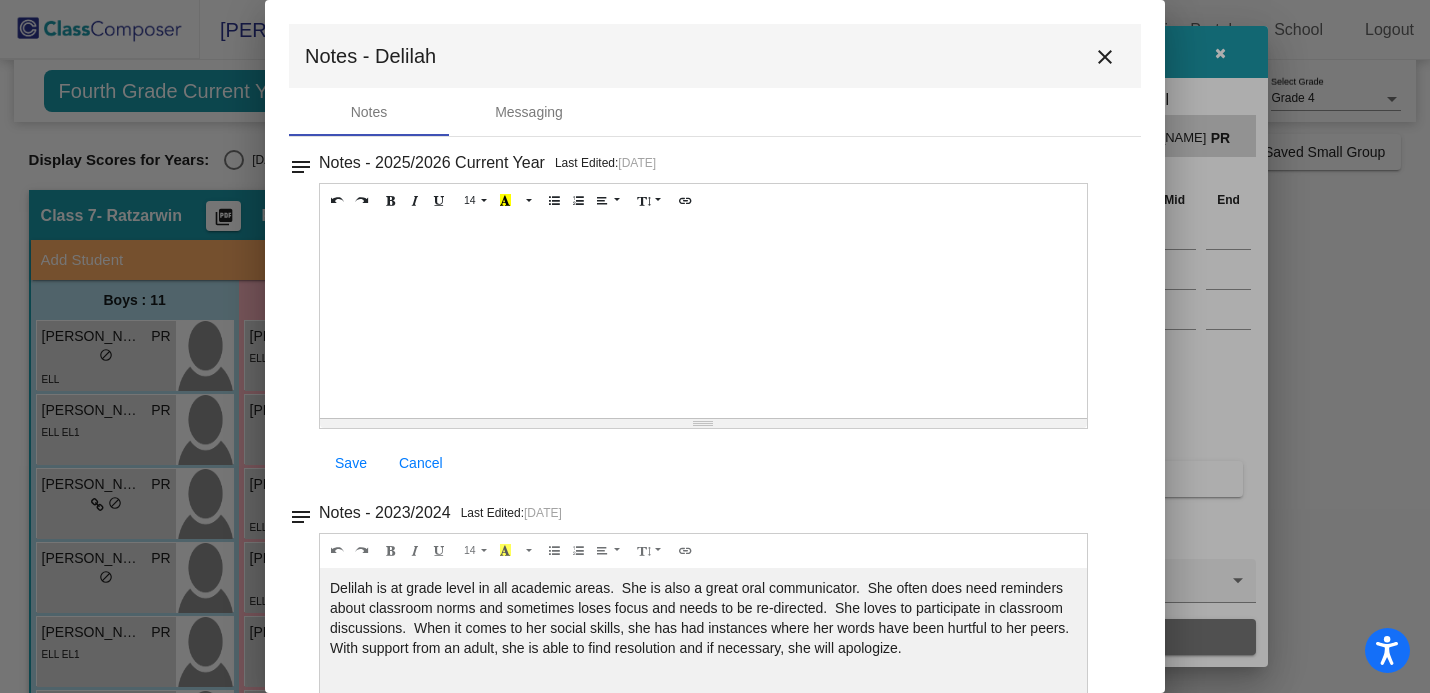 scroll, scrollTop: 111, scrollLeft: 0, axis: vertical 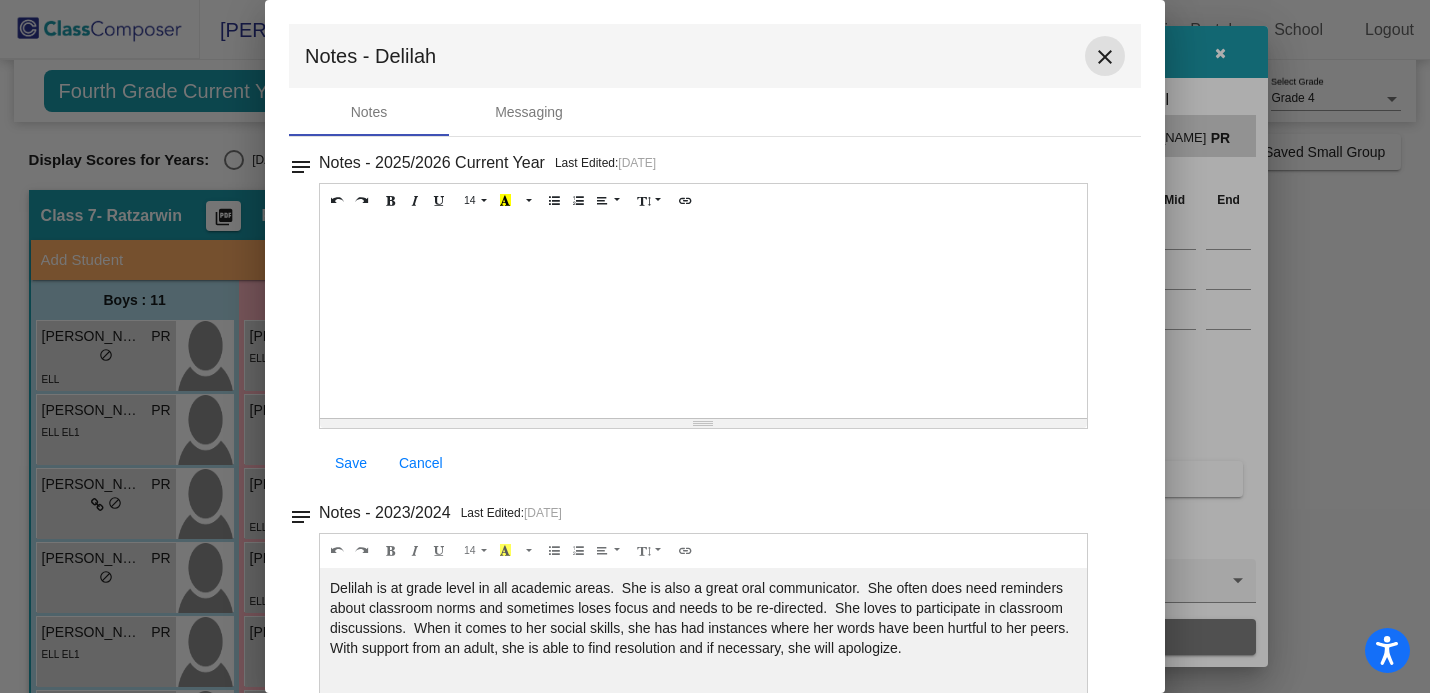 click on "close" at bounding box center [1105, 57] 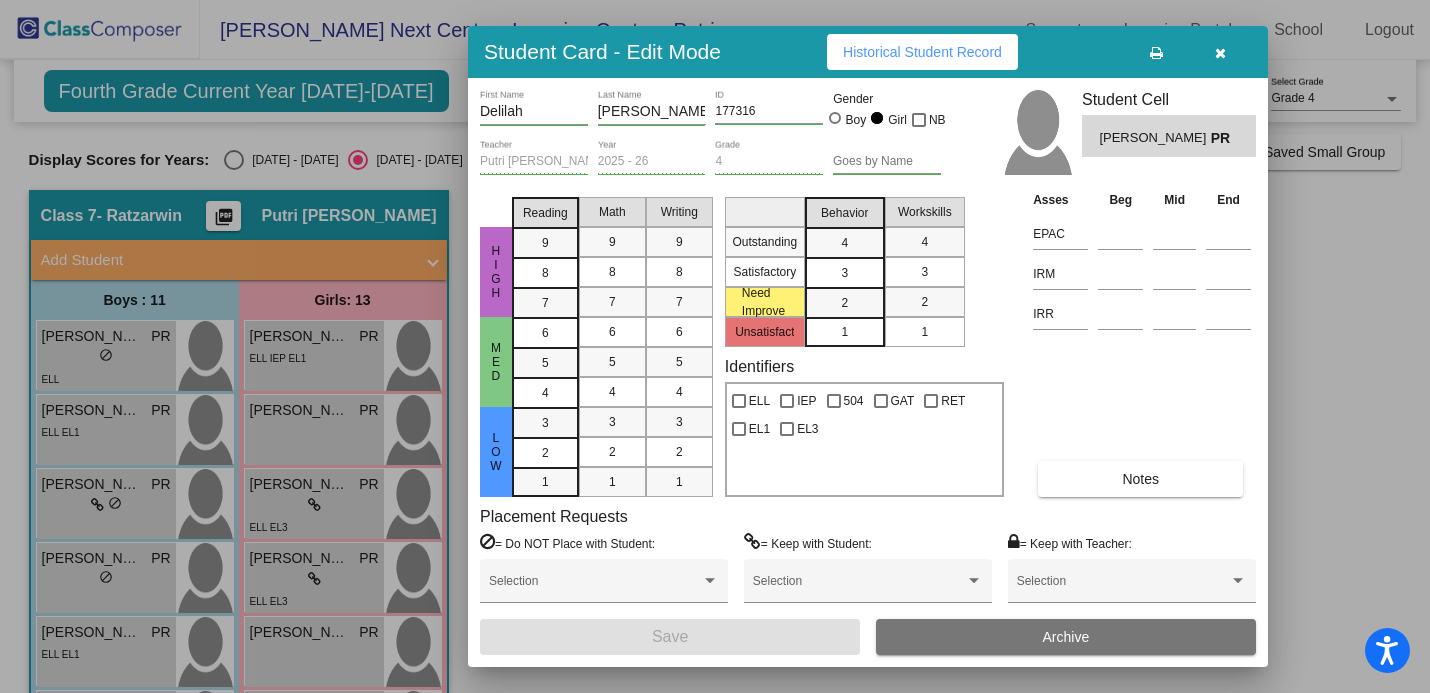 click at bounding box center (1220, 52) 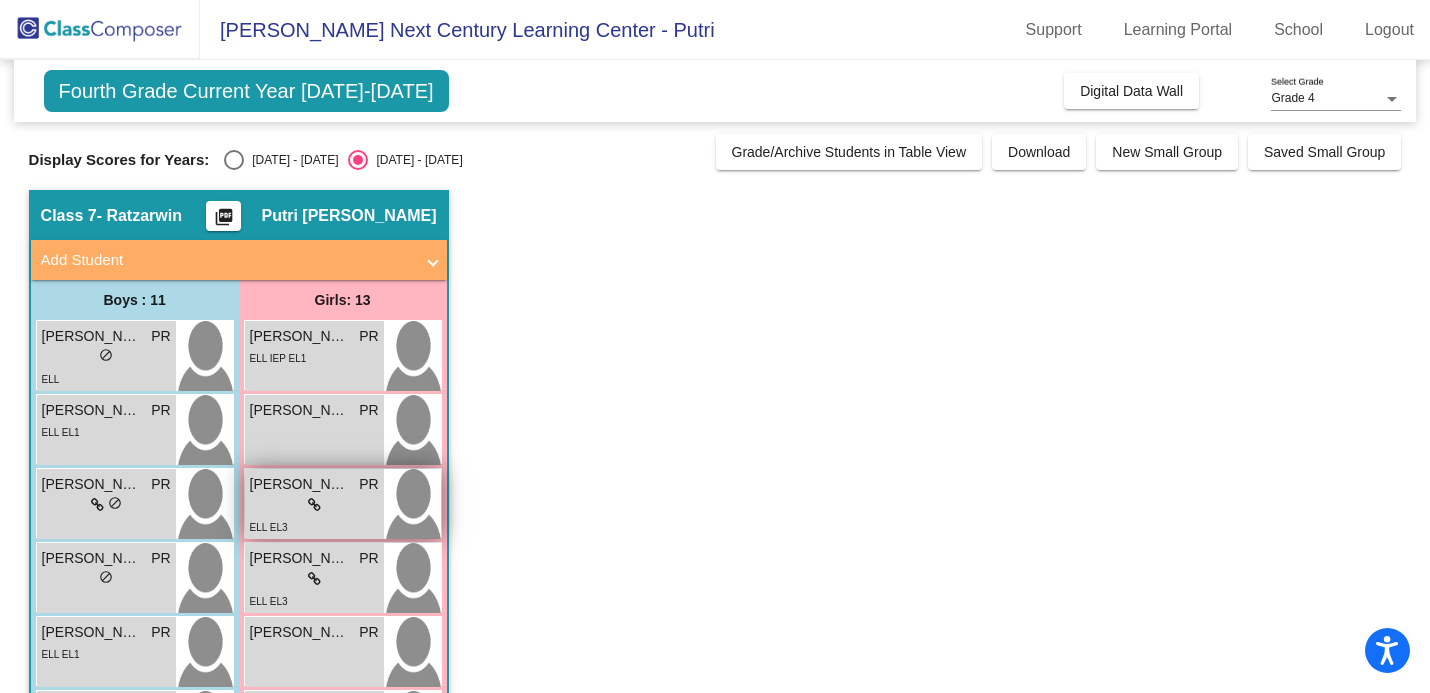 click on "lock do_not_disturb_alt" at bounding box center [314, 505] 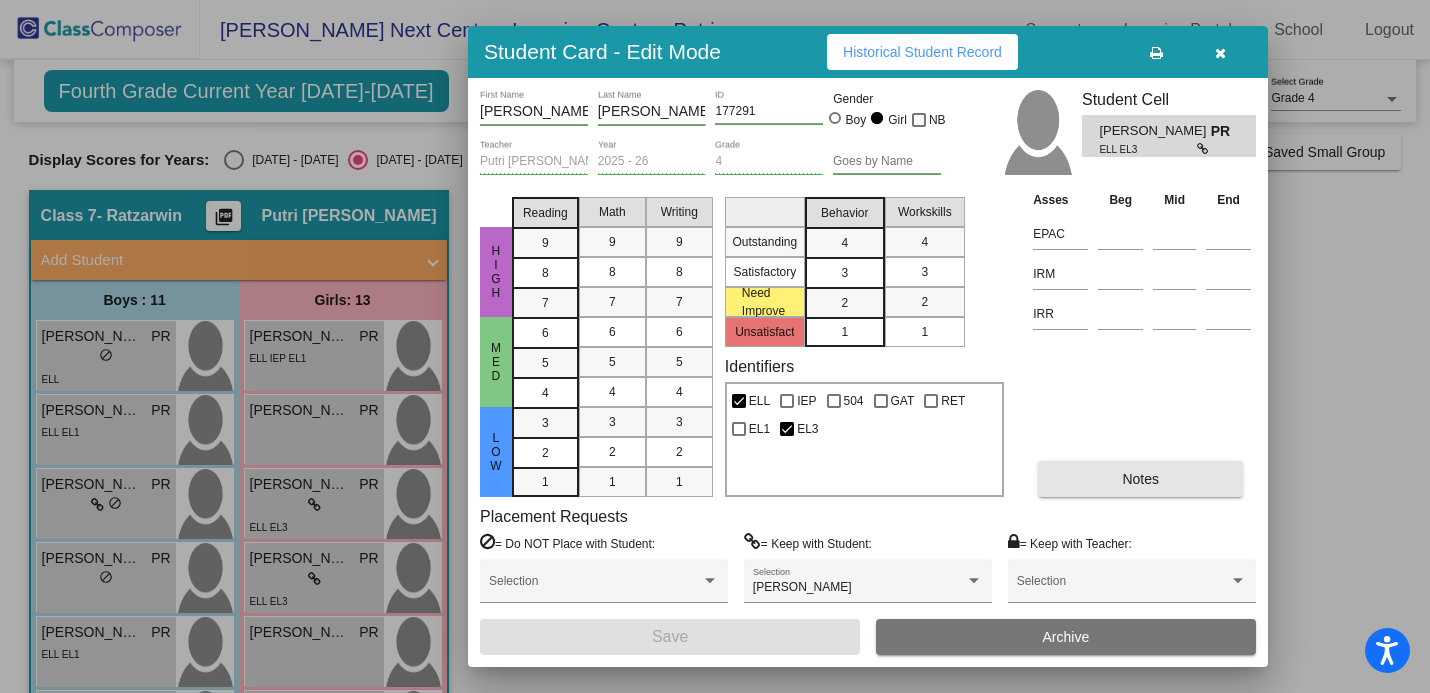 click on "Notes" at bounding box center (1140, 479) 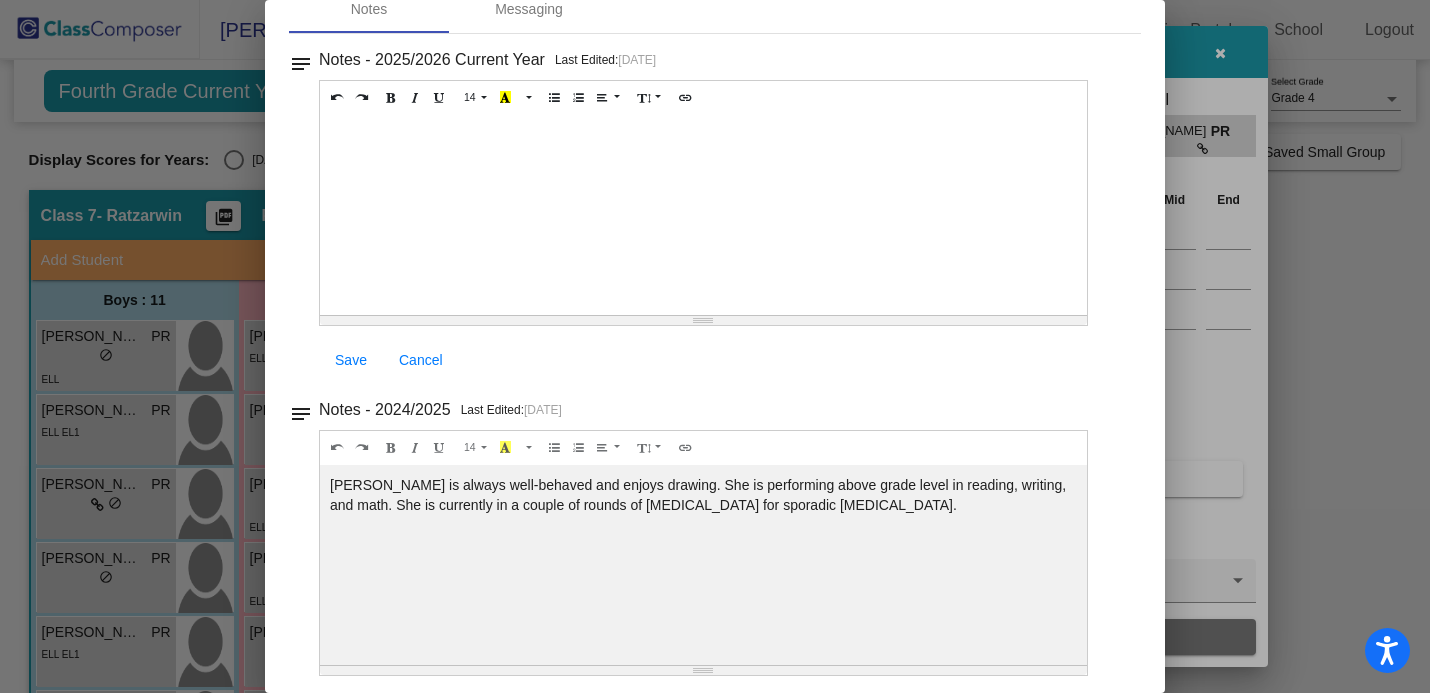 scroll, scrollTop: 0, scrollLeft: 0, axis: both 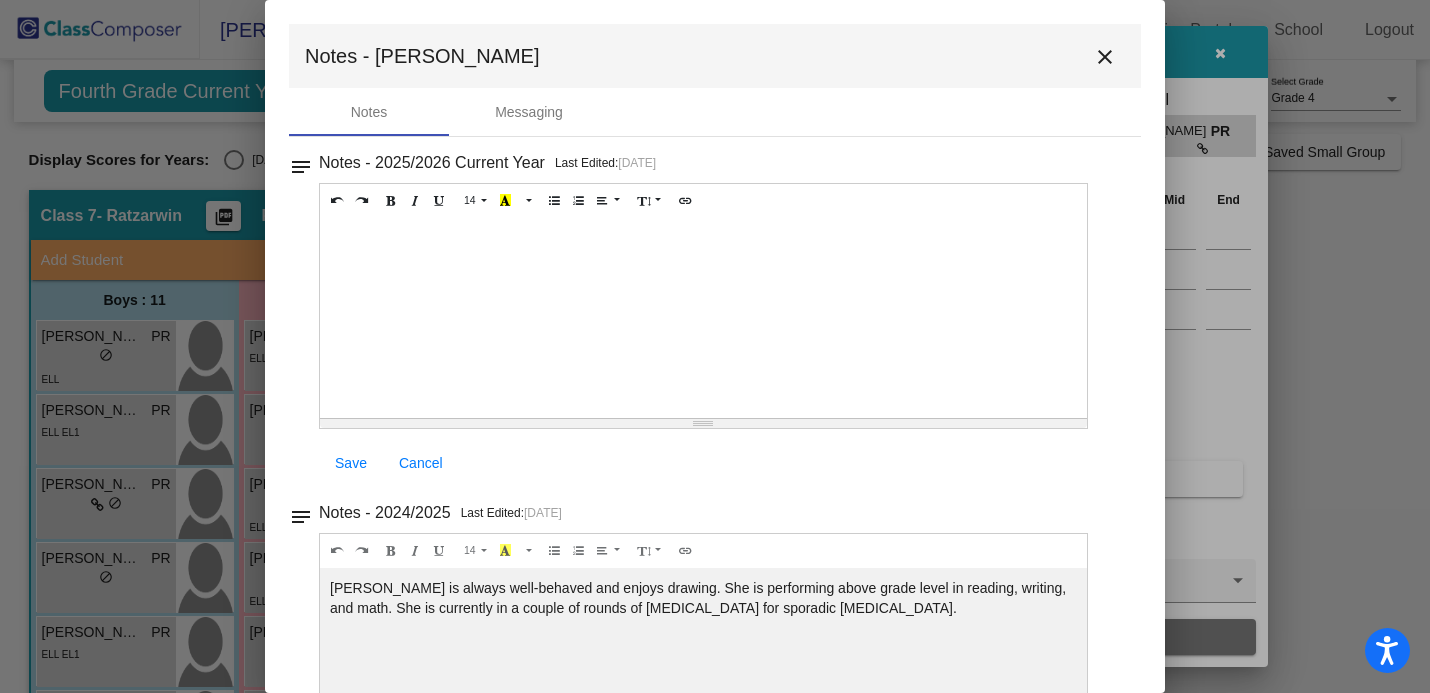 click on "close" at bounding box center (1105, 56) 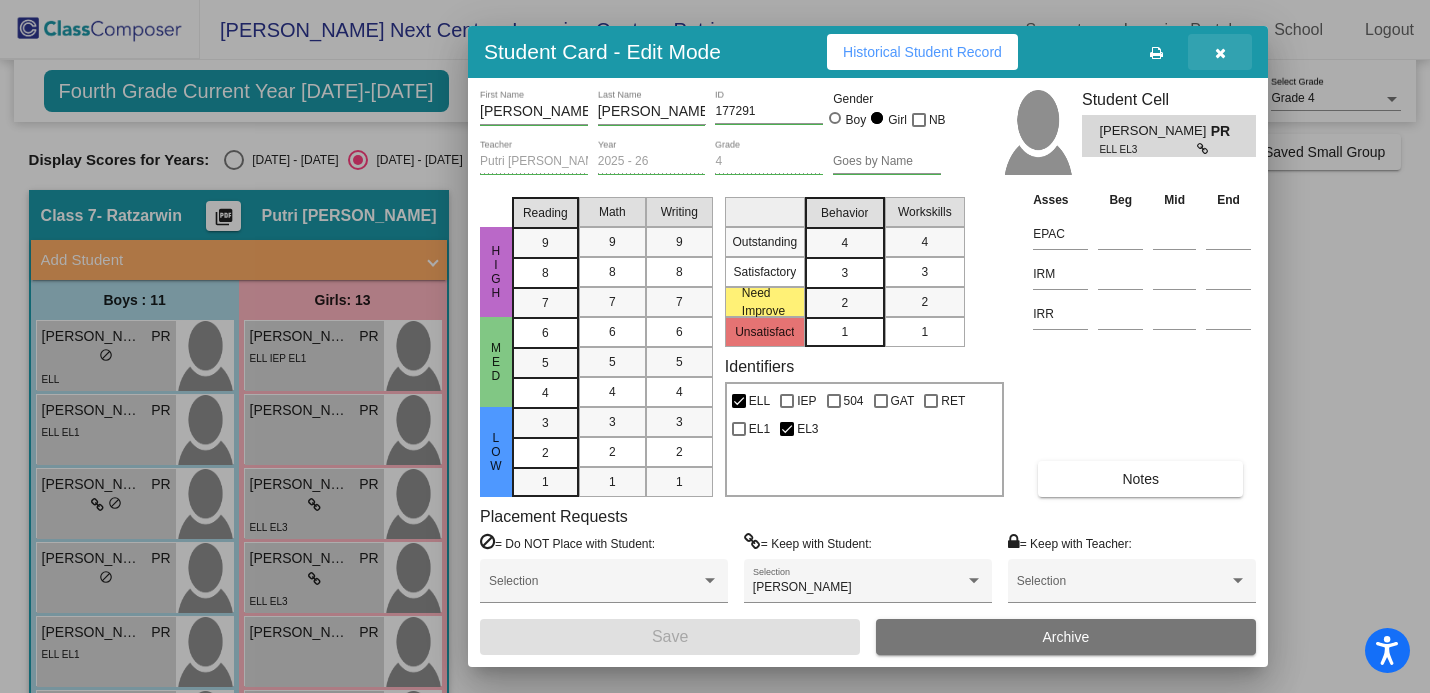 click at bounding box center (1220, 52) 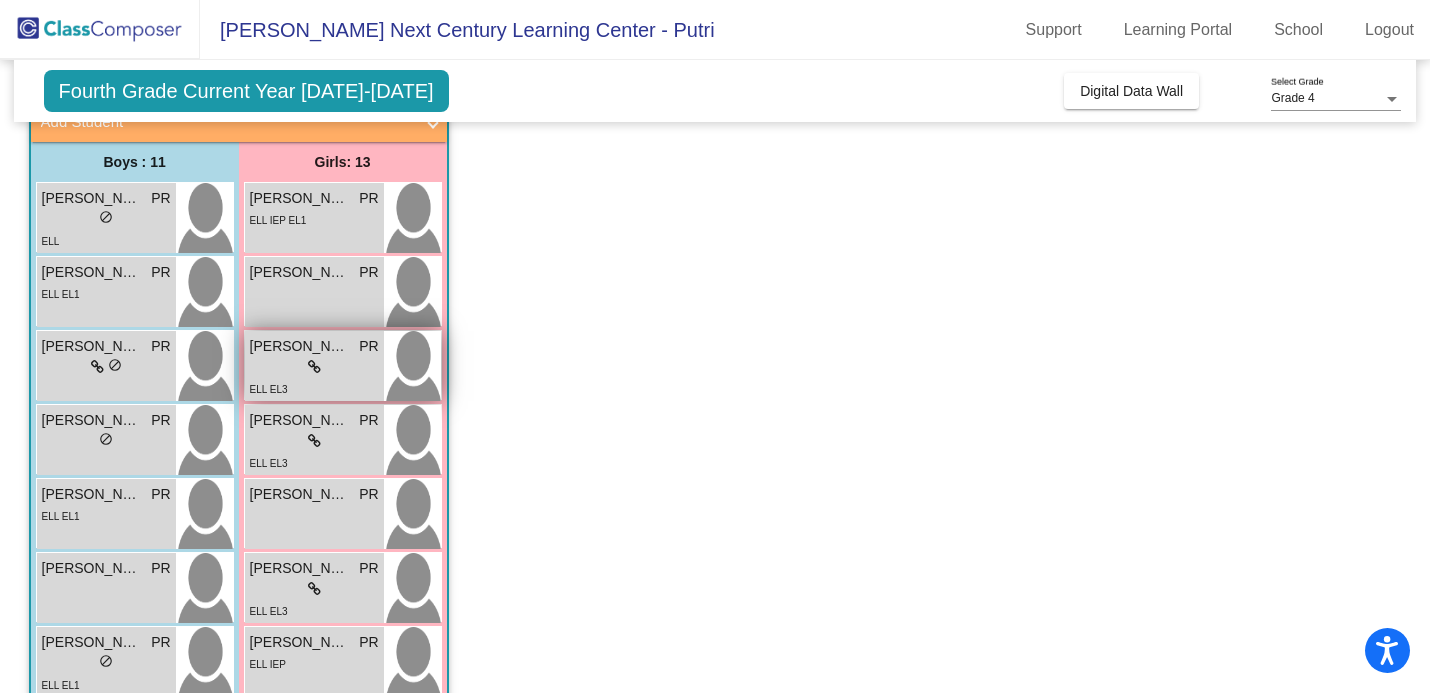 scroll, scrollTop: 140, scrollLeft: 0, axis: vertical 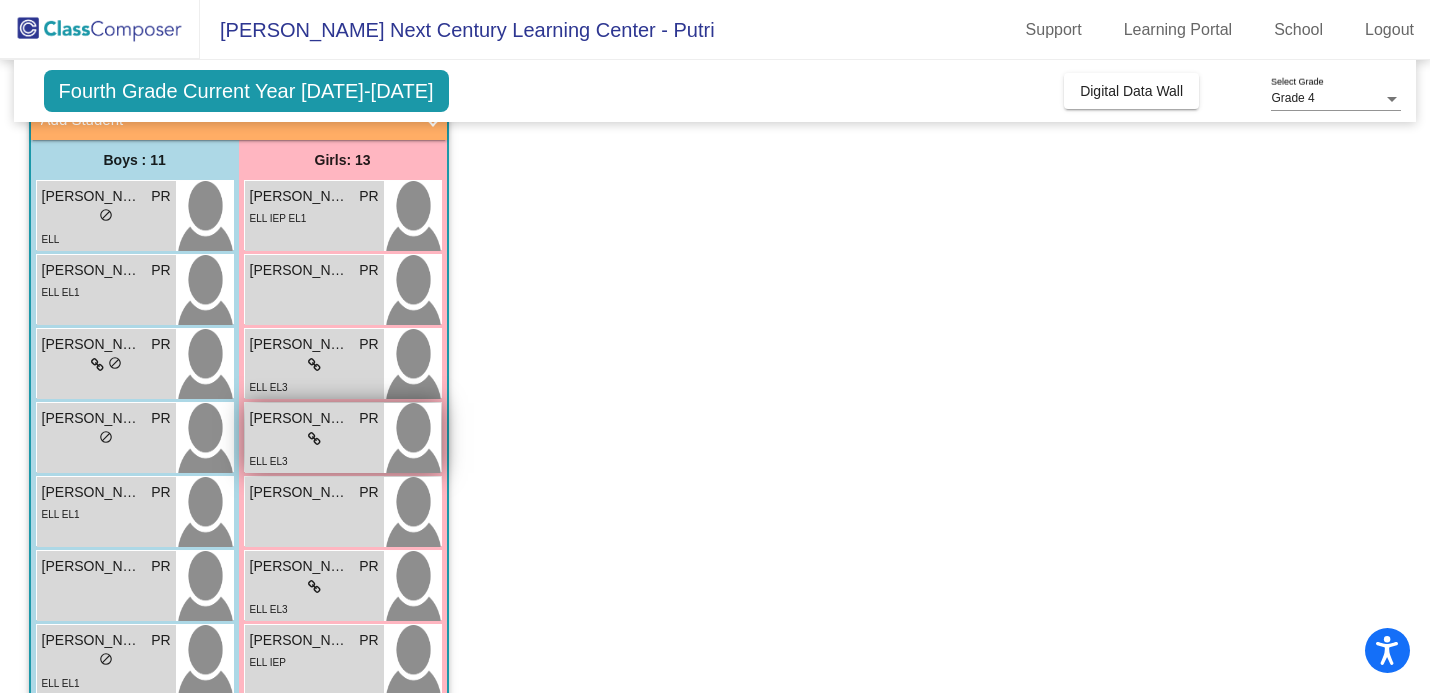 click on "ELL EL3" at bounding box center [314, 460] 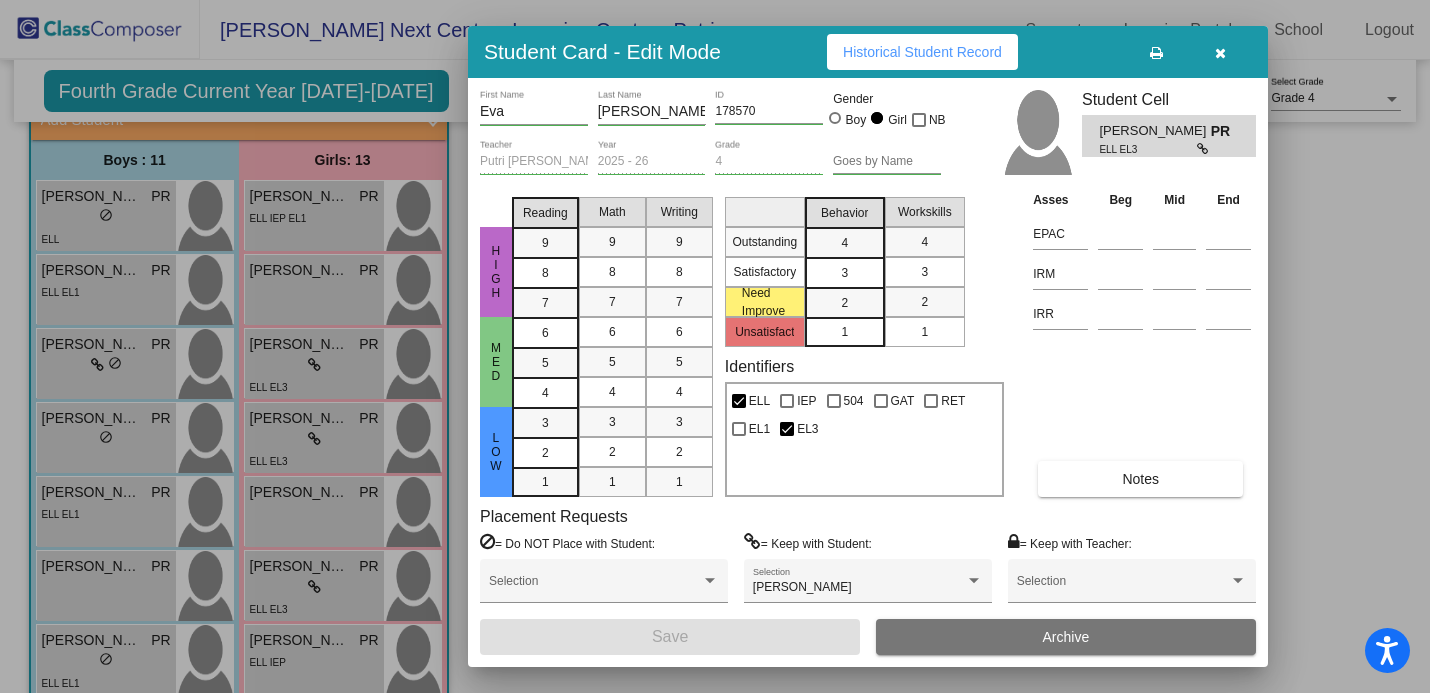 click on "Notes" at bounding box center (1140, 479) 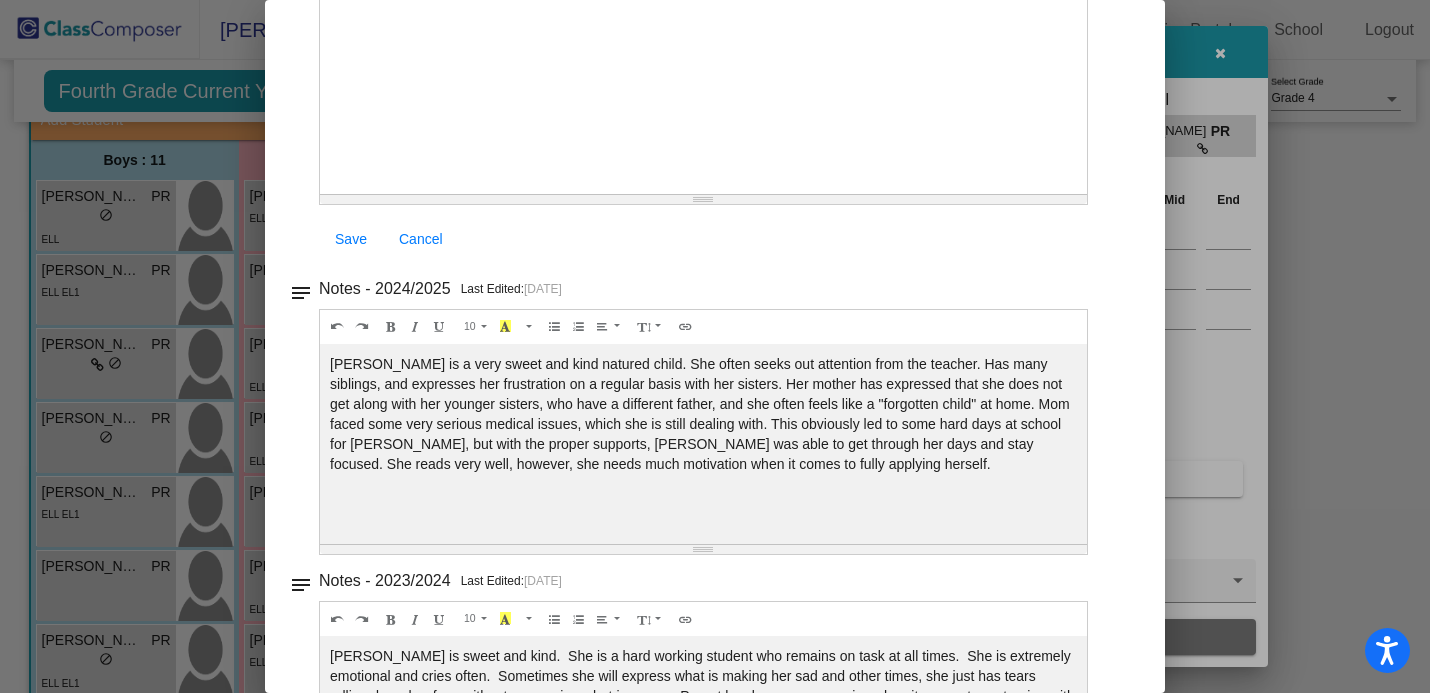 scroll, scrollTop: 0, scrollLeft: 0, axis: both 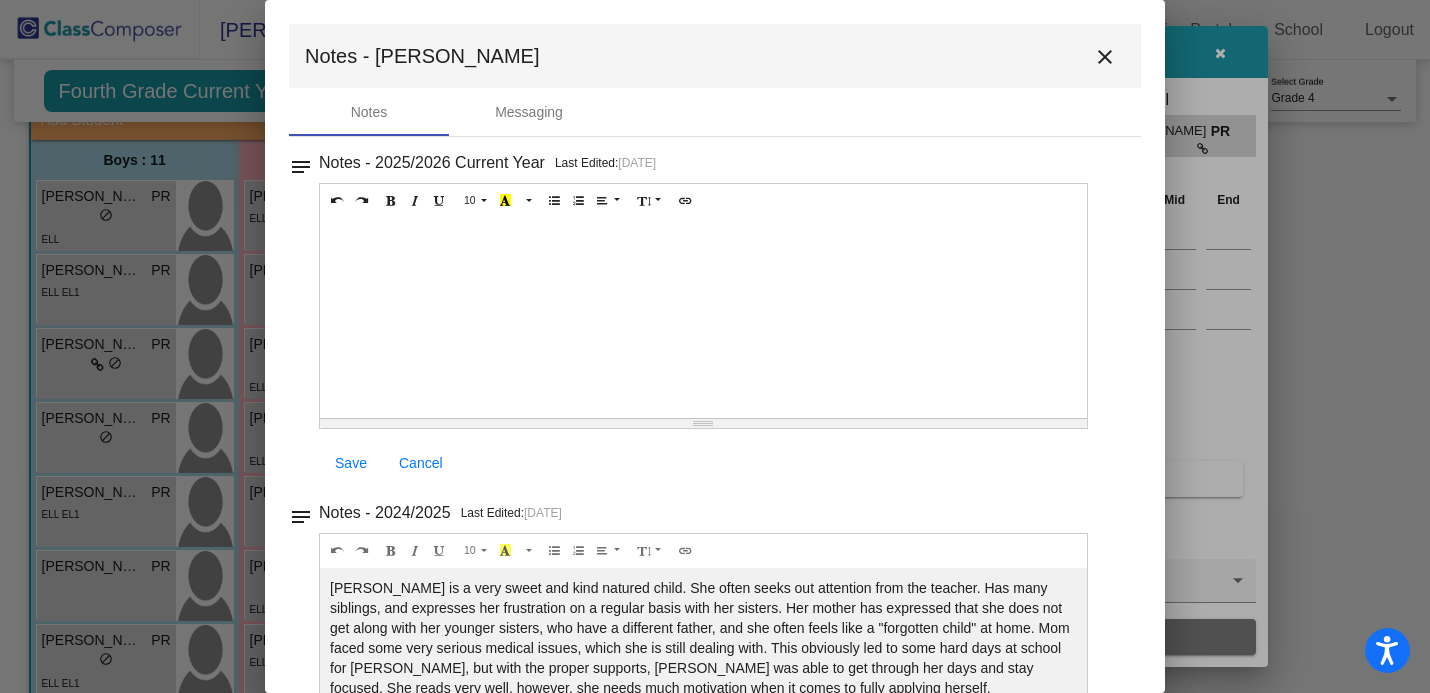 click on "close" at bounding box center [1105, 57] 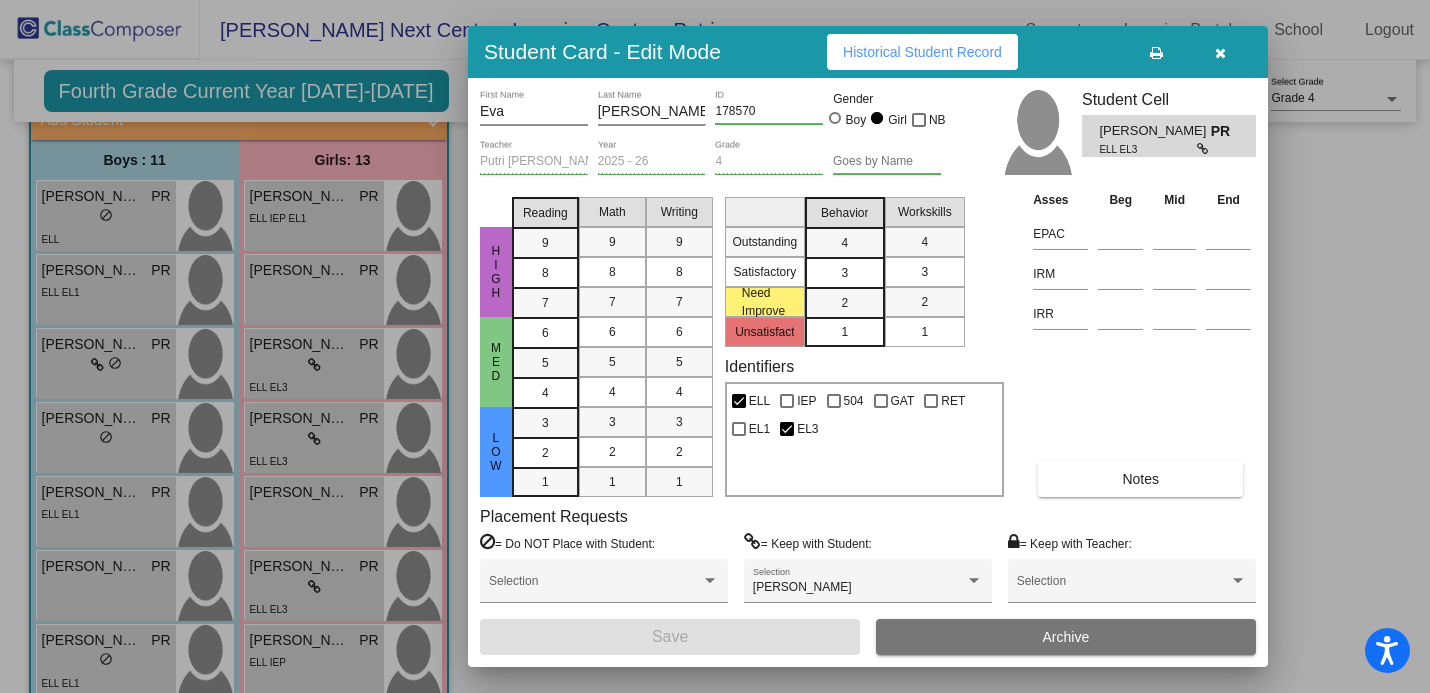 click at bounding box center (1220, 52) 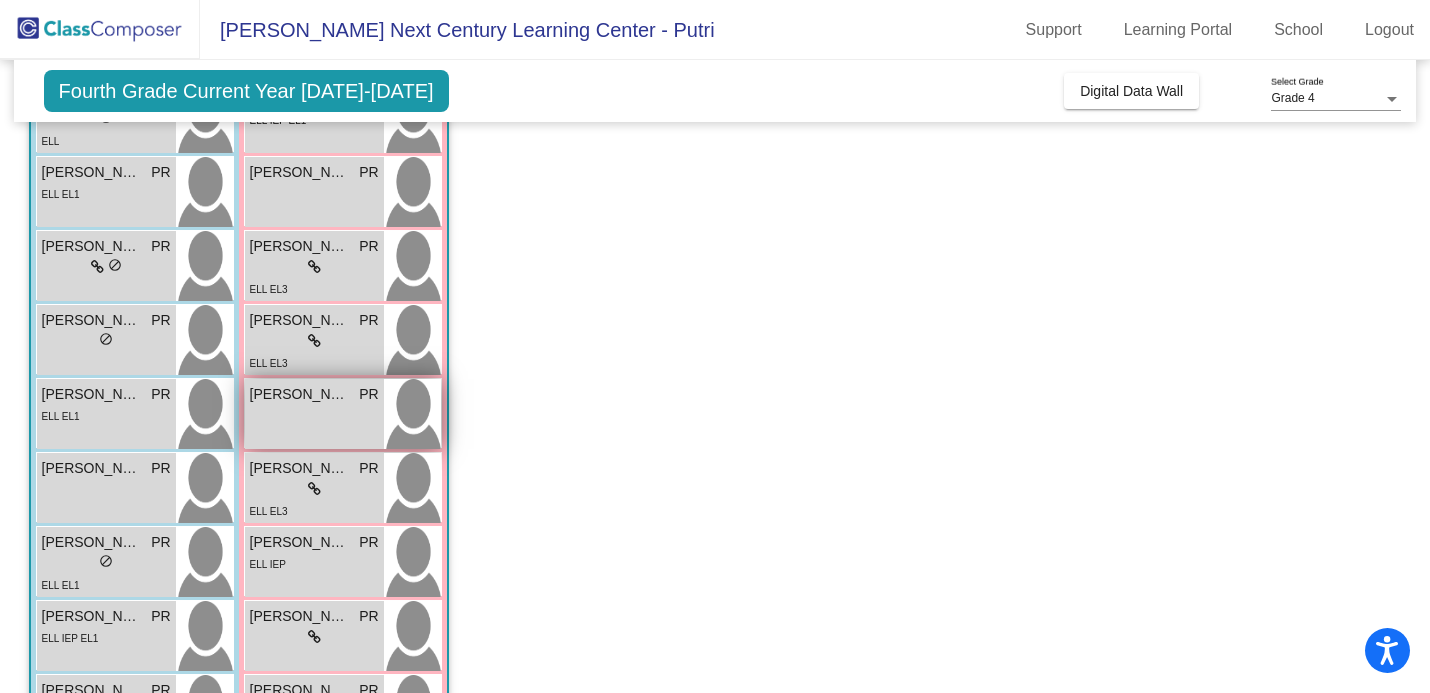 scroll, scrollTop: 241, scrollLeft: 0, axis: vertical 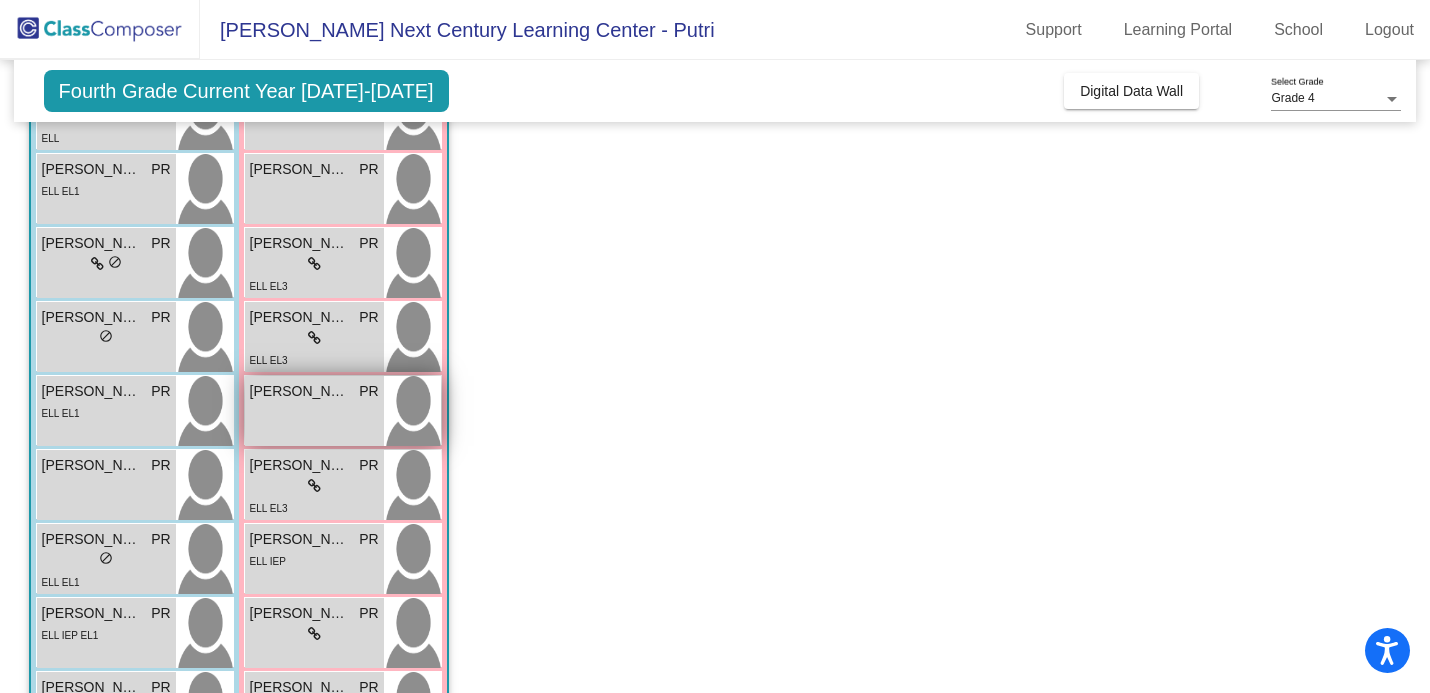 click on "PR" at bounding box center (368, 391) 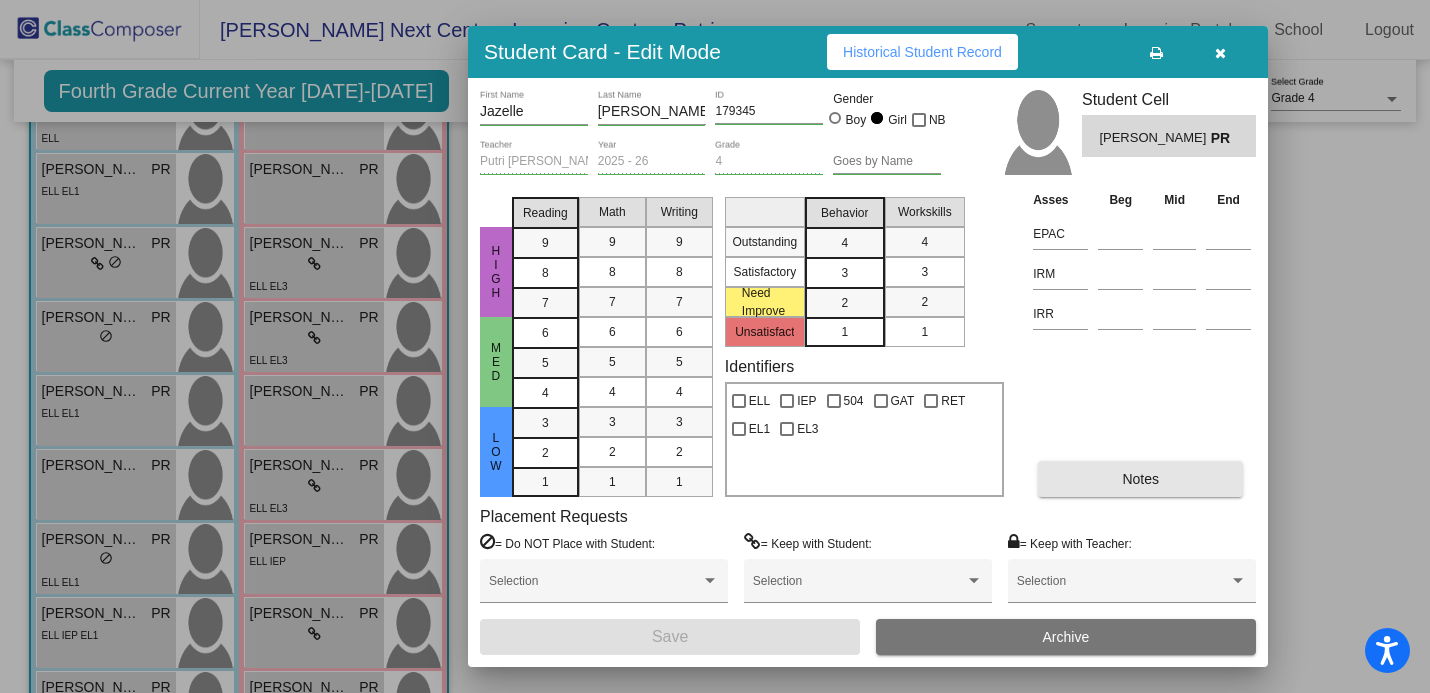 click on "Notes" at bounding box center (1140, 479) 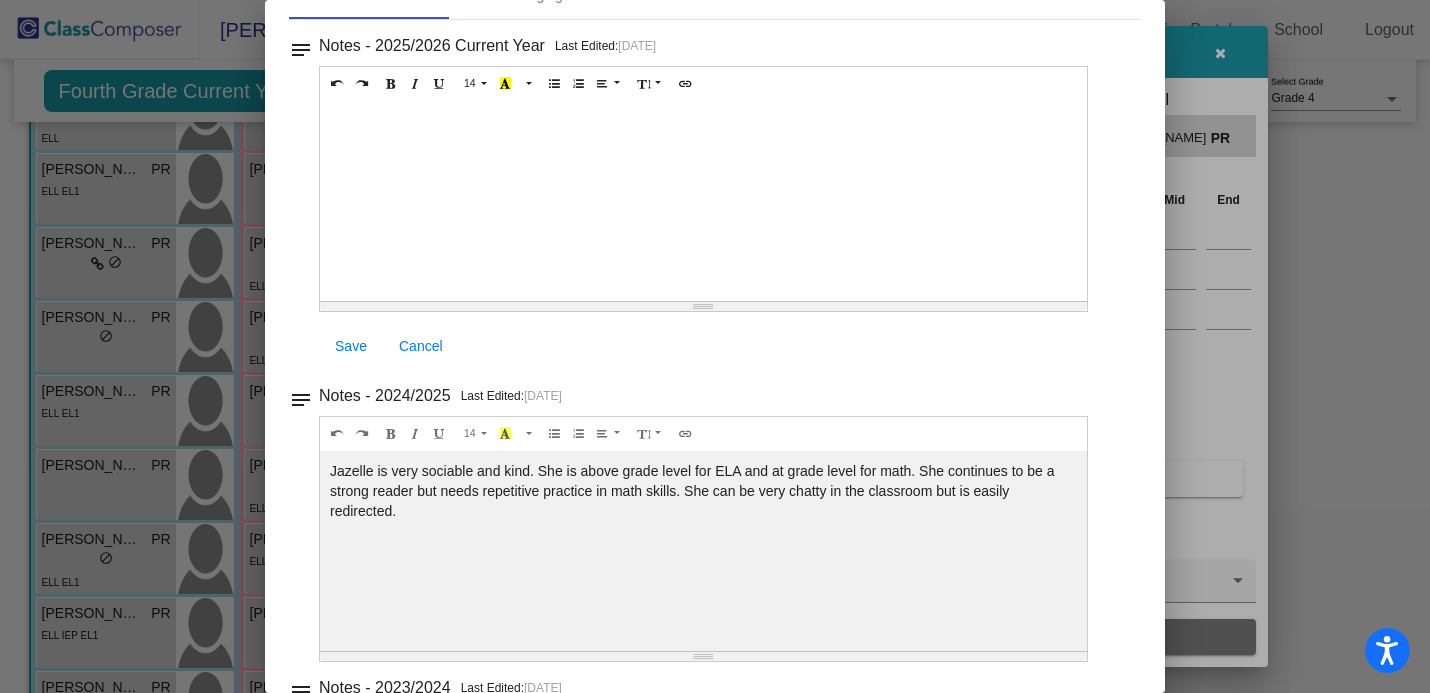 scroll, scrollTop: 0, scrollLeft: 0, axis: both 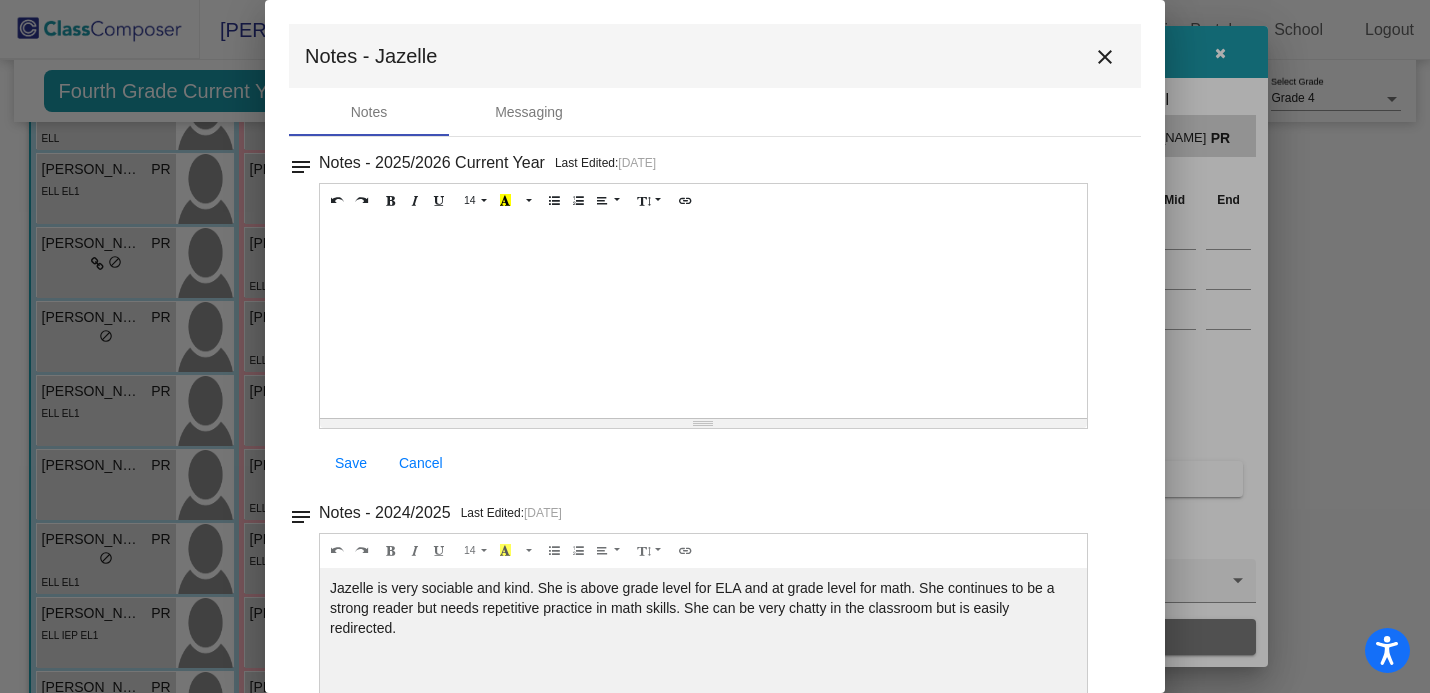 click on "close" at bounding box center [1105, 57] 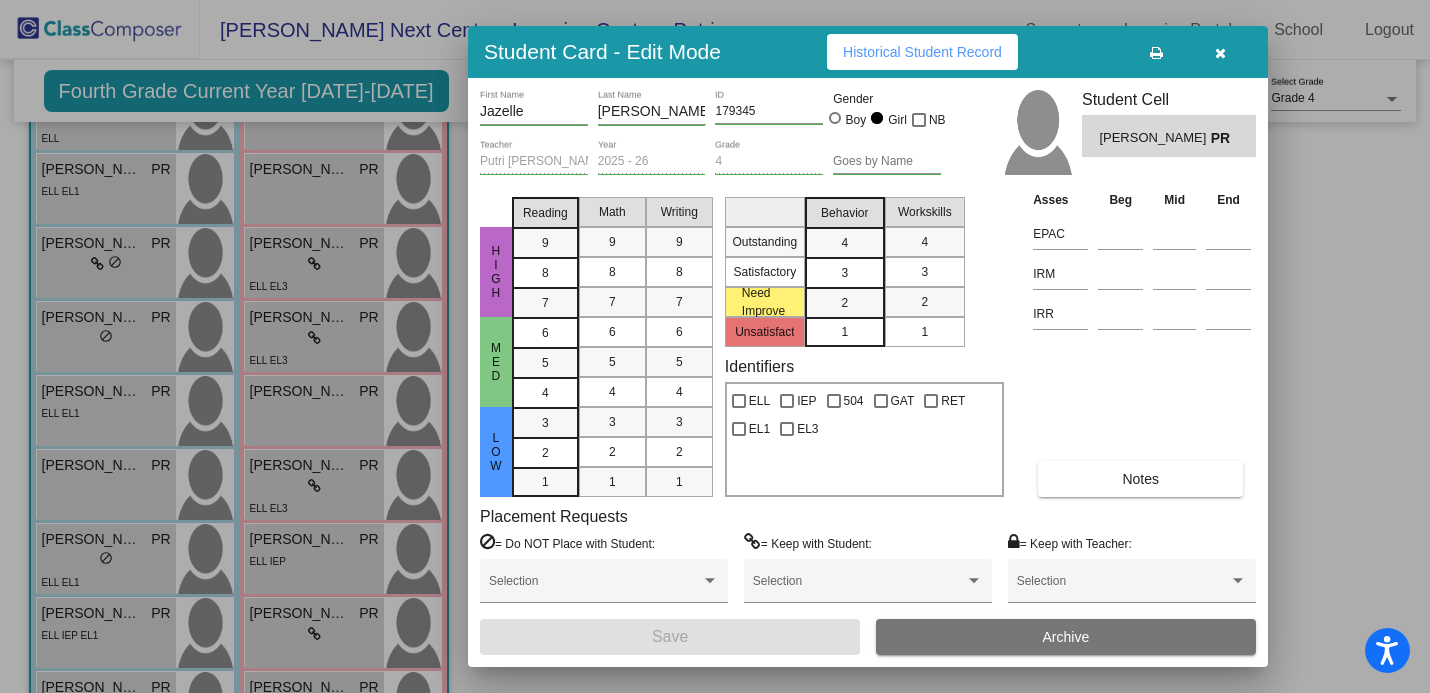 click at bounding box center (1220, 52) 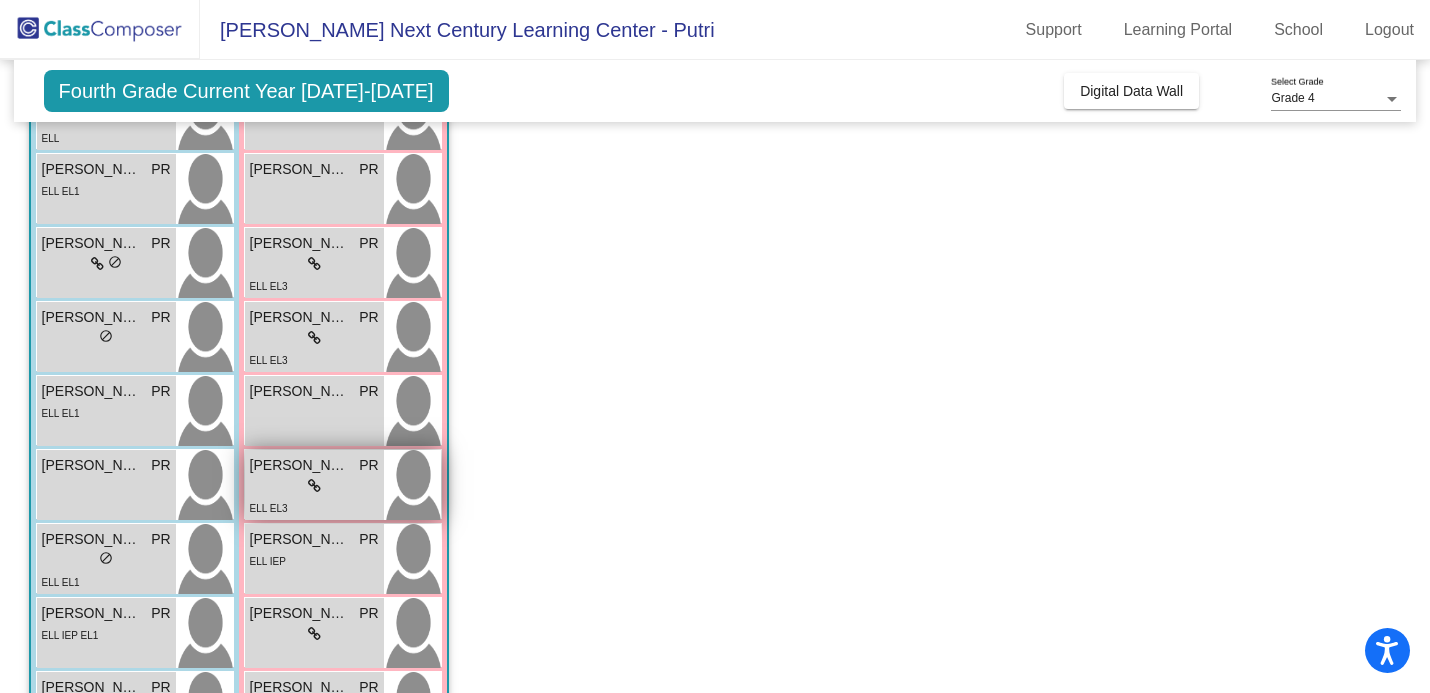 click at bounding box center (412, 485) 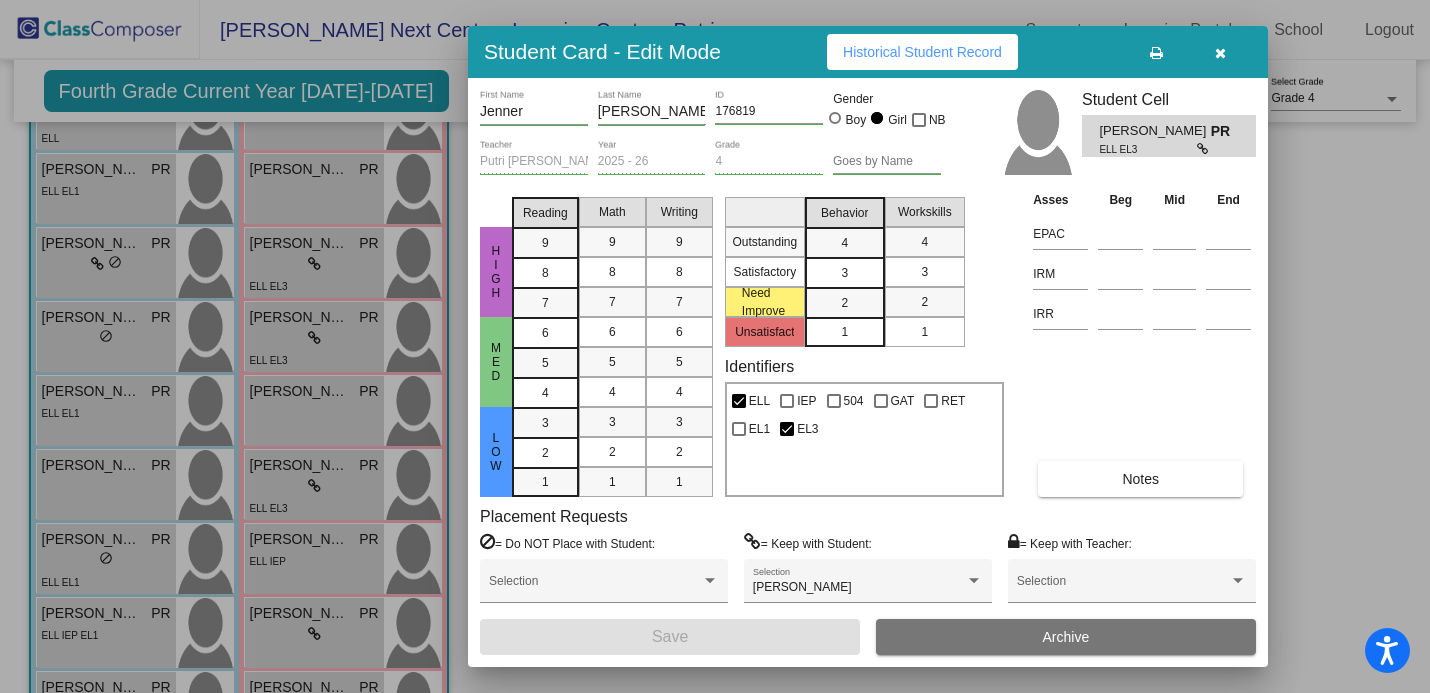 click on "[PERSON_NAME] First Name [PERSON_NAME] Last Name 176819 ID Gender   Boy   Girl   NB Putri Ratzarwin Teacher 2025 - 26 Year 4 Grade Goes by Name Student Cell [PERSON_NAME] ELL EL3  HIGH   MED    LOW   Reading 9 8 7 6 5 4 3 2 1 Math 9 8 7 6 5 4 3 2 1 Writing 9 8 7 6 5 4 3 2 1 Outstanding Satisfactory Need Improve Unsatisfact Behavior 4 3 2 1 Workskills 4 3 2 1 Identifiers   ELL   IEP   504   GAT   RET   EL1   EL3 Asses Beg Mid End EPAC IRM IRR  Notes  Placement Requests  = Do NOT Place with Student:   Selection  = Keep with Student: [PERSON_NAME] Selection  = Keep with Teacher:   Selection  Save   Archive" at bounding box center (868, 372) 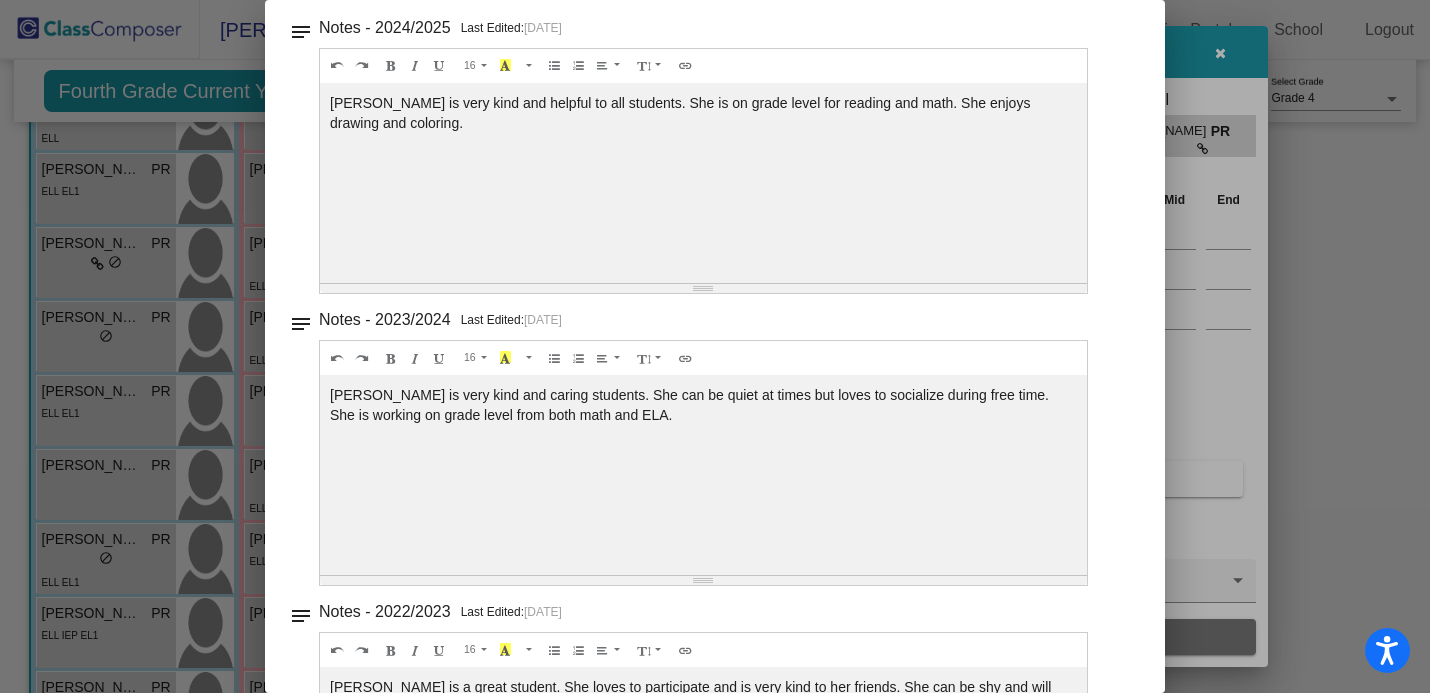 scroll, scrollTop: 0, scrollLeft: 0, axis: both 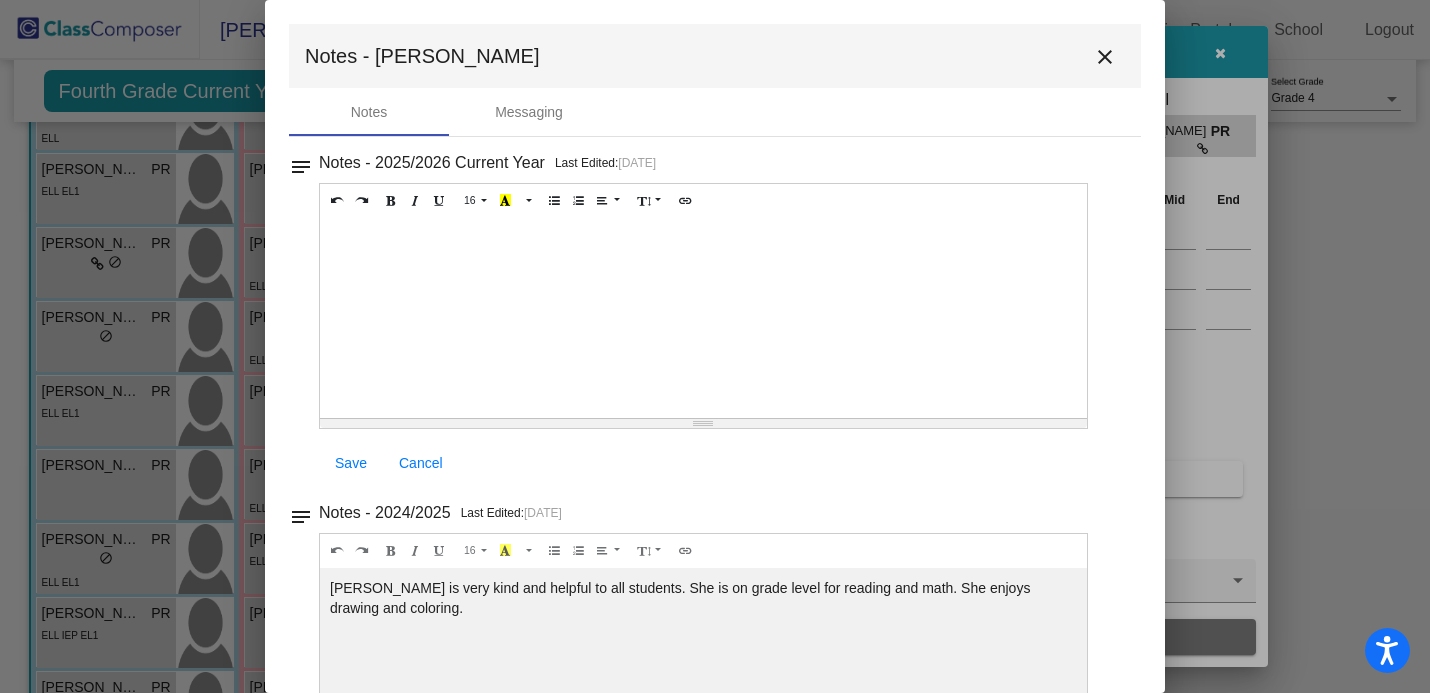 click on "close" at bounding box center [1105, 57] 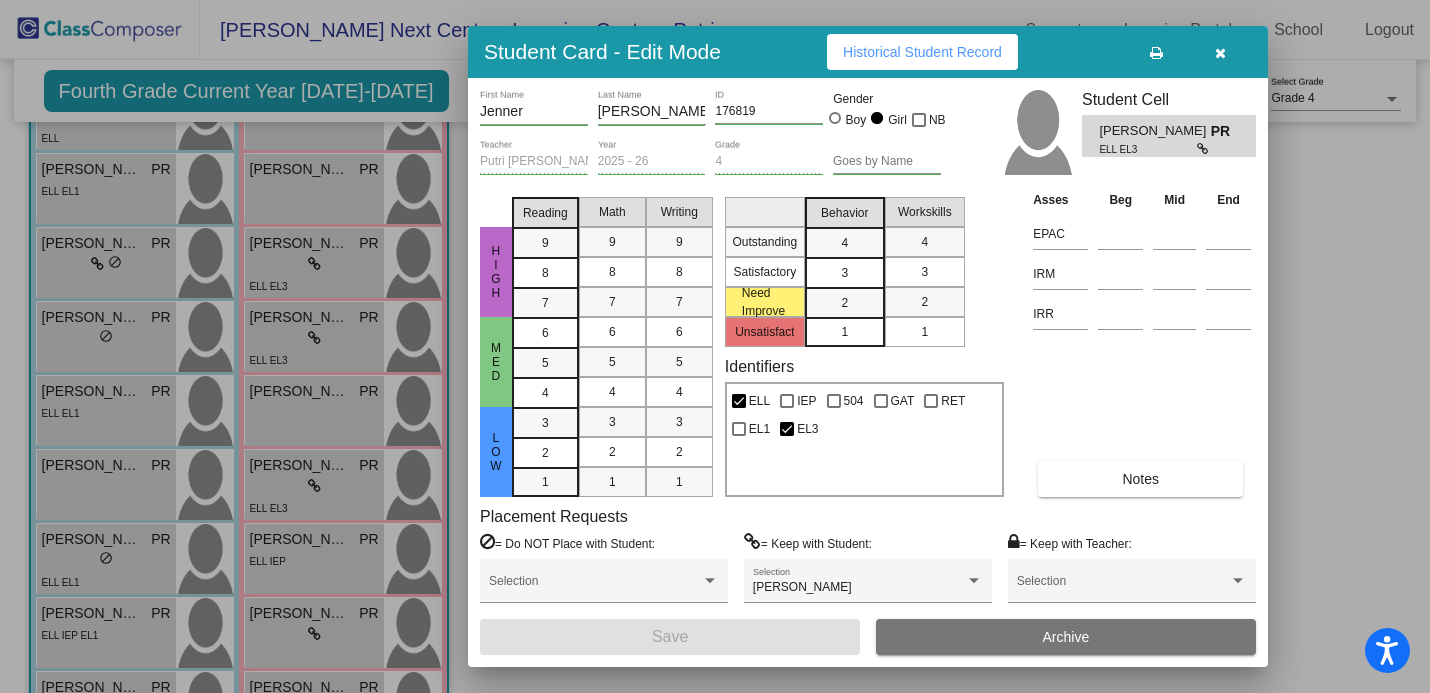 click at bounding box center (1220, 53) 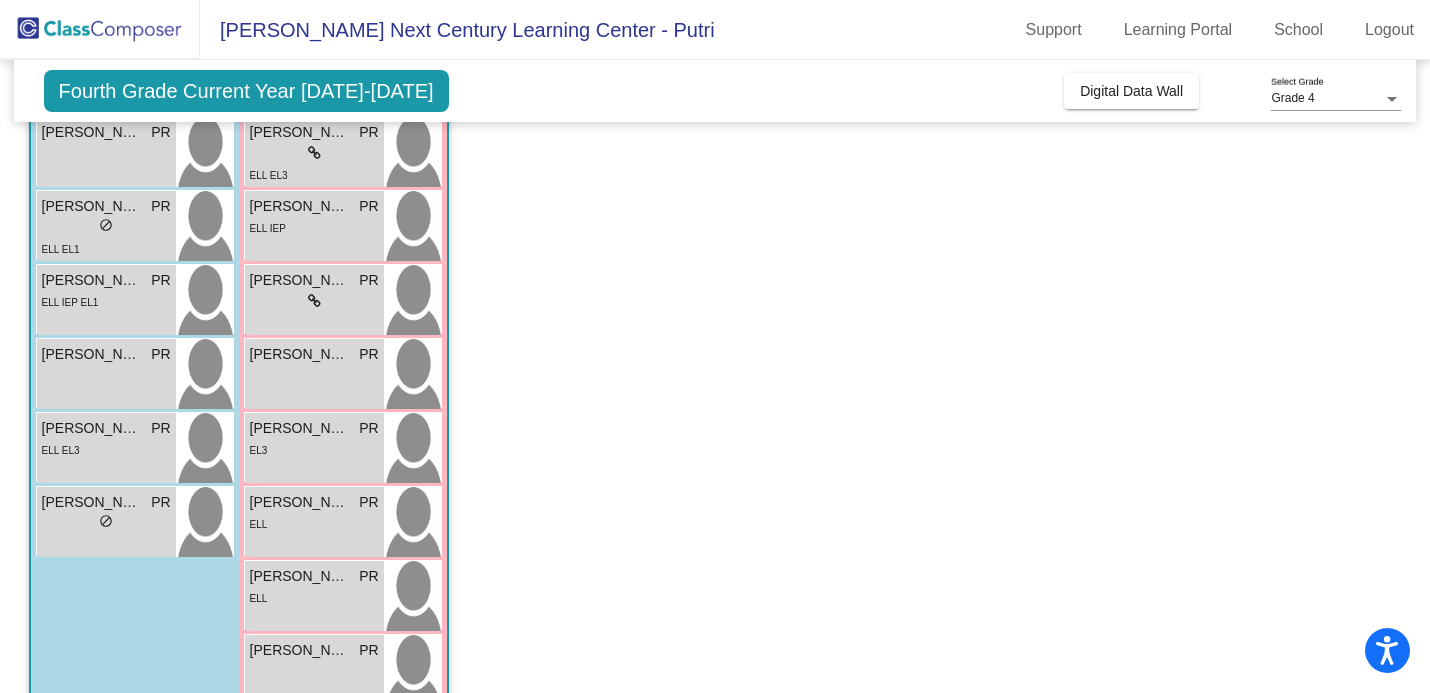 scroll, scrollTop: 576, scrollLeft: 0, axis: vertical 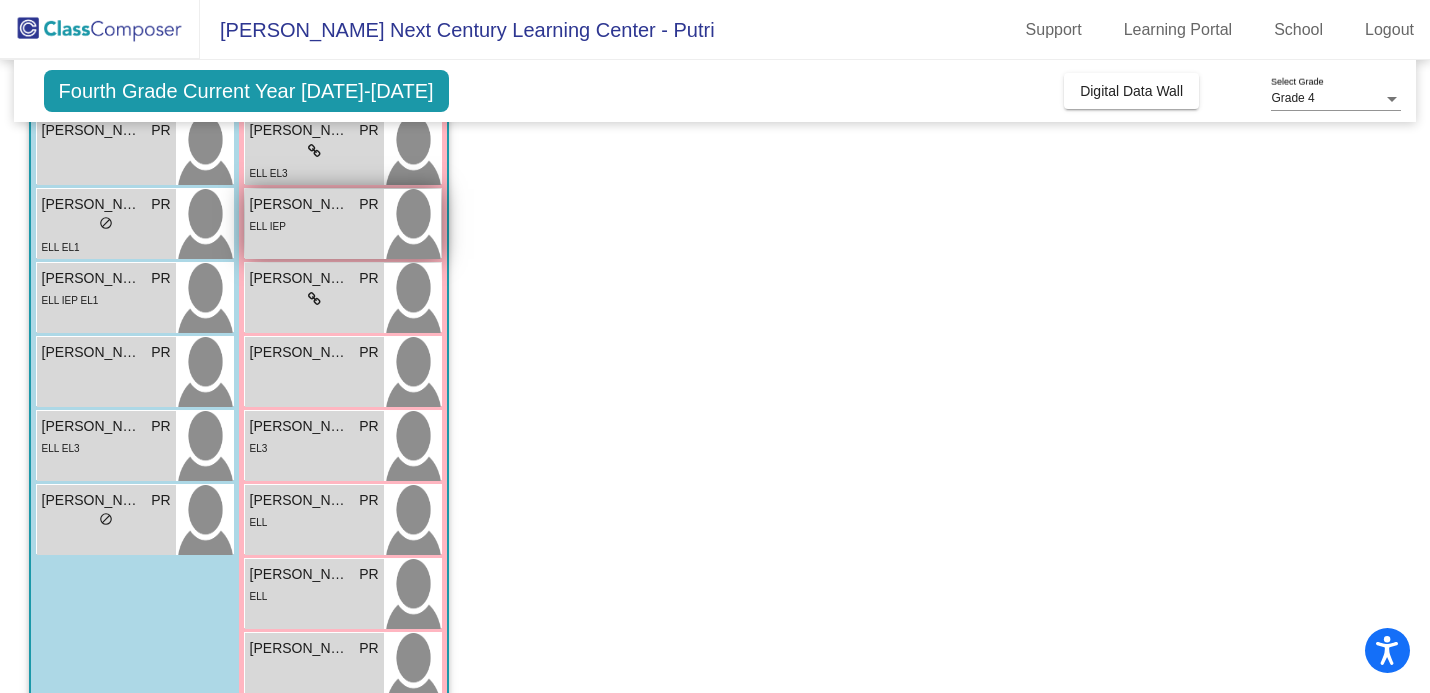click on "ELL IEP" at bounding box center (314, 225) 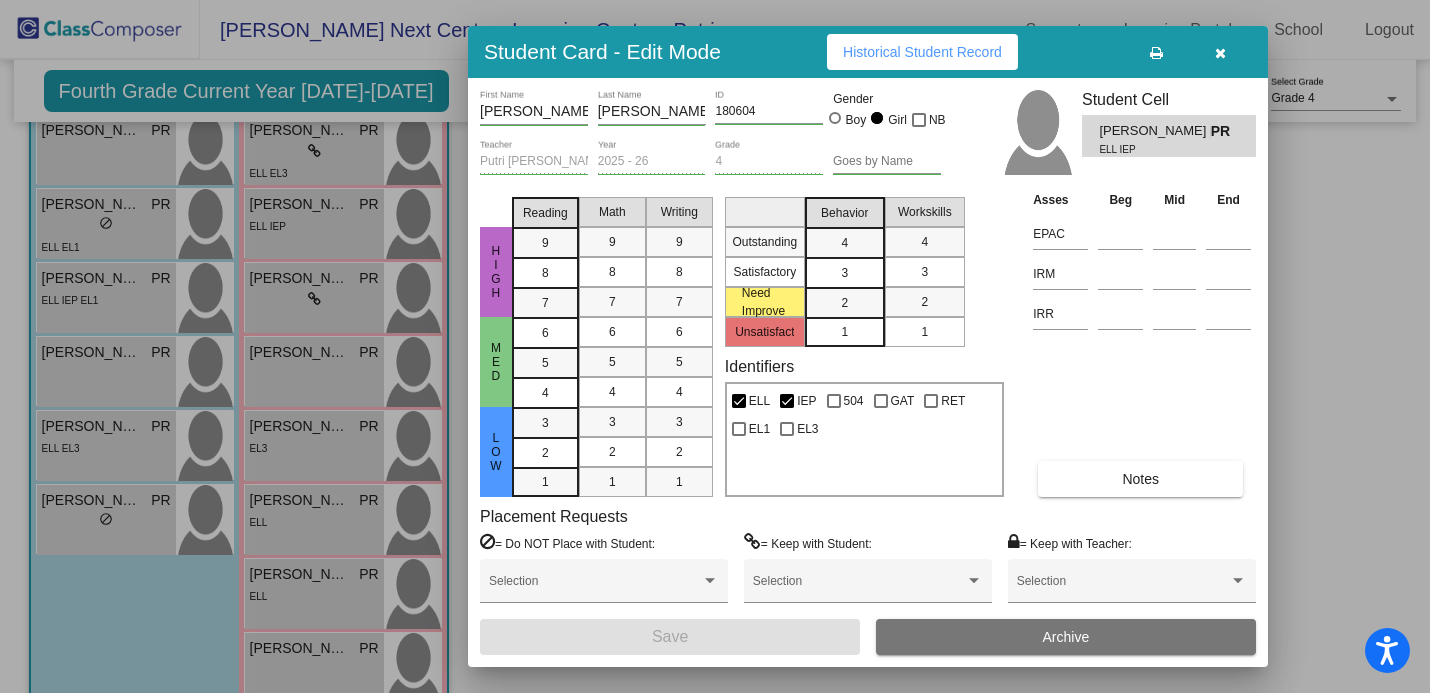 click on "Notes" at bounding box center [1140, 479] 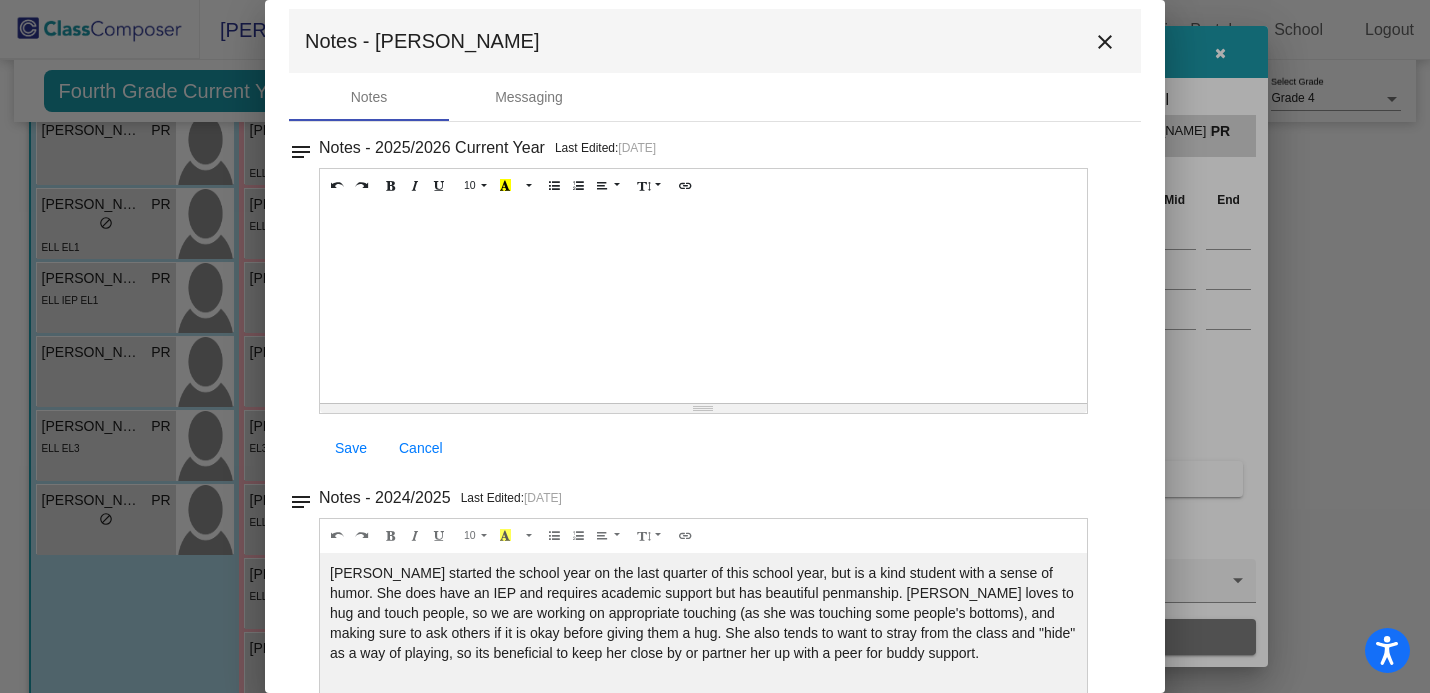 scroll, scrollTop: 0, scrollLeft: 0, axis: both 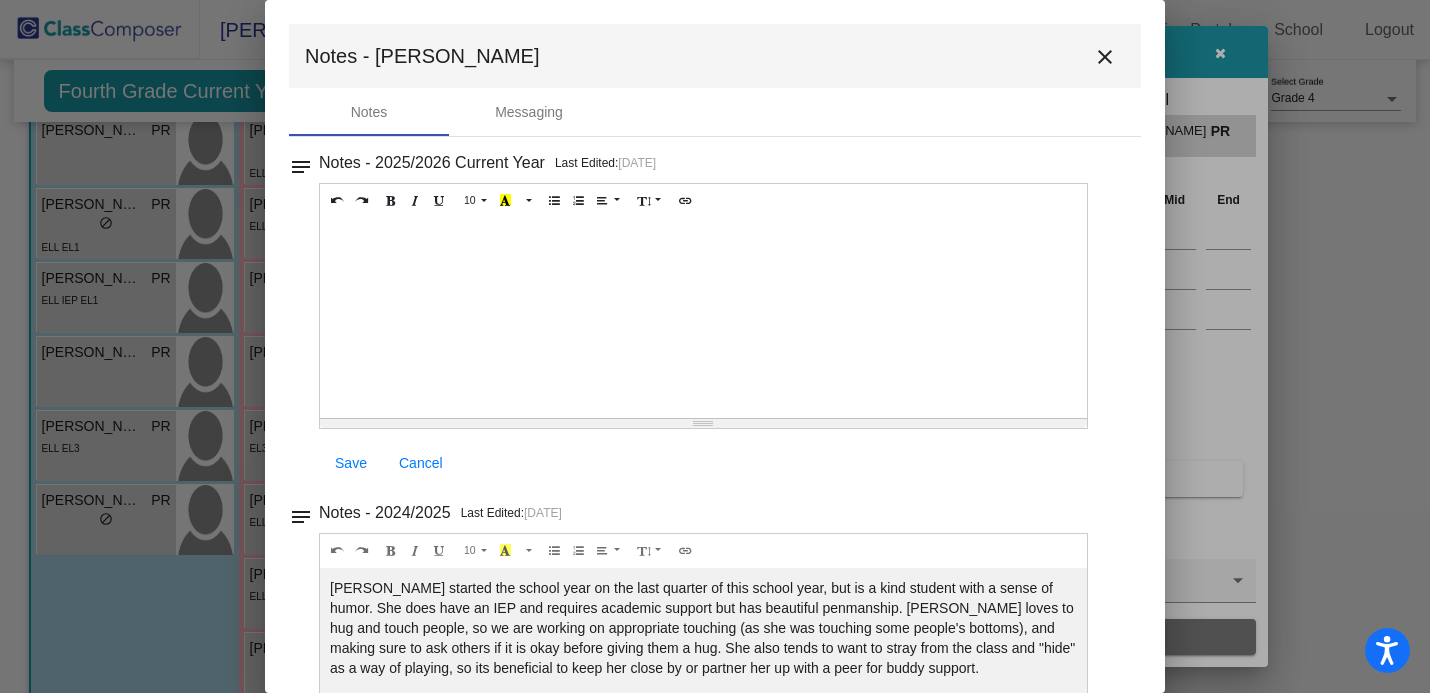 click on "close" at bounding box center [1105, 57] 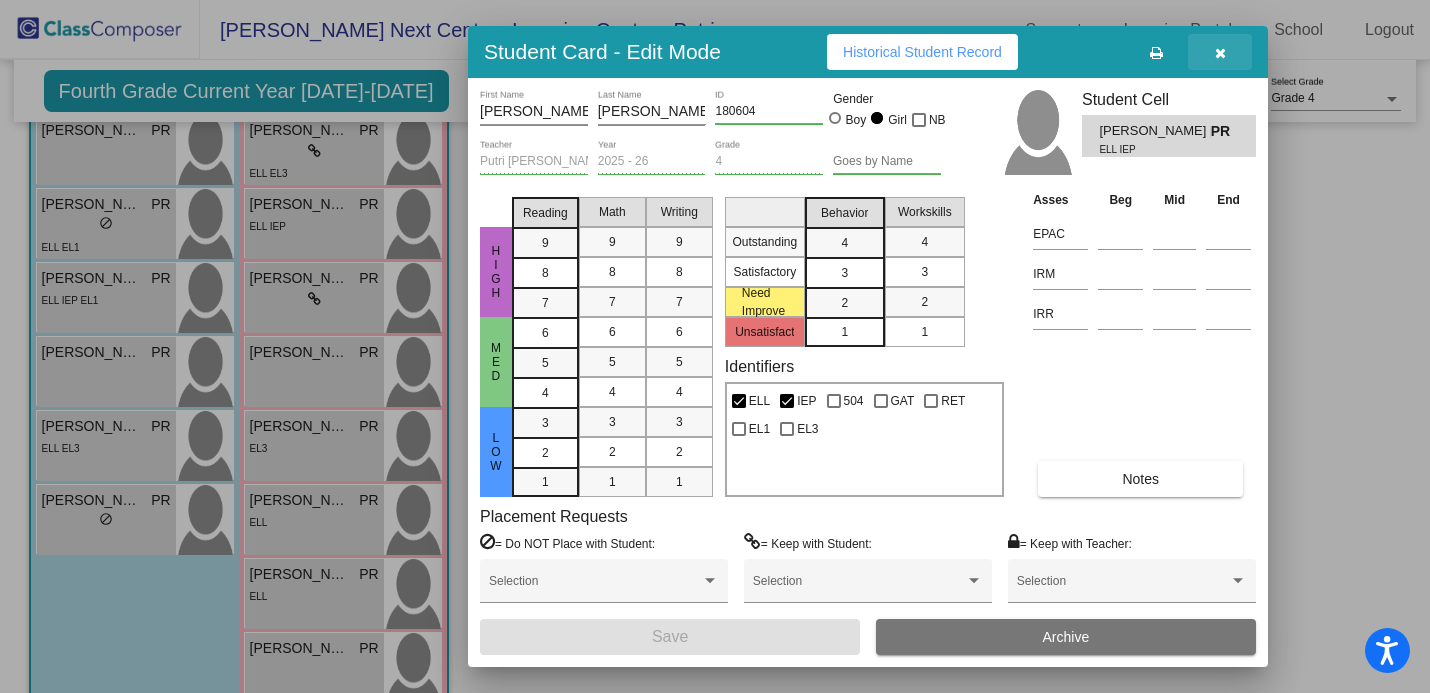click at bounding box center (1220, 52) 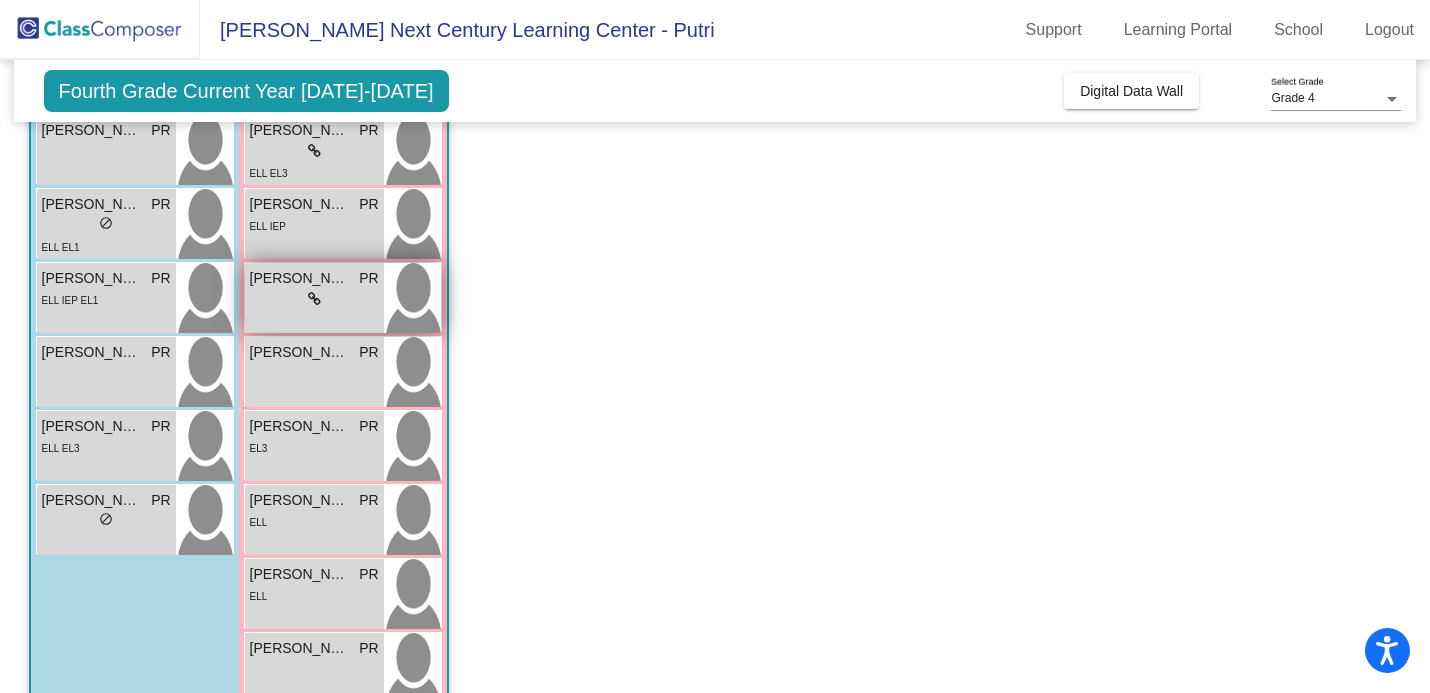 click at bounding box center (412, 298) 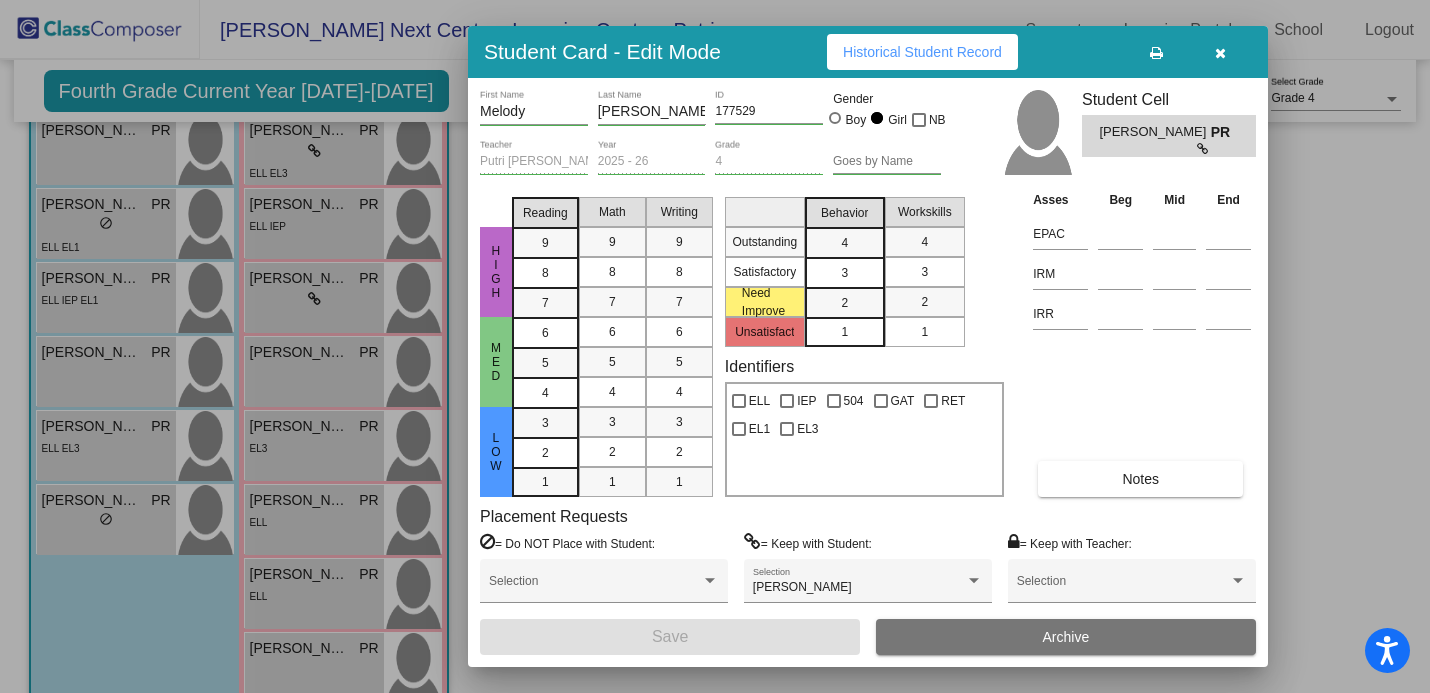 click on "Notes" at bounding box center [1140, 479] 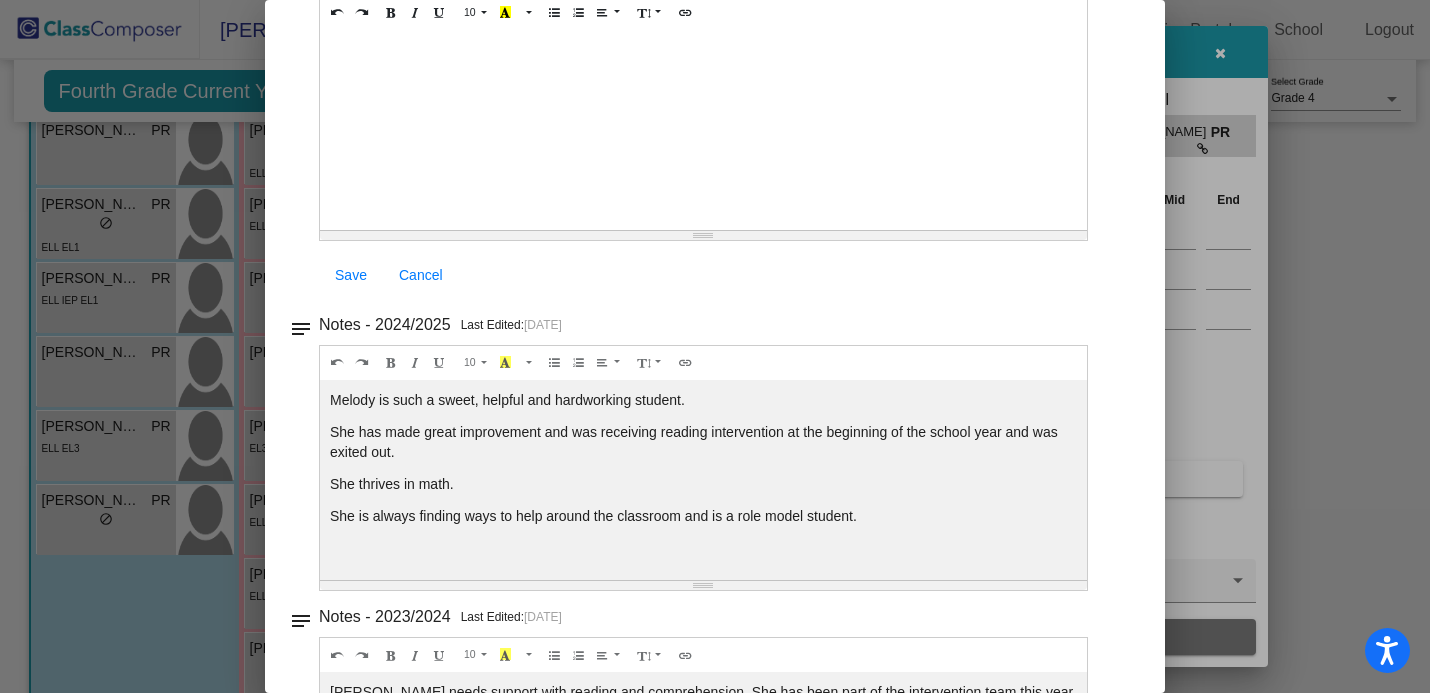 scroll, scrollTop: 0, scrollLeft: 0, axis: both 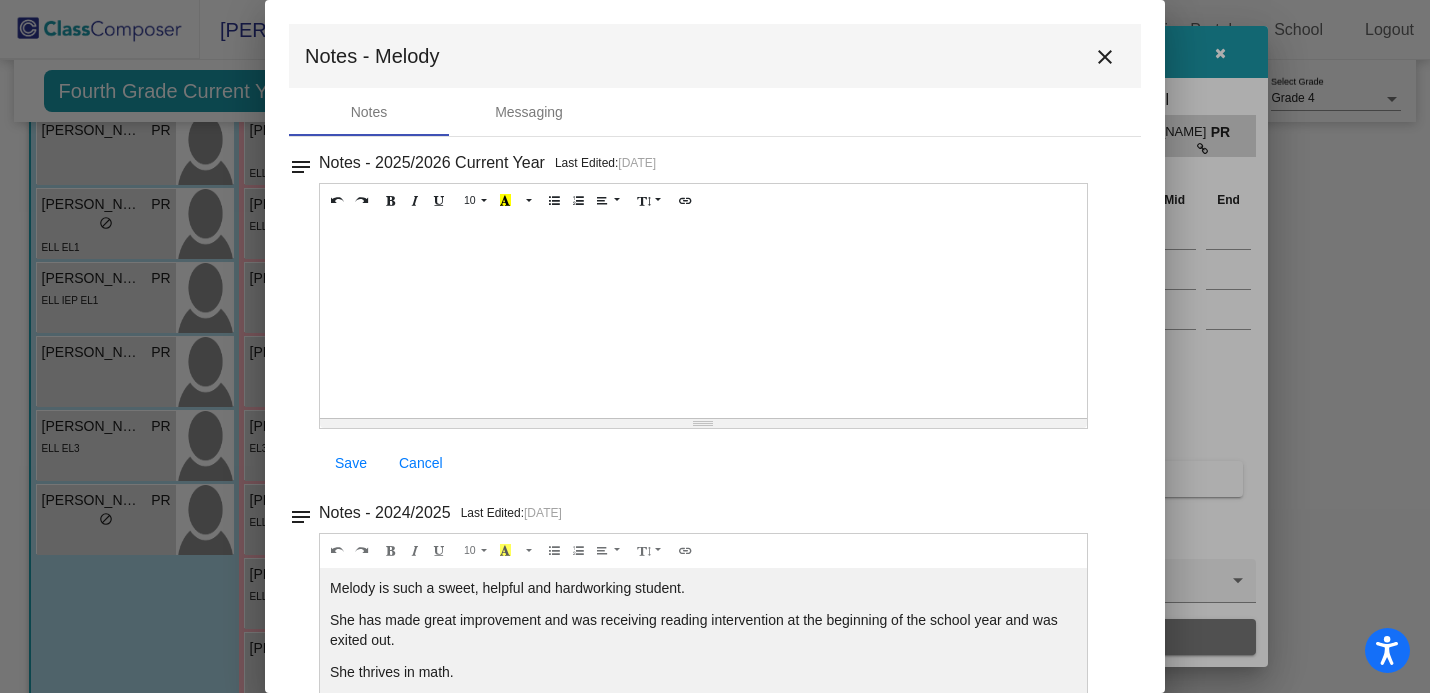 click on "close" at bounding box center (1105, 57) 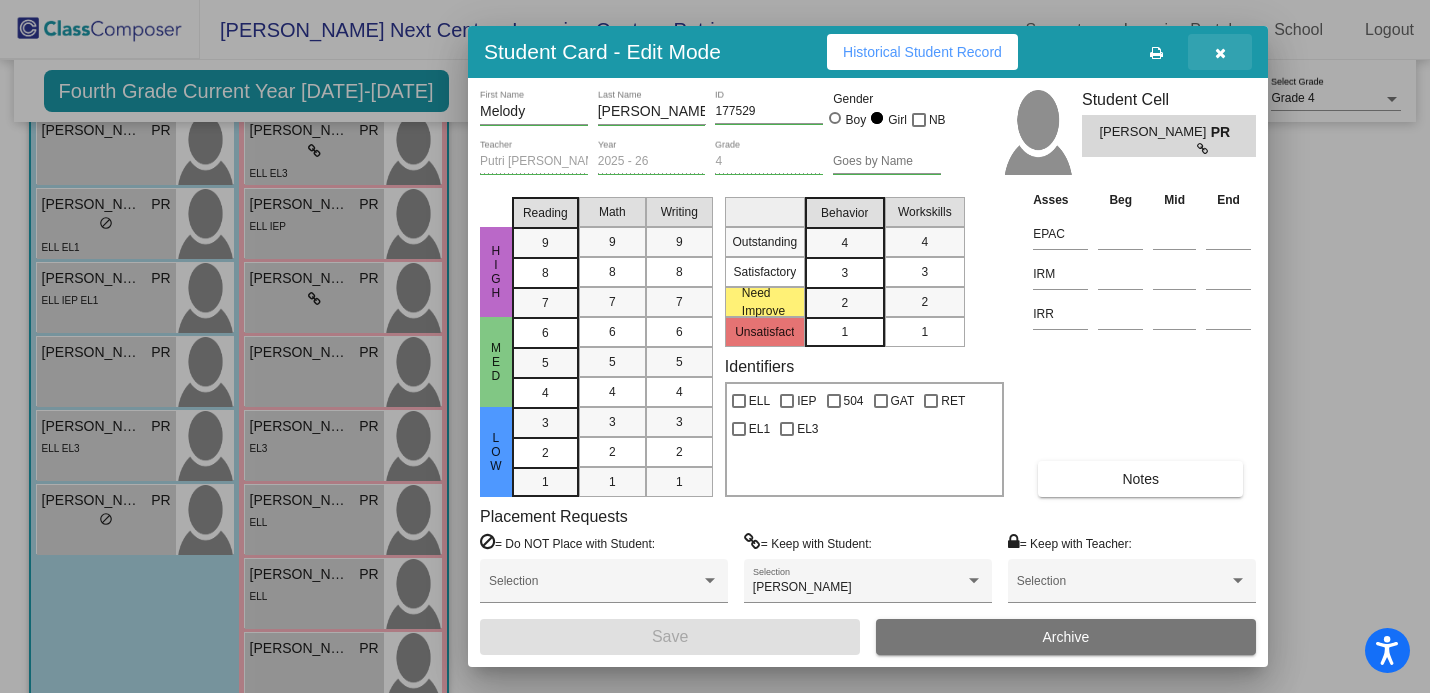 click at bounding box center [1220, 53] 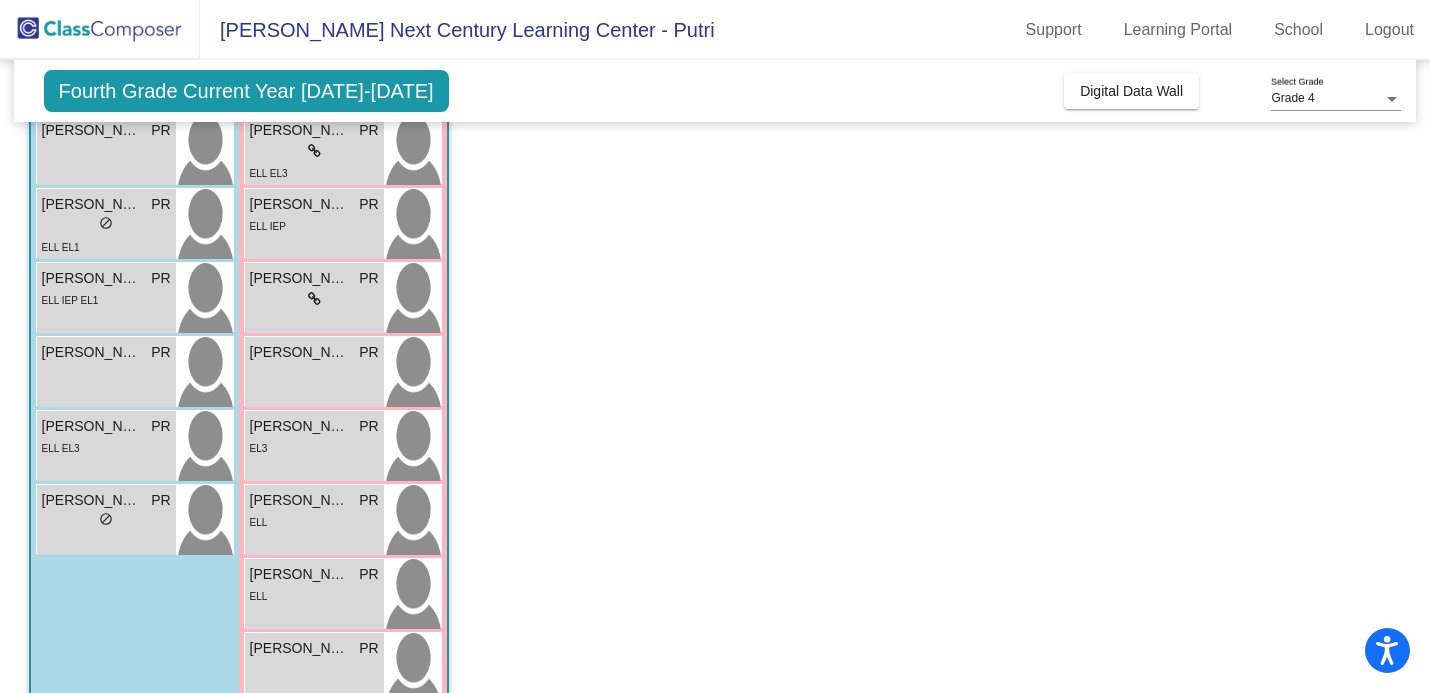 scroll, scrollTop: 621, scrollLeft: 0, axis: vertical 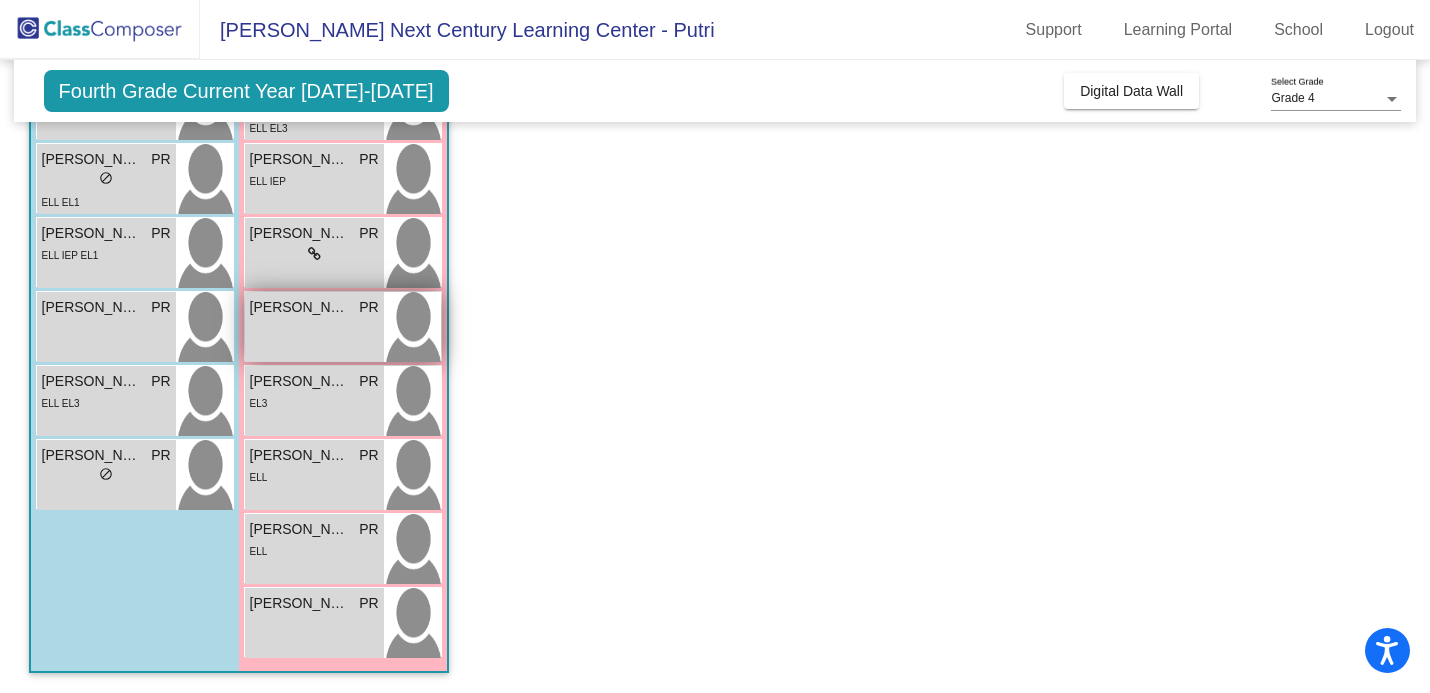 click on "[PERSON_NAME] Malaga- [PERSON_NAME]" at bounding box center [300, 307] 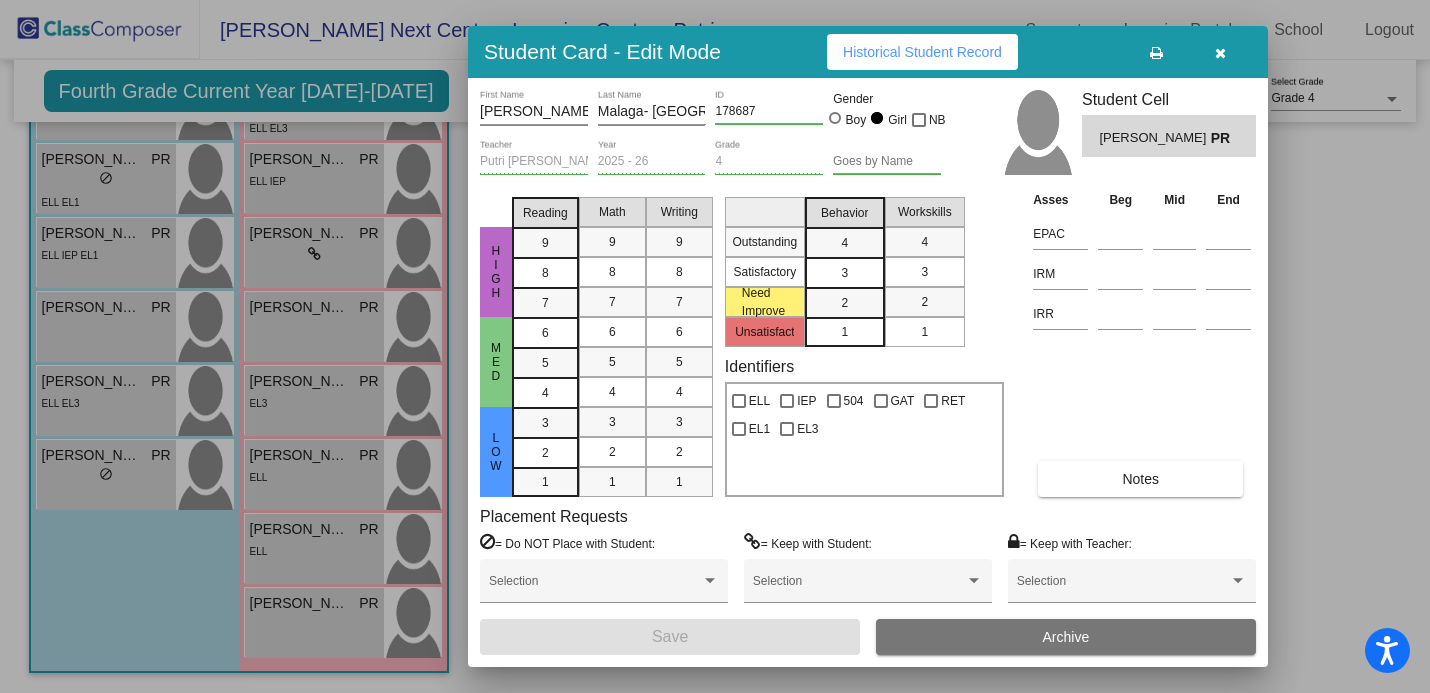 click on "Notes" at bounding box center (1140, 479) 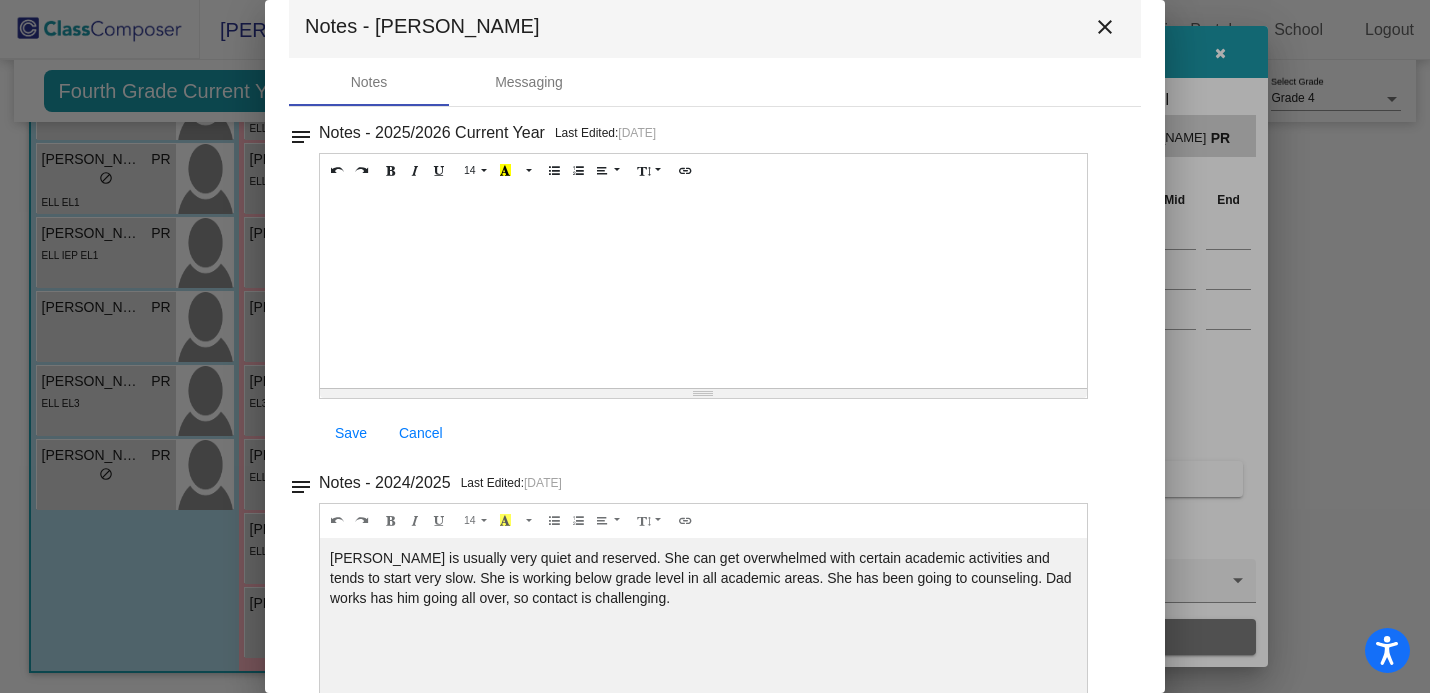 scroll, scrollTop: 0, scrollLeft: 0, axis: both 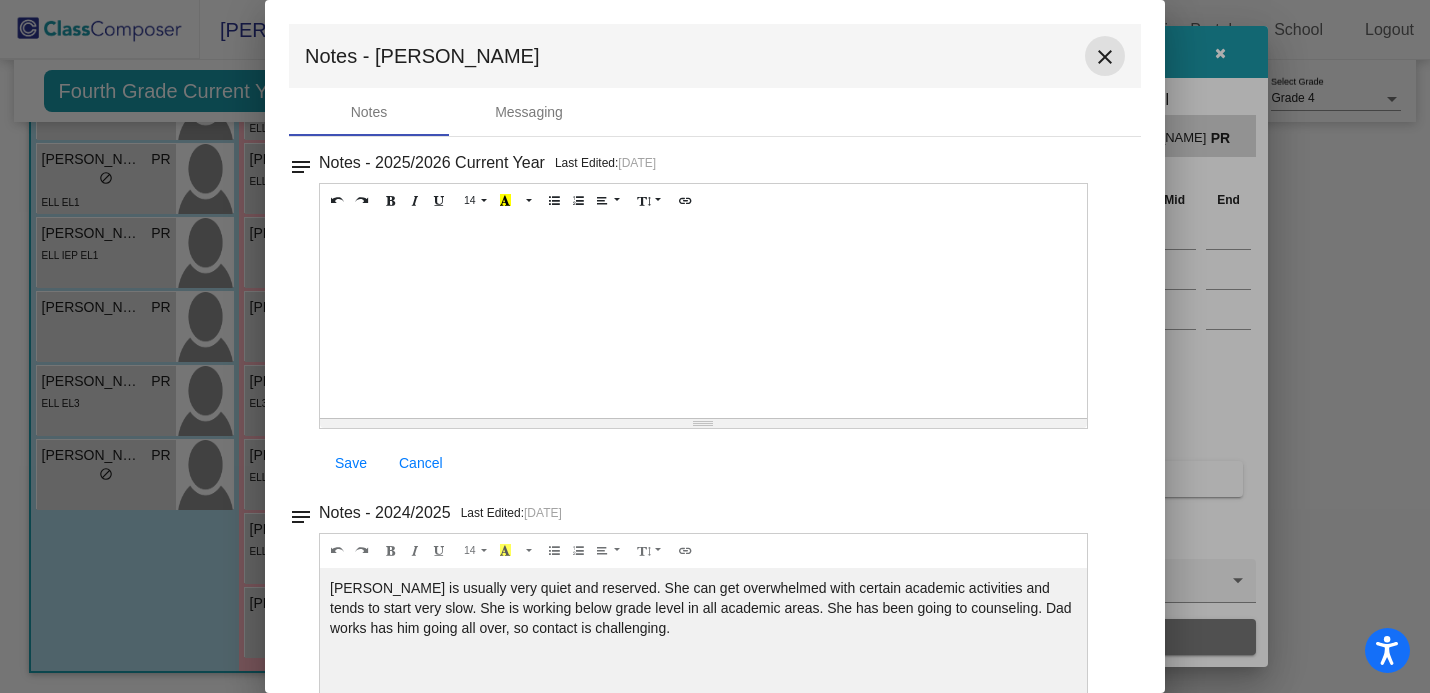 click on "close" at bounding box center (1105, 56) 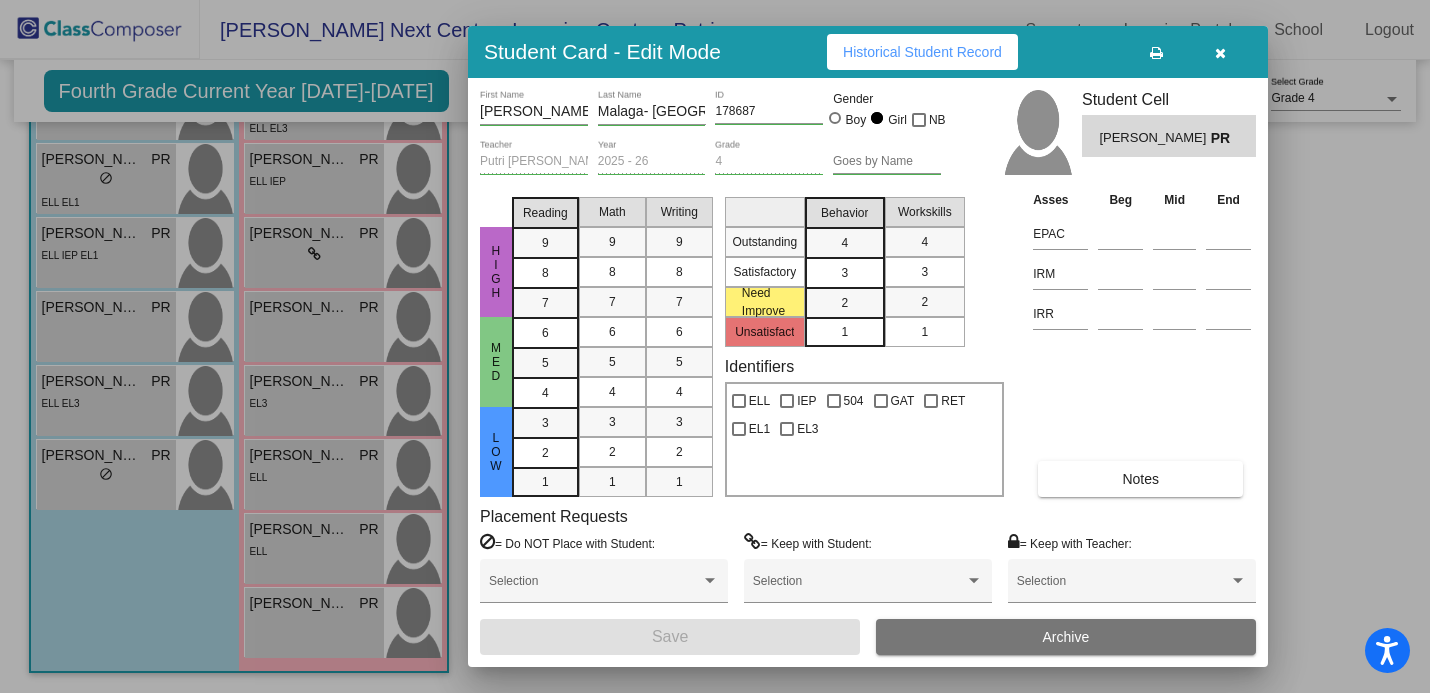 click at bounding box center [1220, 53] 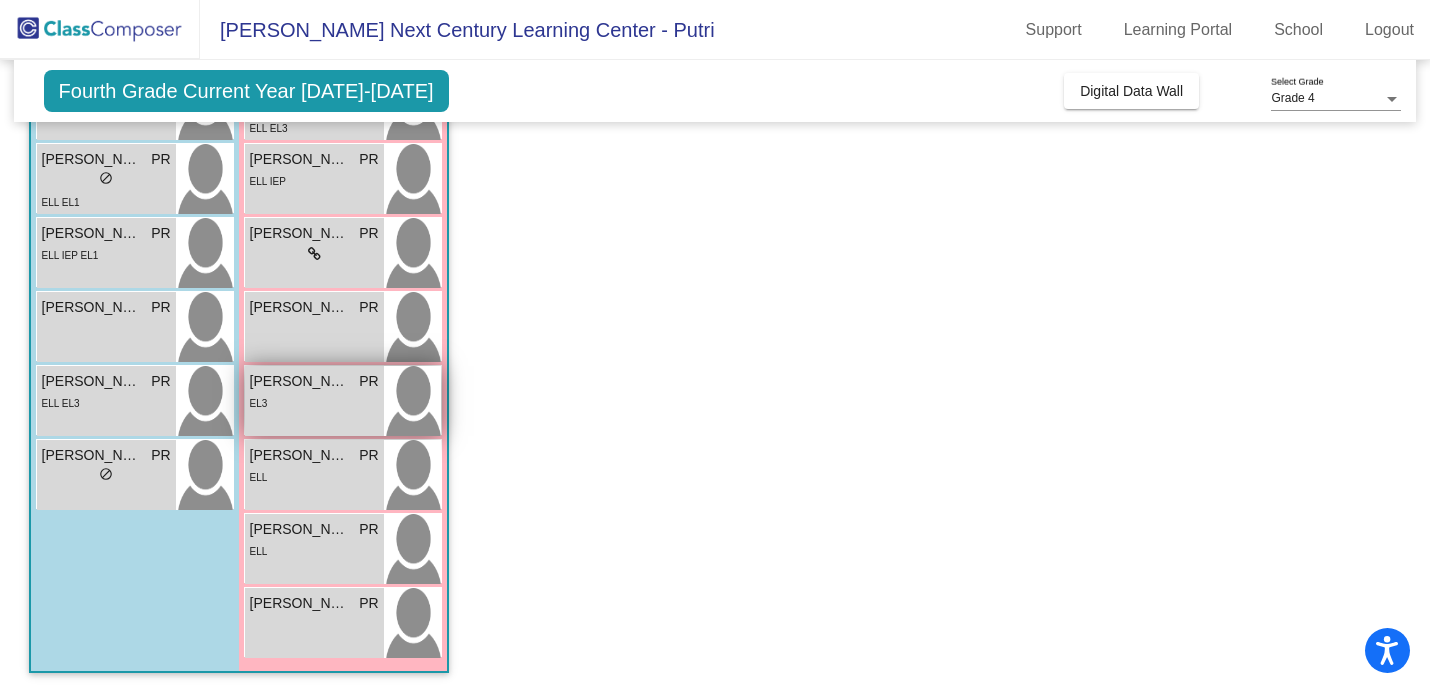 click on "EL3" at bounding box center (314, 402) 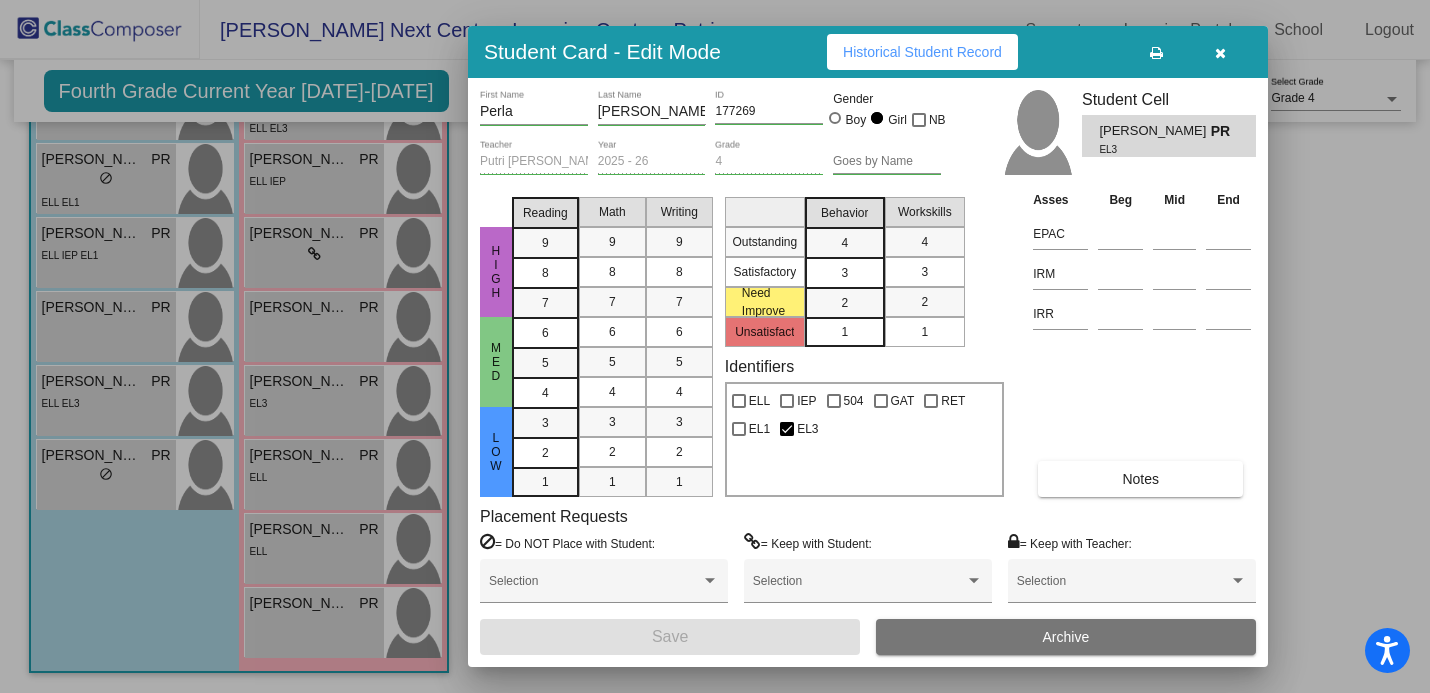 click on "Notes" at bounding box center (1140, 479) 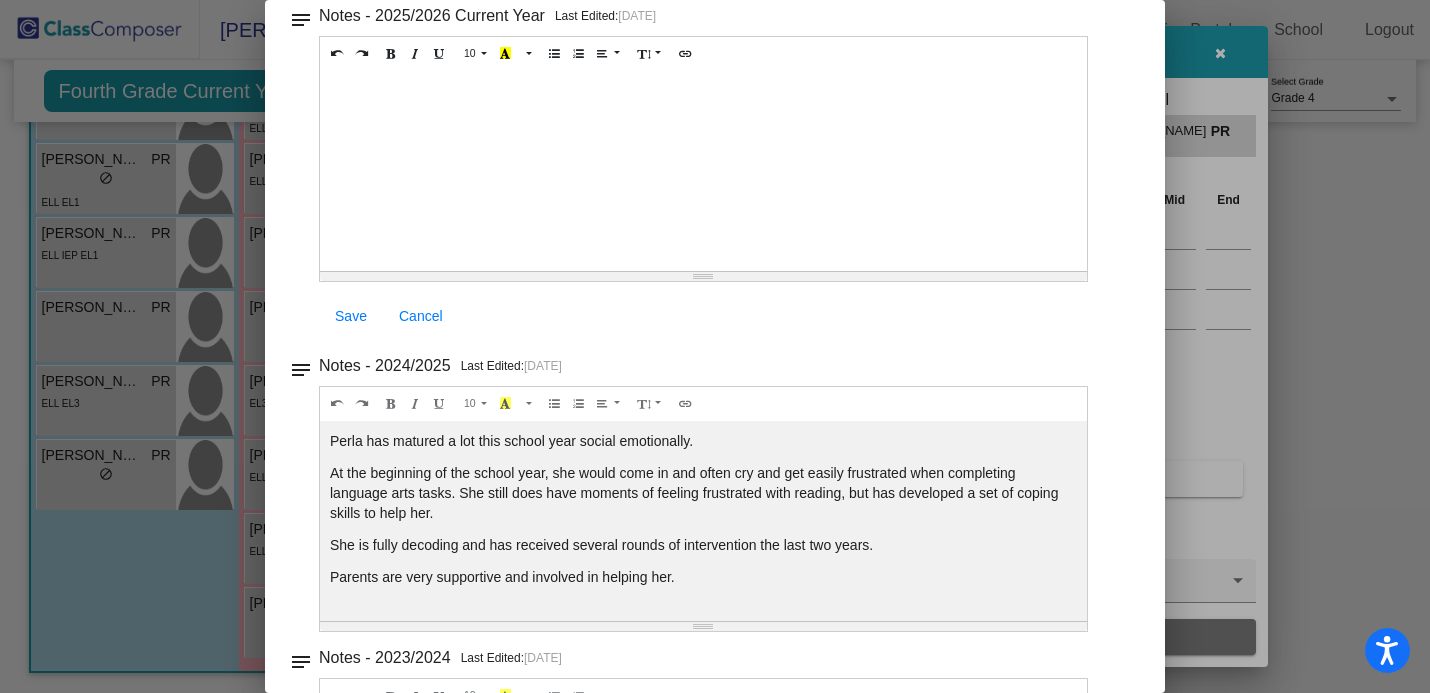 scroll, scrollTop: 0, scrollLeft: 0, axis: both 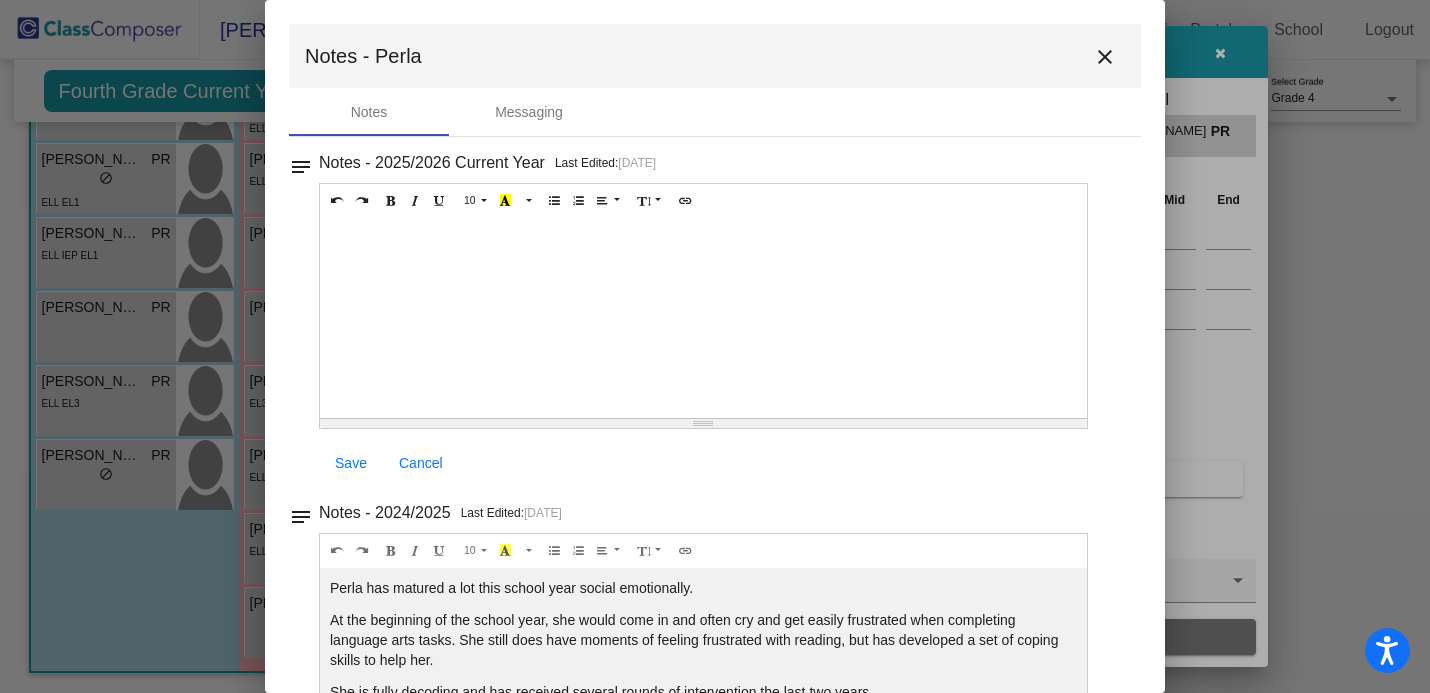 click on "close" at bounding box center (1105, 57) 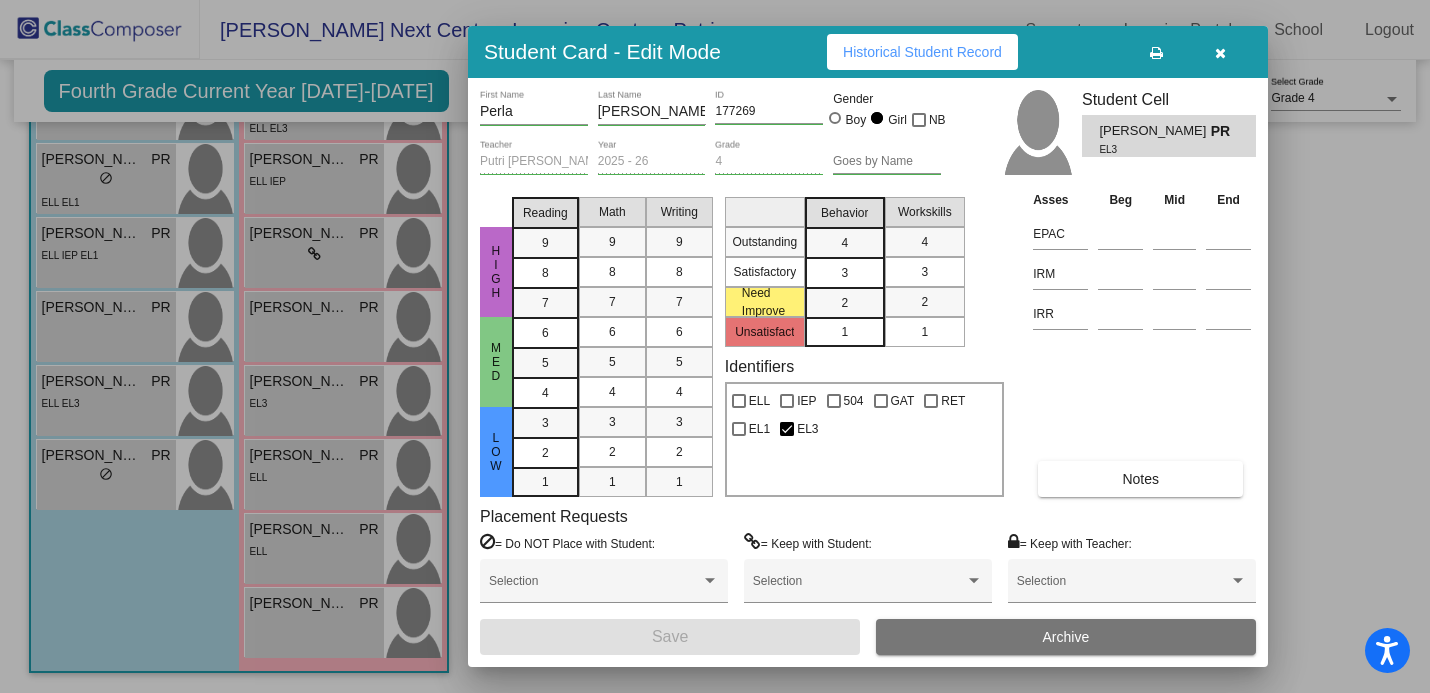 click at bounding box center (1220, 52) 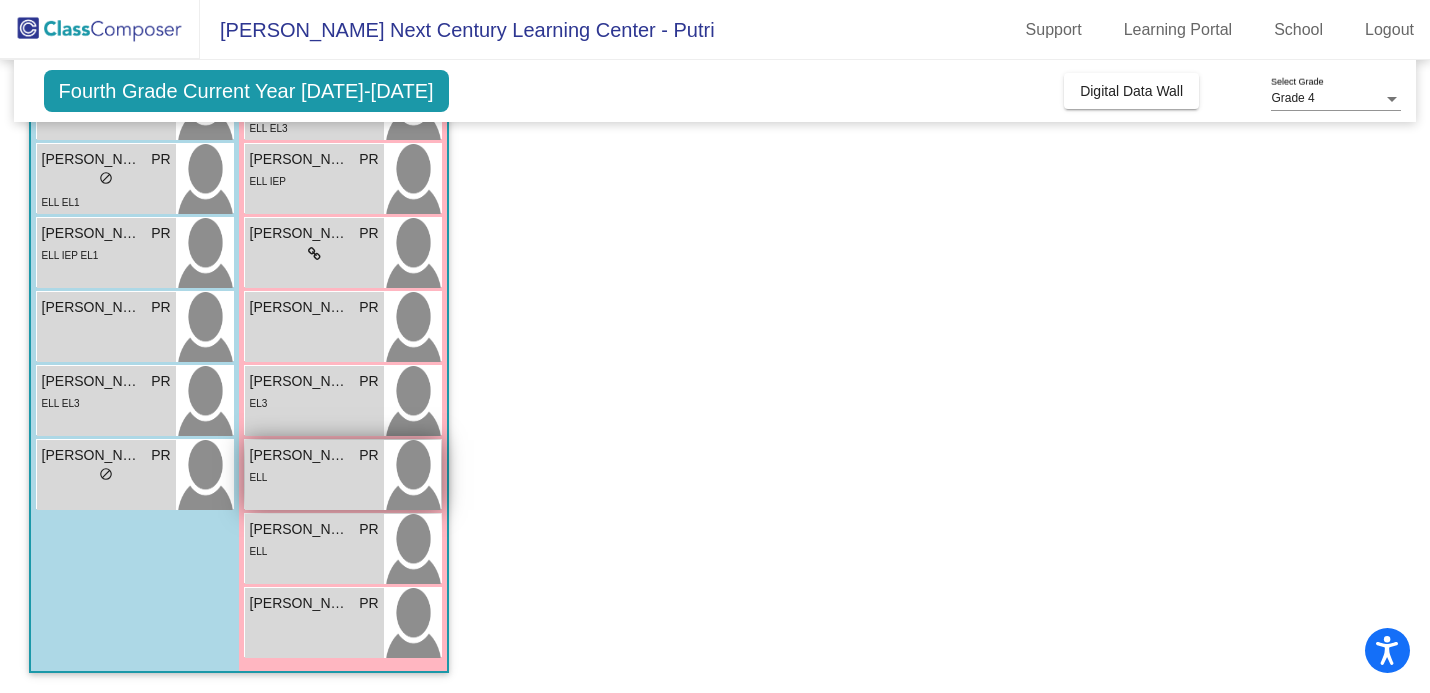 click on "ELL" at bounding box center (314, 476) 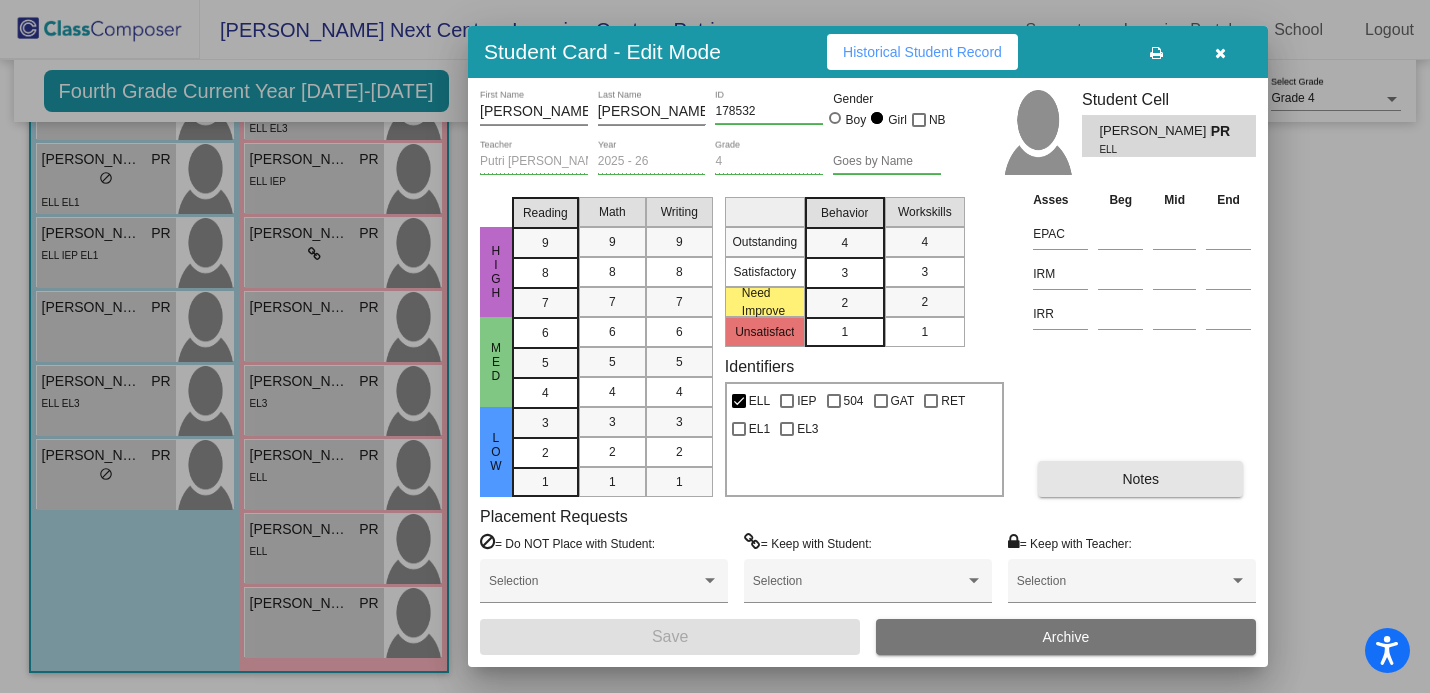 click on "Notes" at bounding box center [1140, 479] 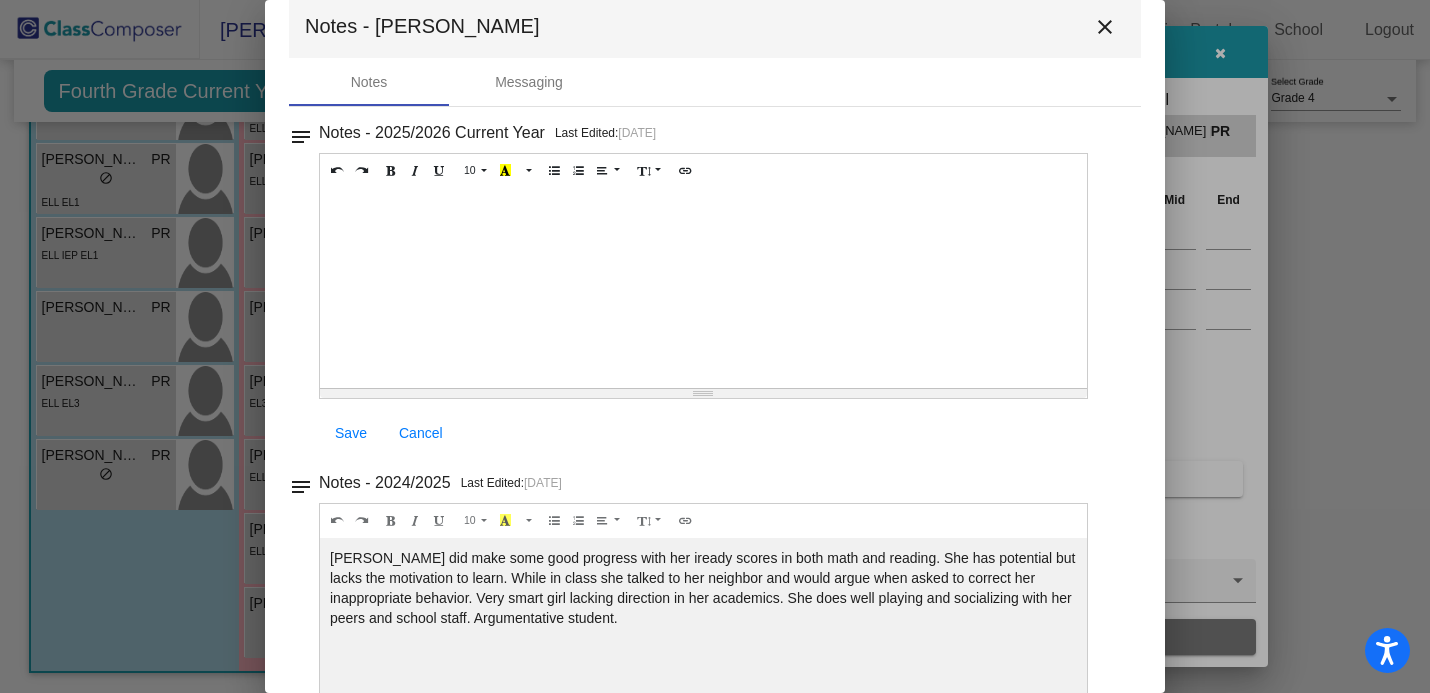 scroll, scrollTop: 0, scrollLeft: 0, axis: both 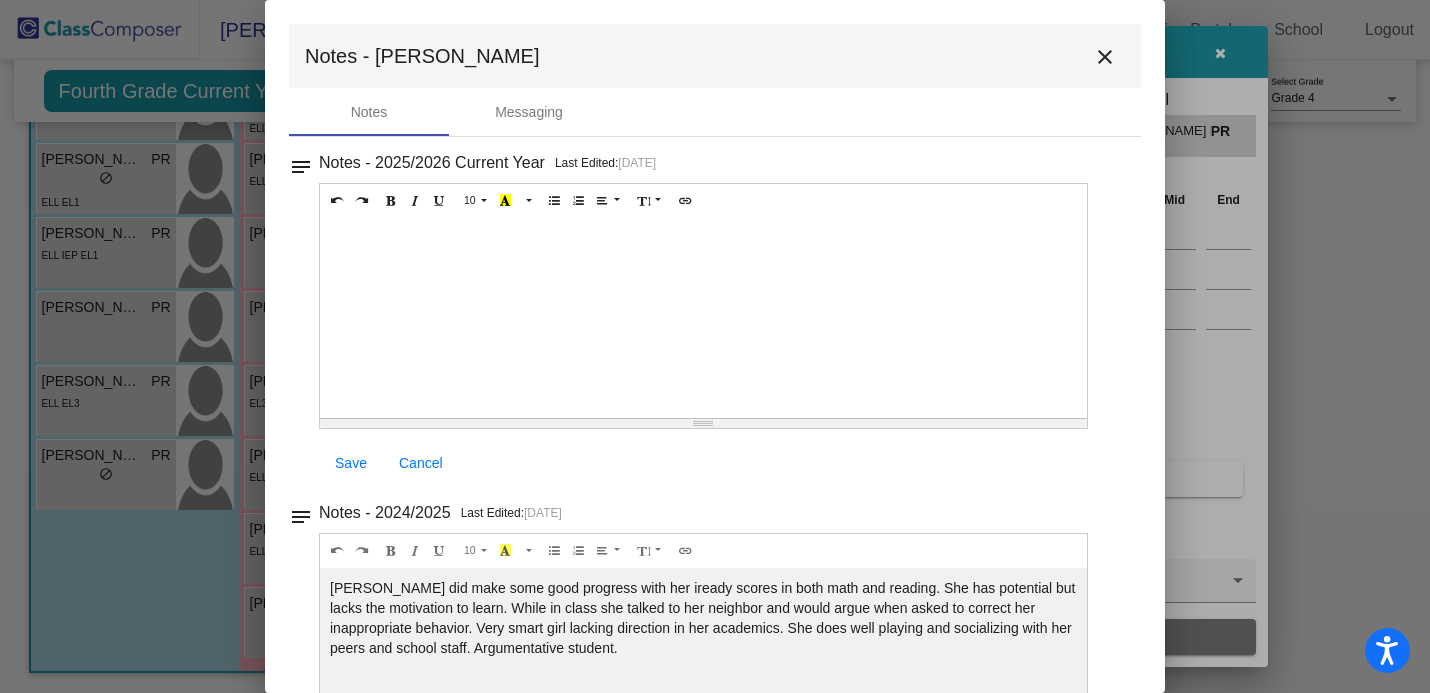 click on "close" at bounding box center [1105, 57] 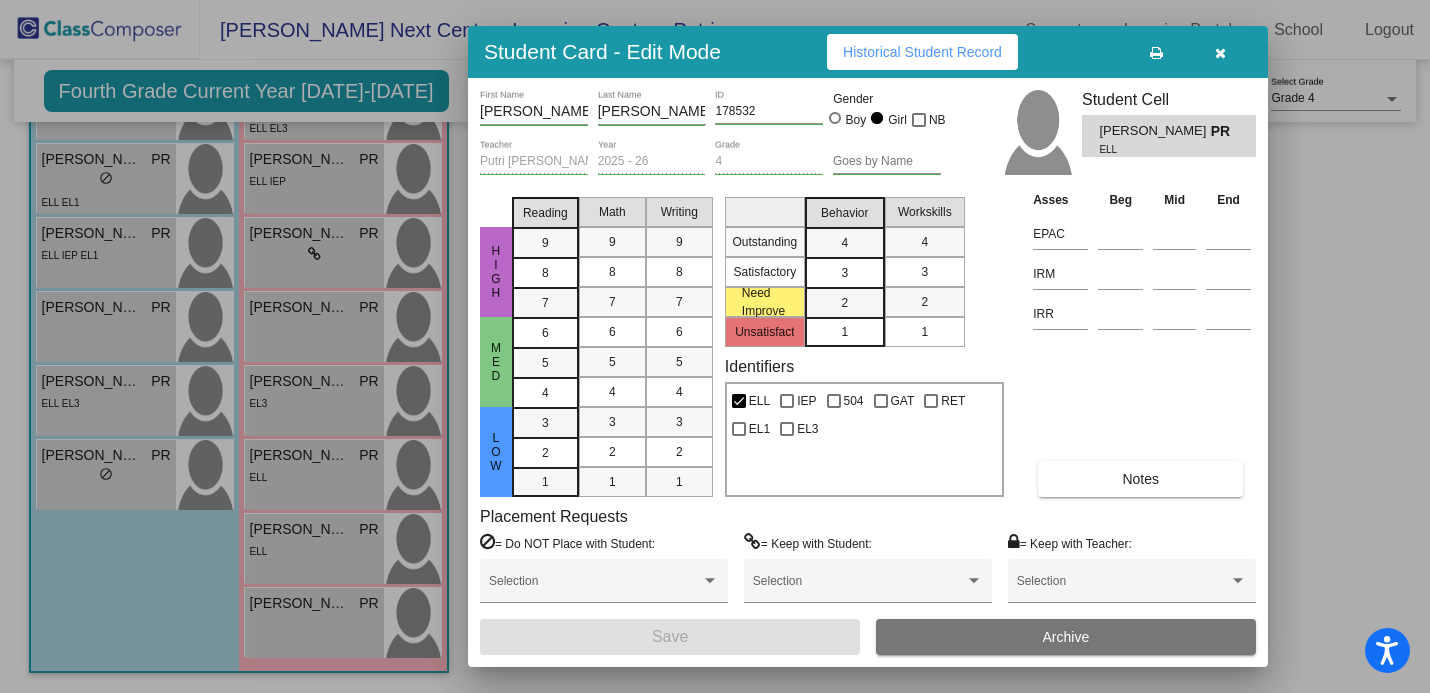 click at bounding box center [1220, 52] 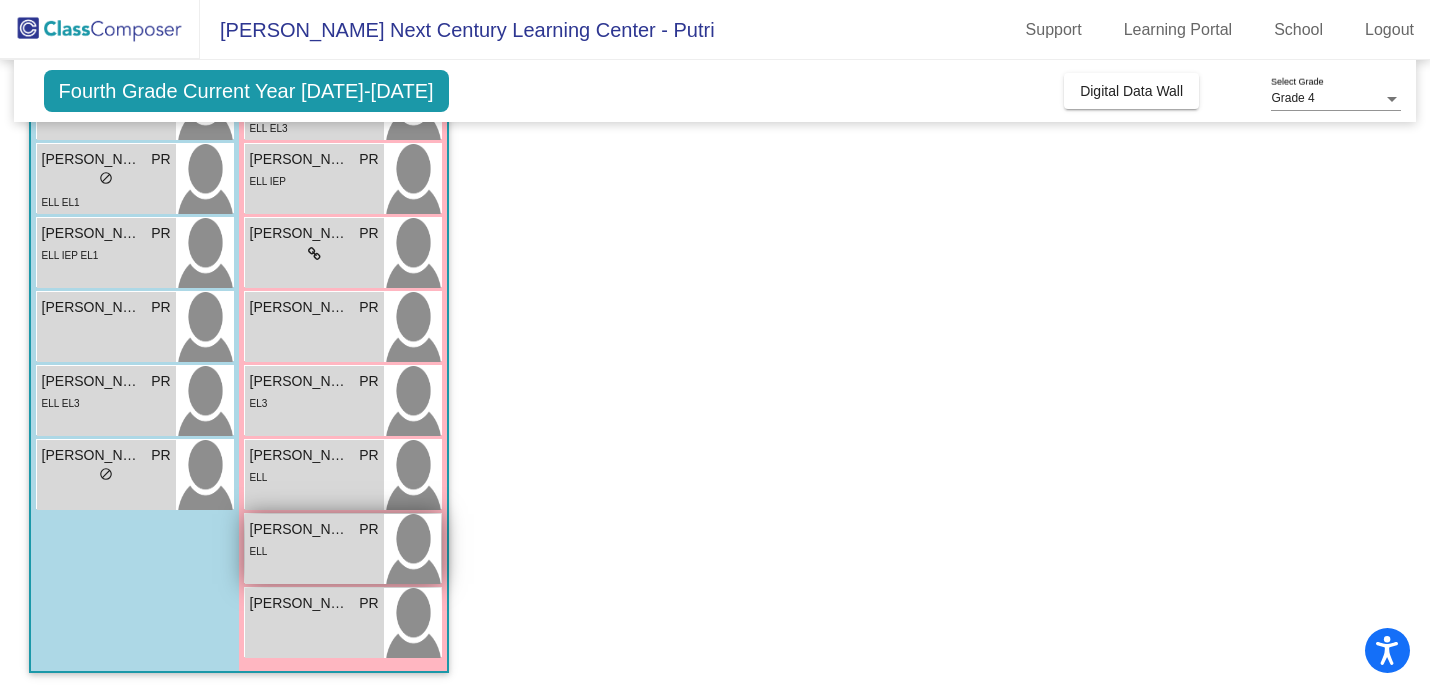click on "PR" at bounding box center [368, 529] 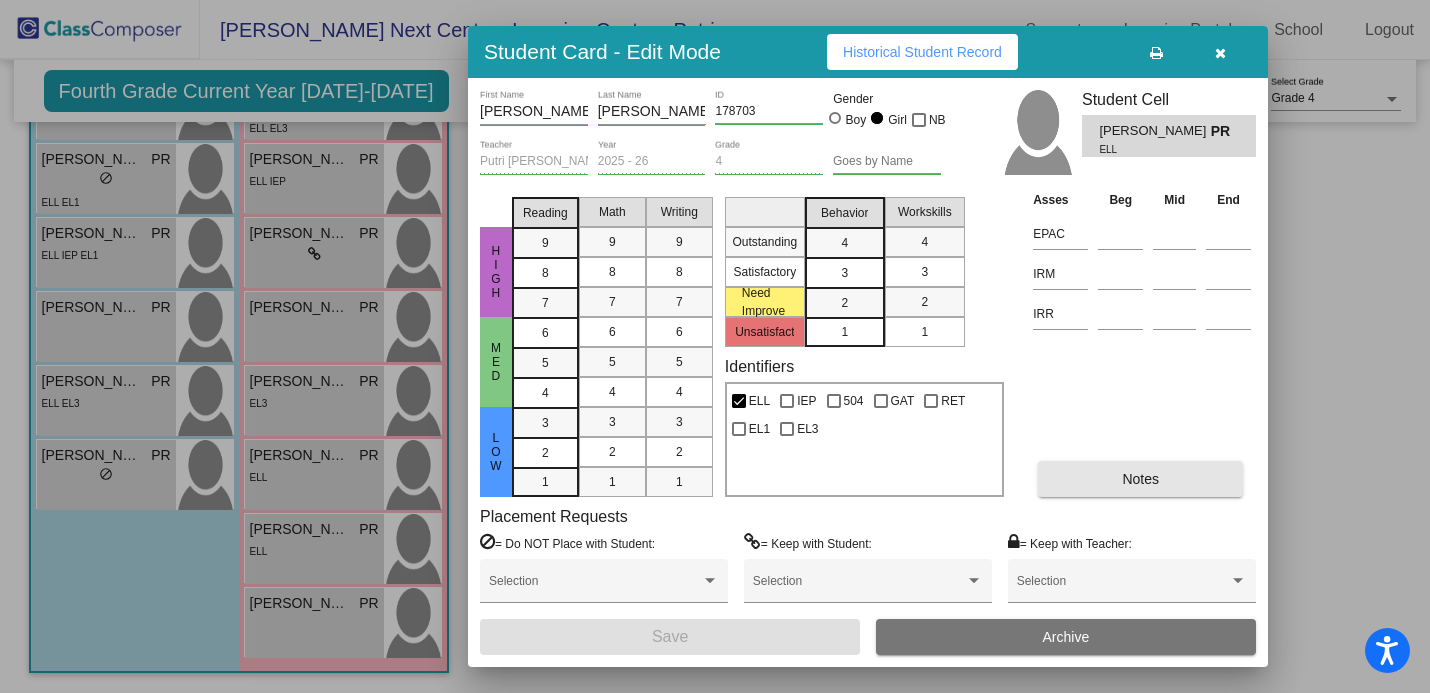 click on "Notes" at bounding box center [1140, 479] 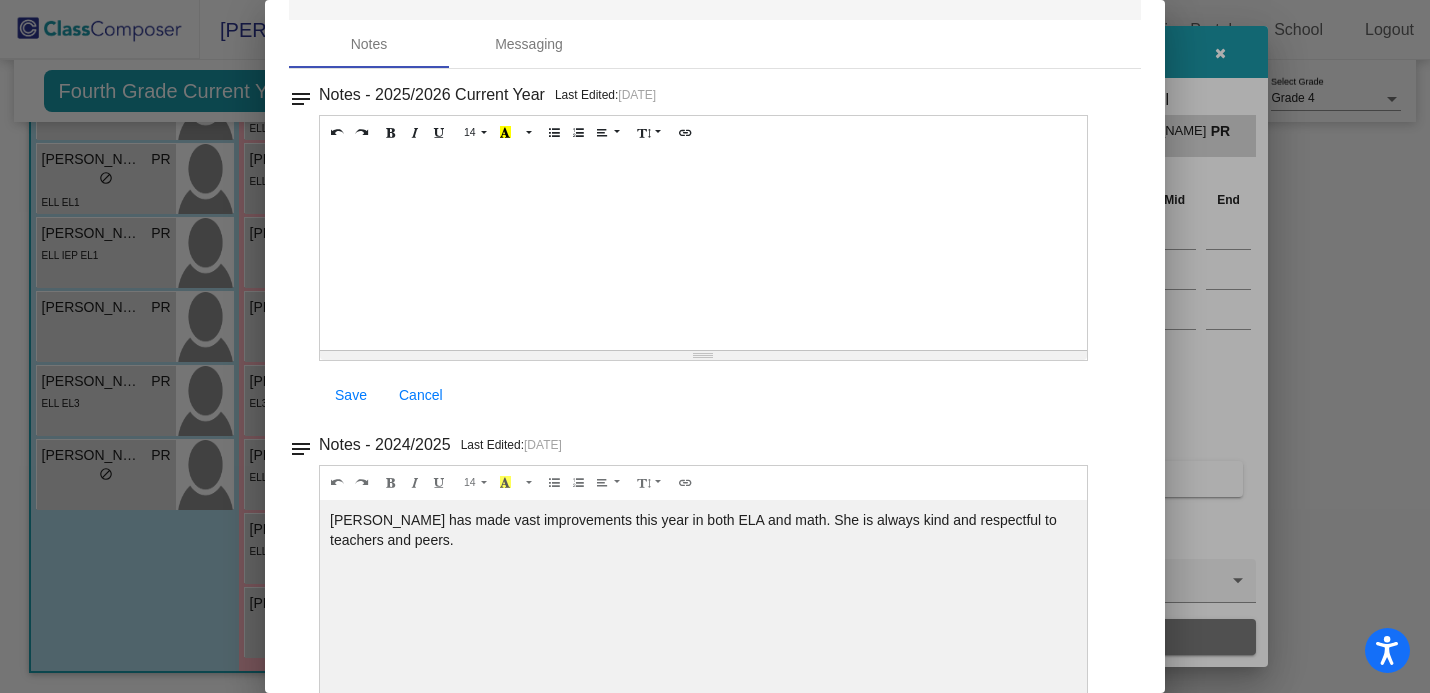 scroll, scrollTop: 0, scrollLeft: 0, axis: both 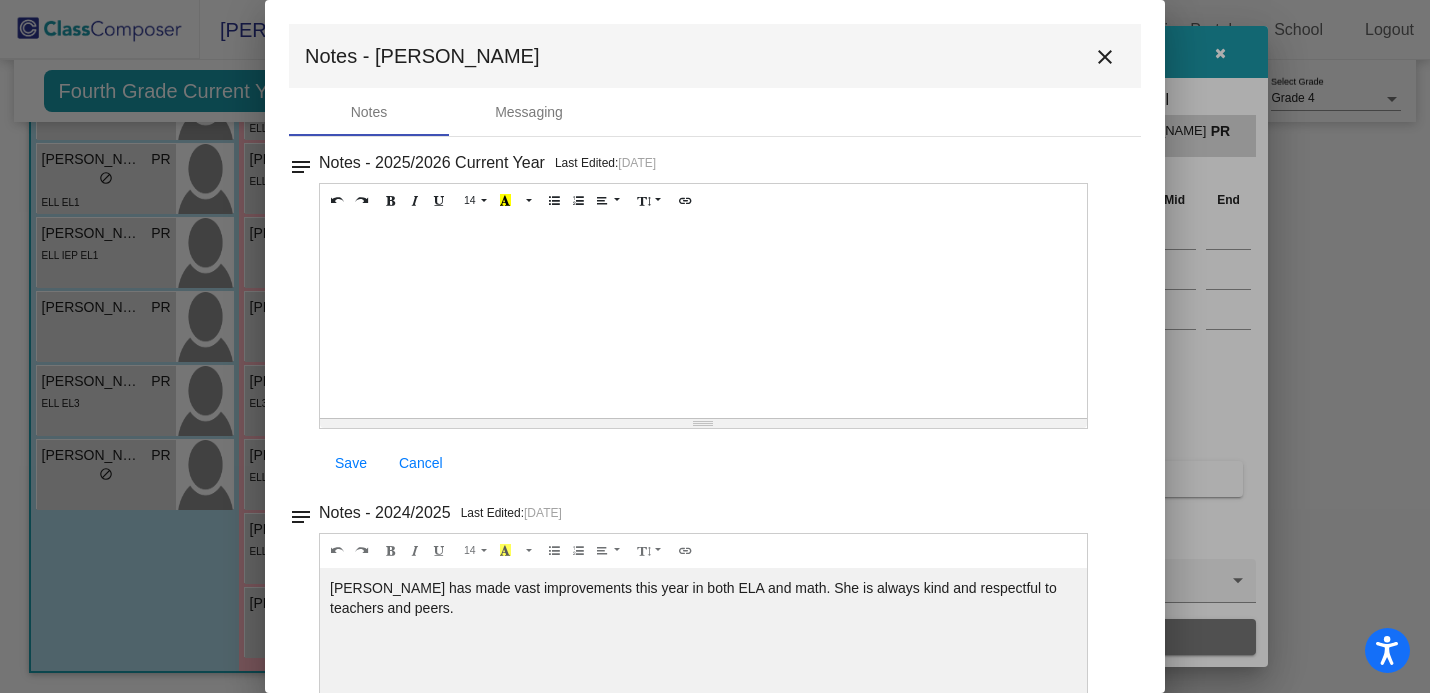 click on "close" at bounding box center (1105, 56) 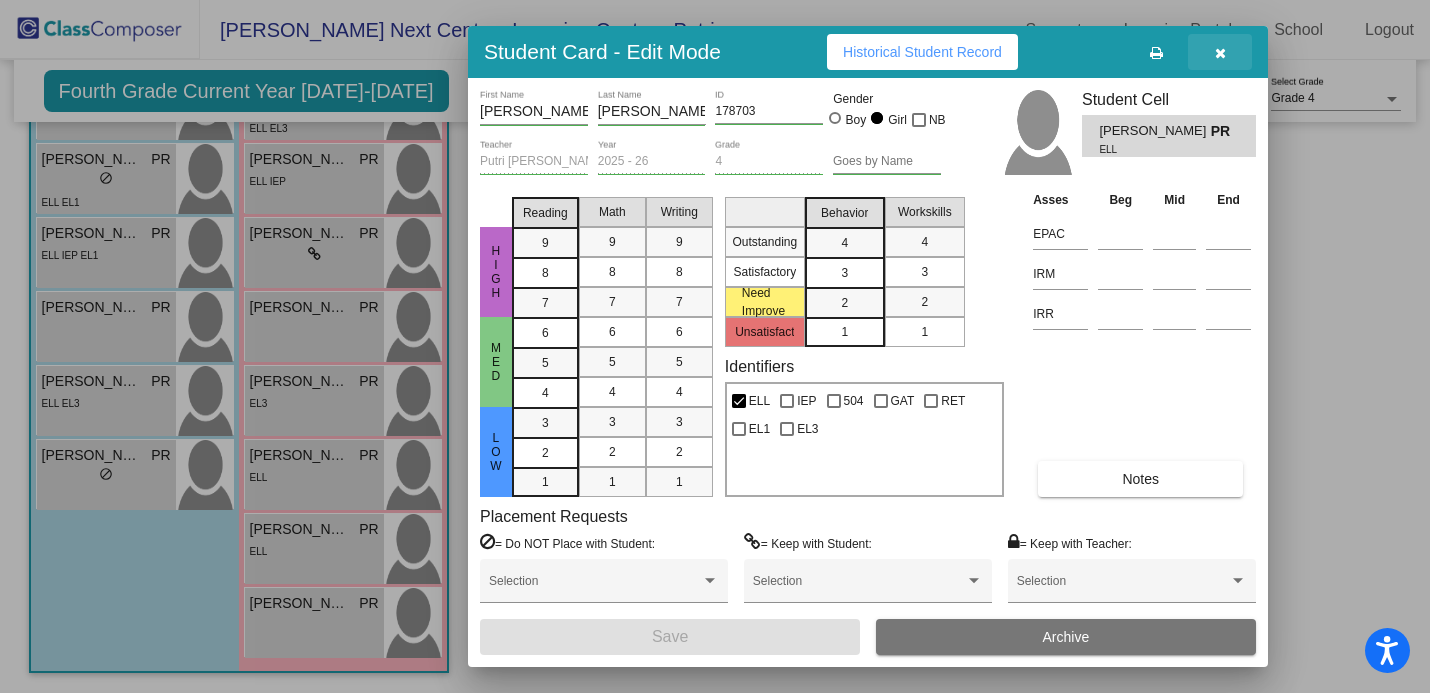 click at bounding box center [1220, 52] 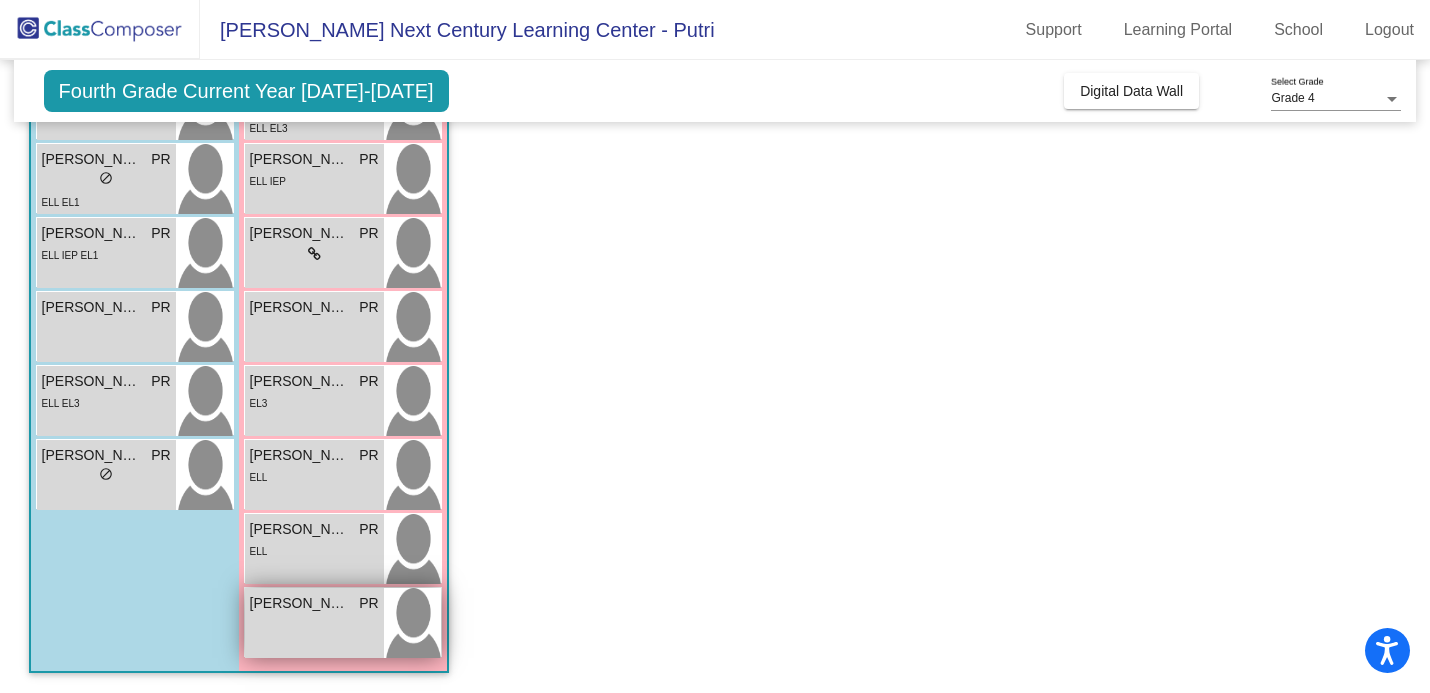click on "[PERSON_NAME] PR lock do_not_disturb_alt" at bounding box center (314, 623) 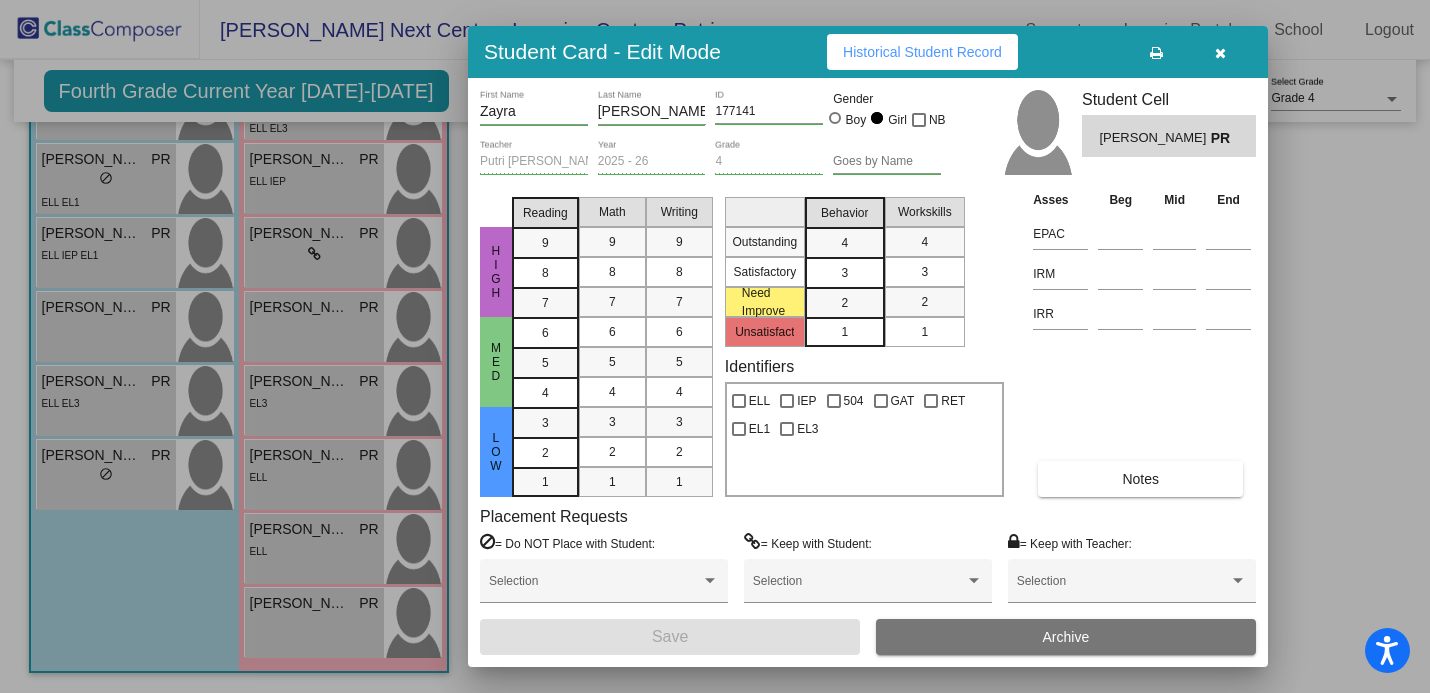 click on "Notes" at bounding box center (1140, 479) 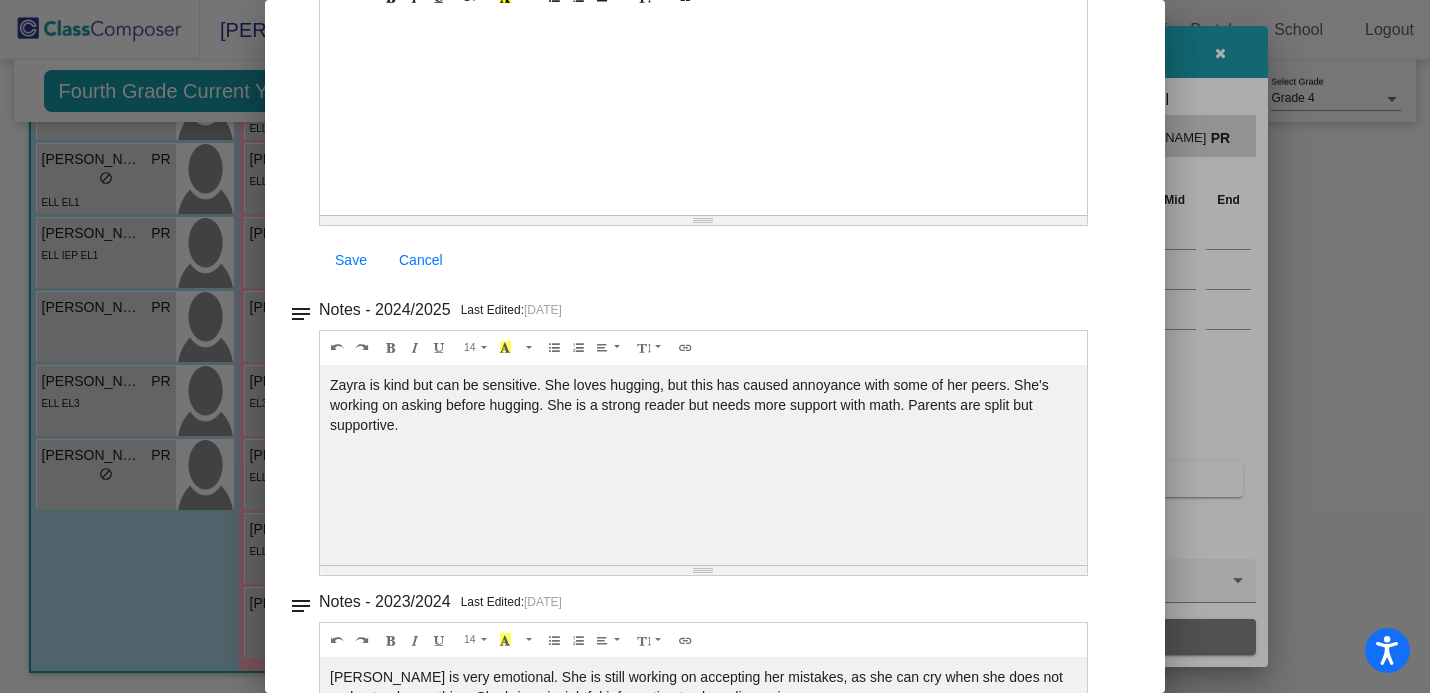 scroll, scrollTop: 0, scrollLeft: 0, axis: both 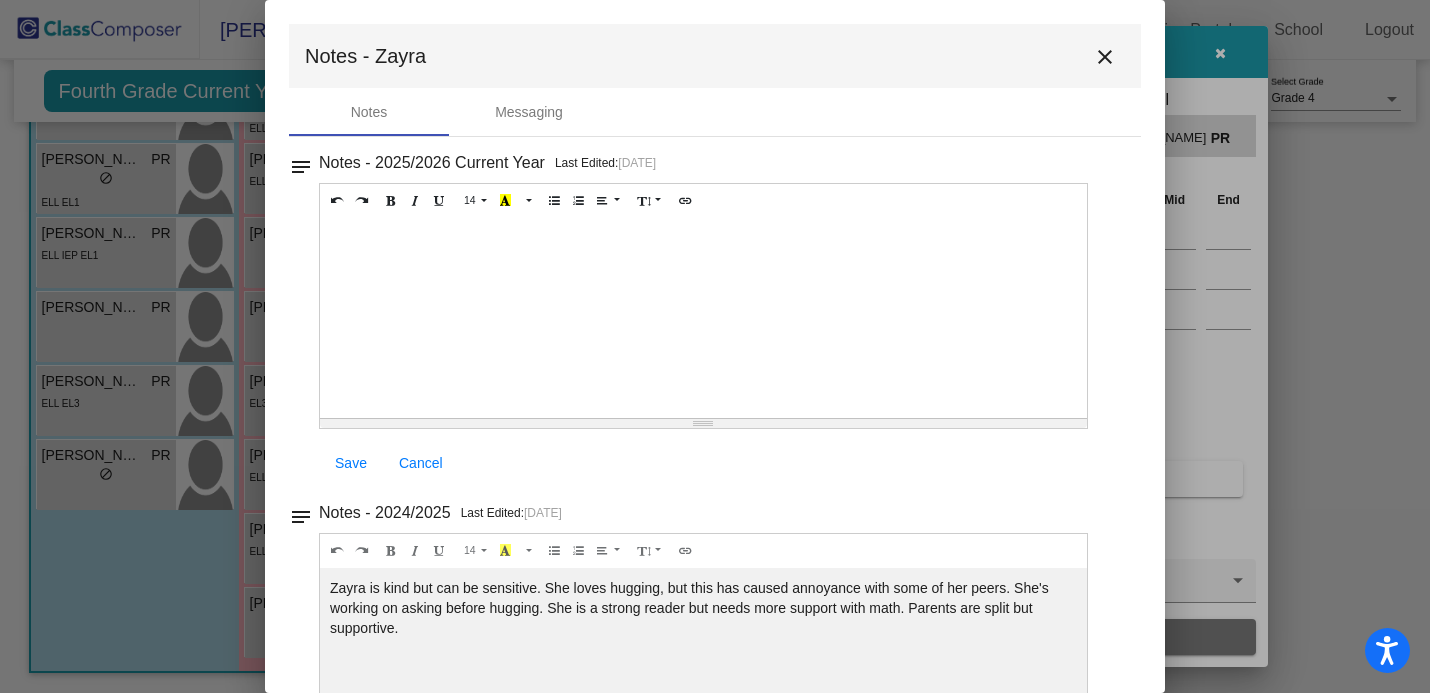 click on "close" at bounding box center [1105, 56] 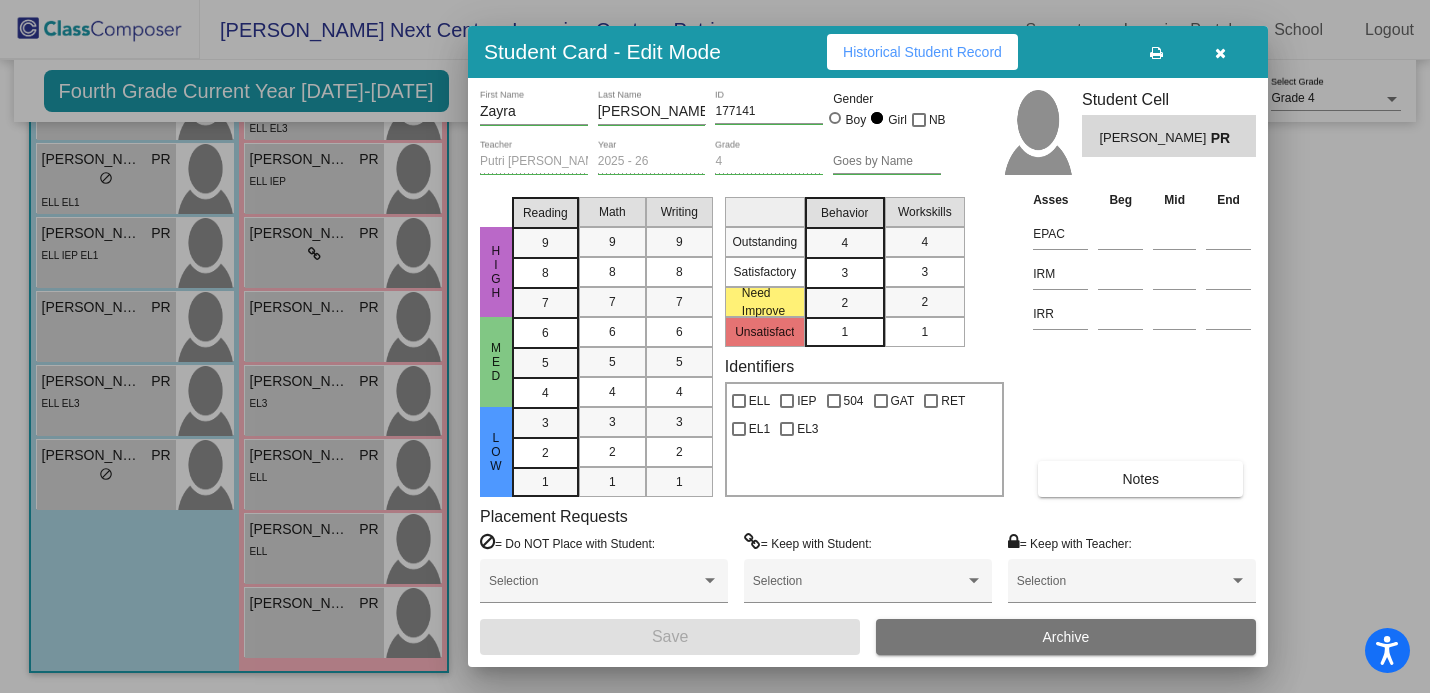 click at bounding box center (1220, 52) 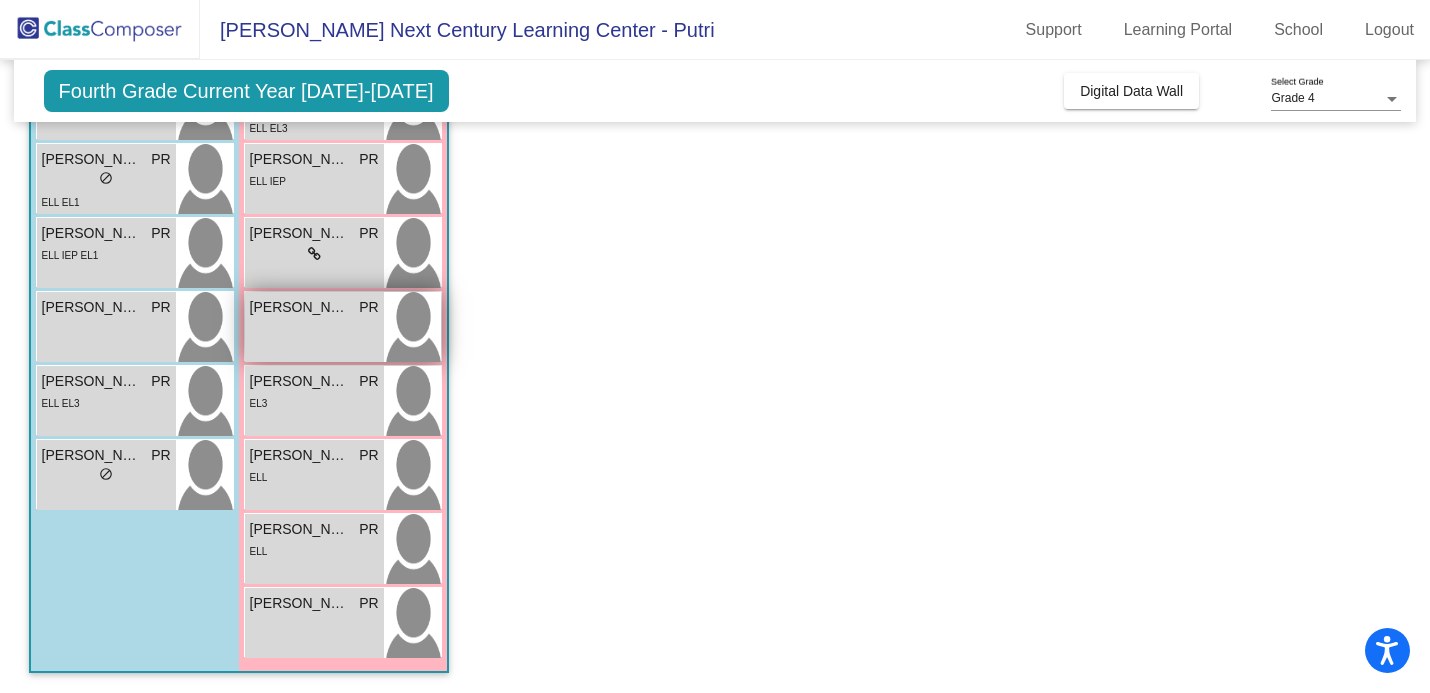 scroll, scrollTop: 0, scrollLeft: 0, axis: both 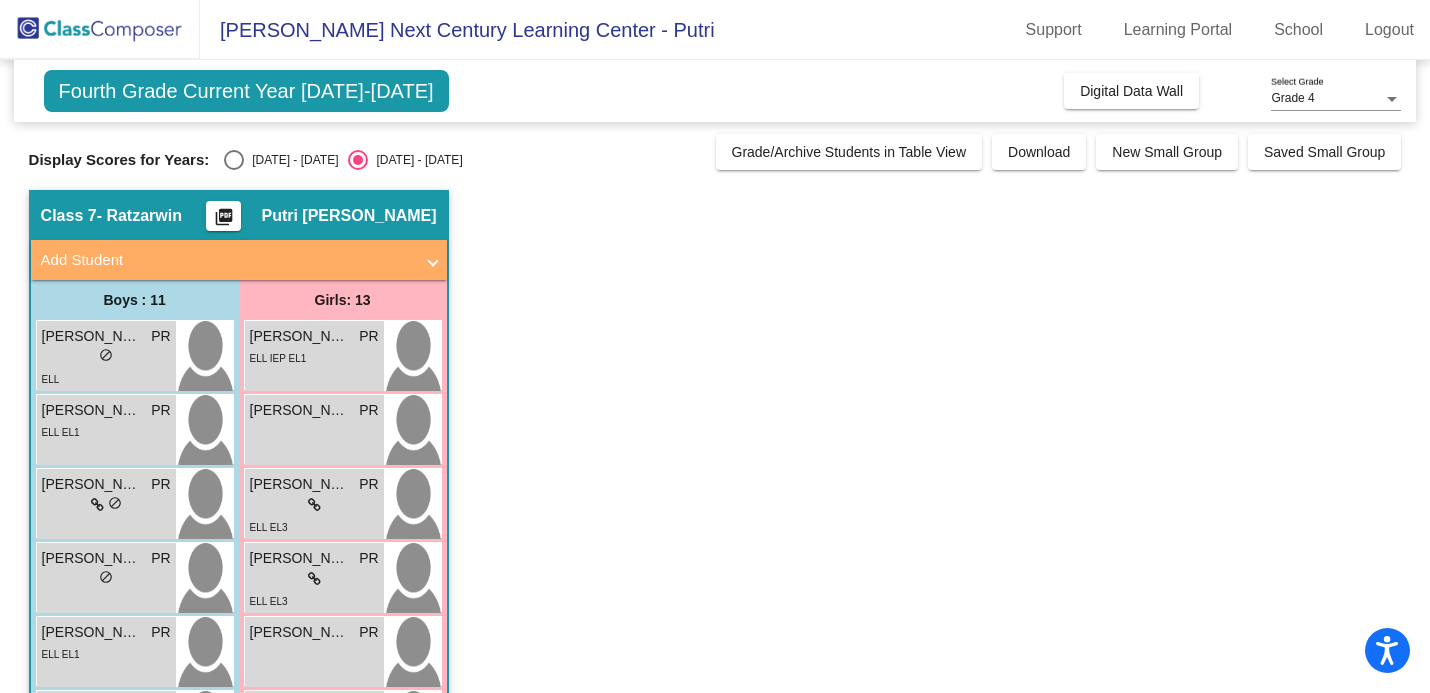 click on "ELL IEP EL1" at bounding box center [314, 357] 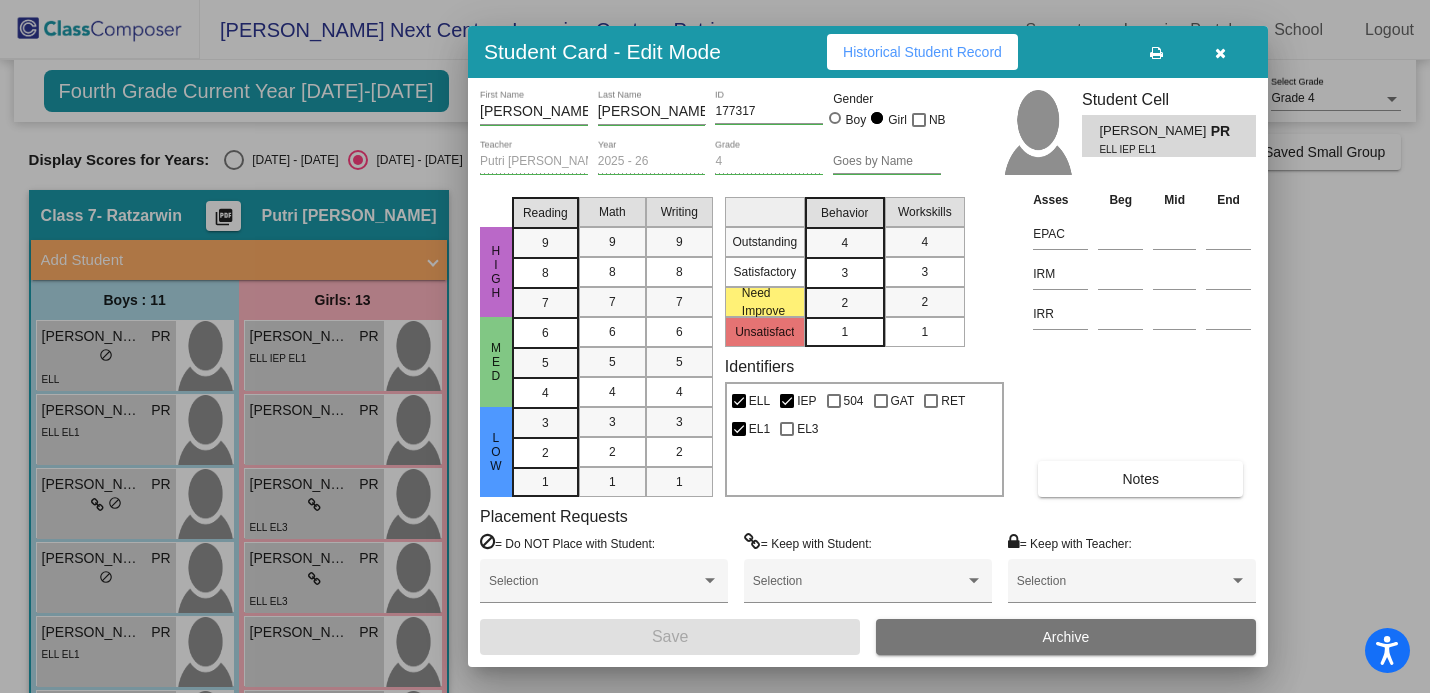 click on "Historical Student Record" at bounding box center (922, 52) 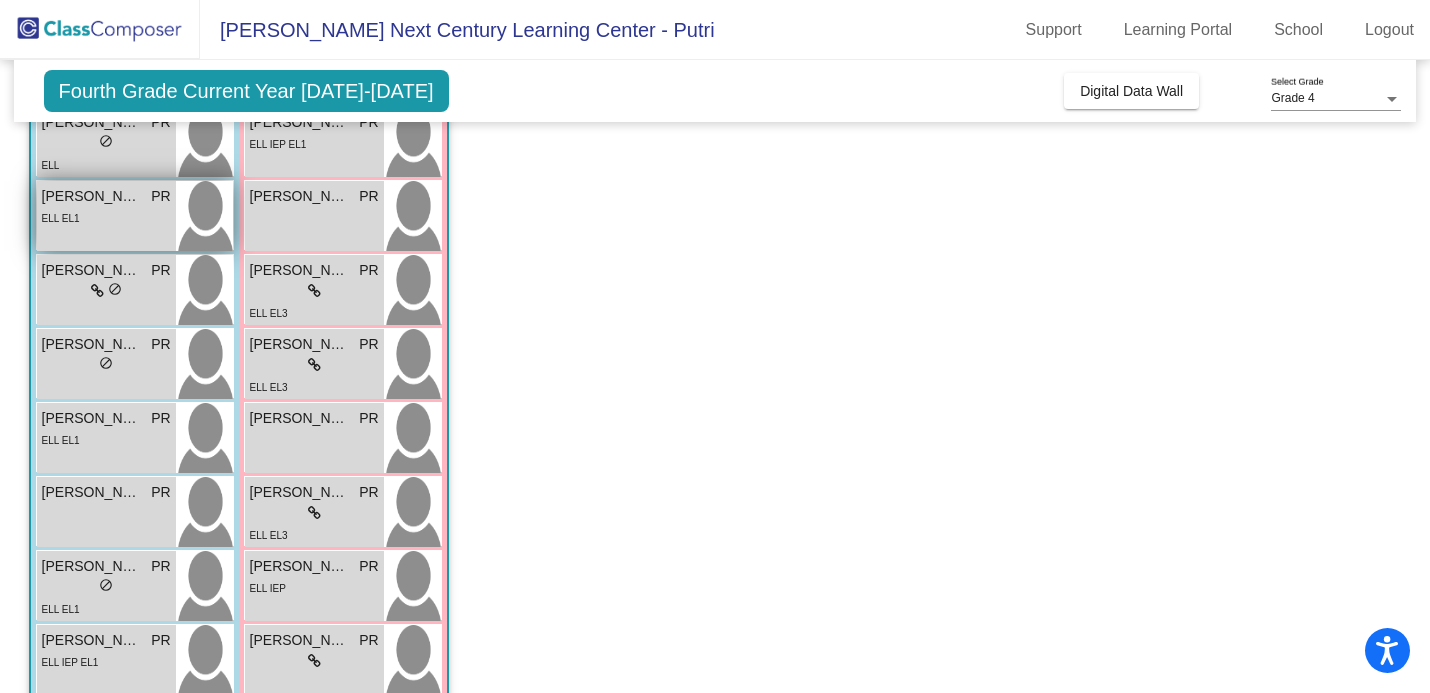 scroll, scrollTop: 621, scrollLeft: 0, axis: vertical 